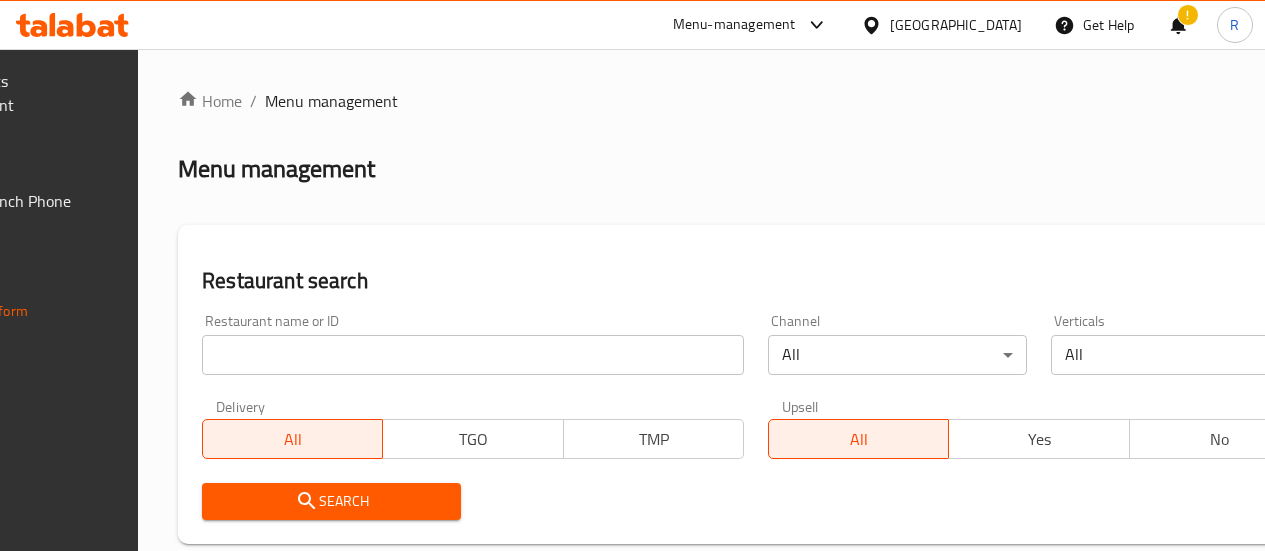 scroll, scrollTop: 0, scrollLeft: 0, axis: both 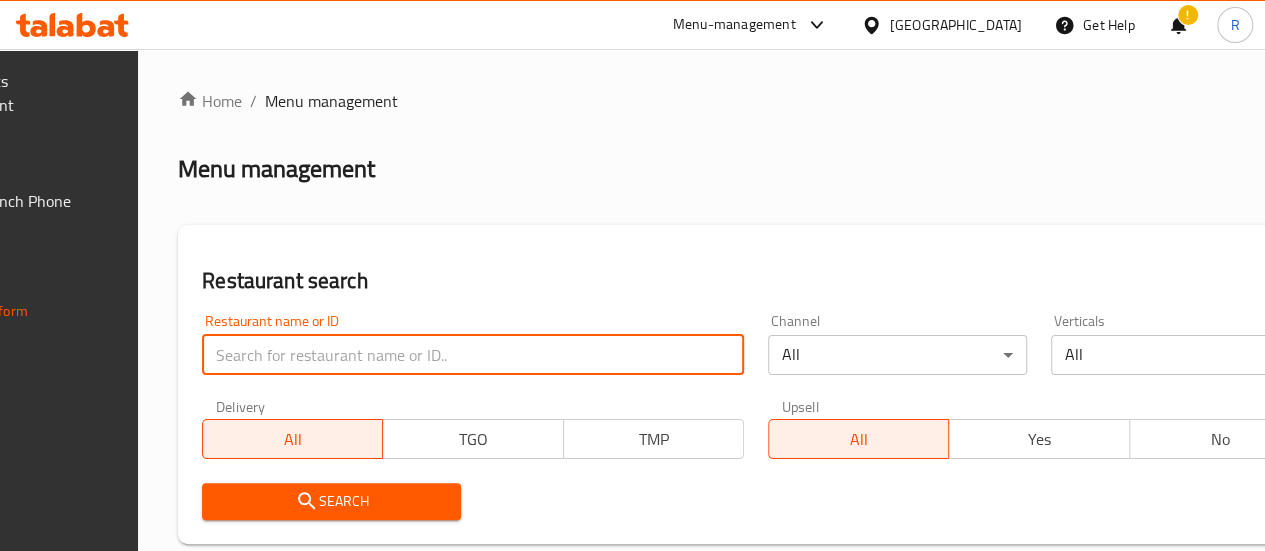 click at bounding box center (473, 355) 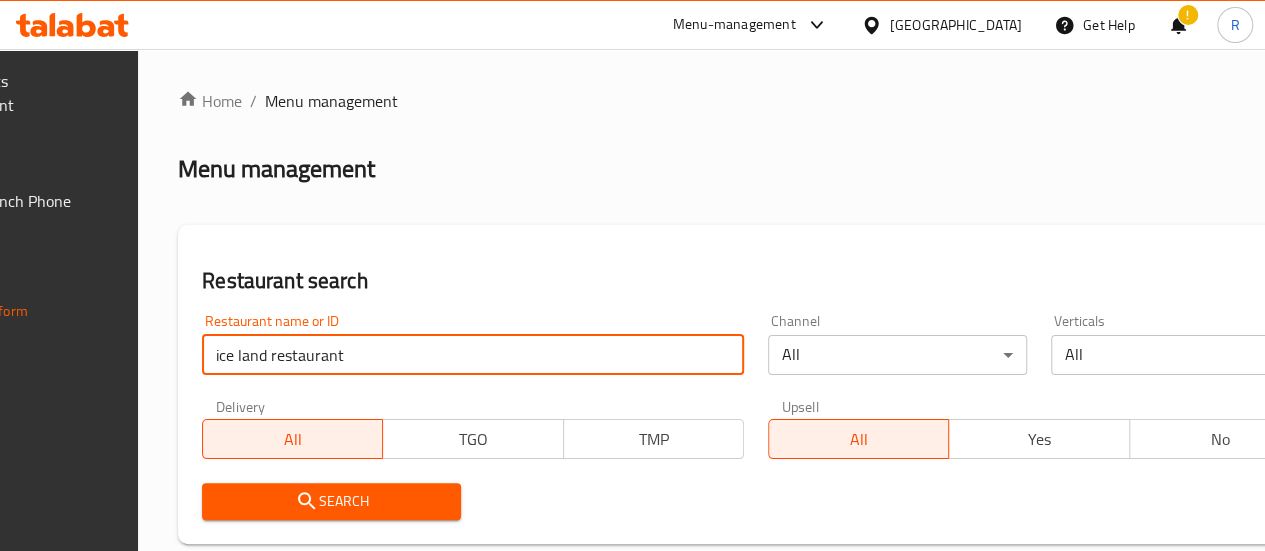 type on "ice land restaurant" 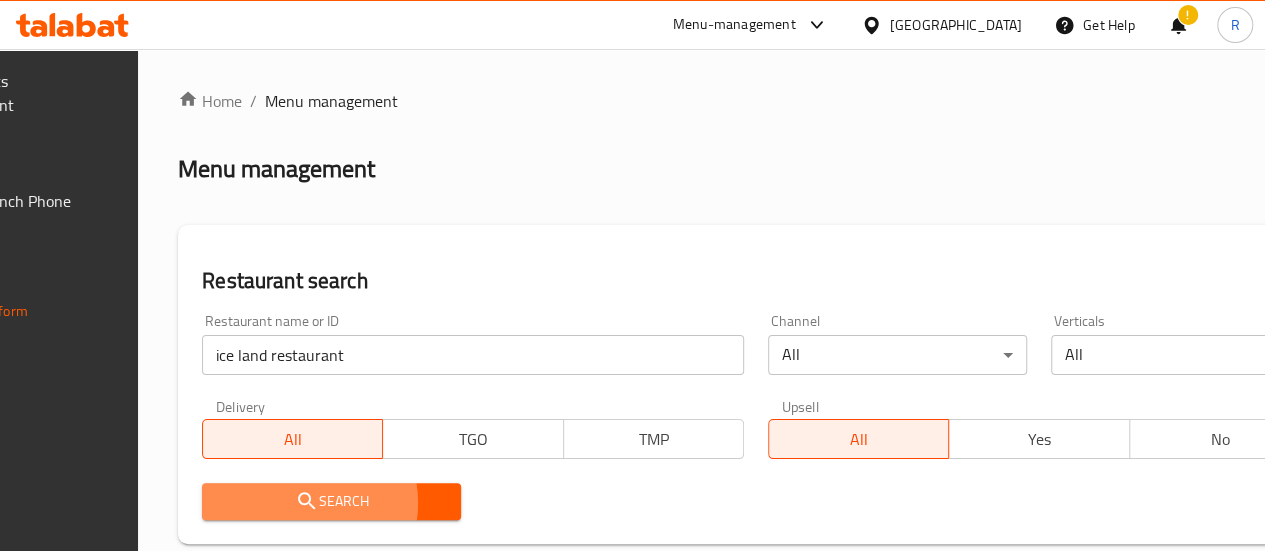 click 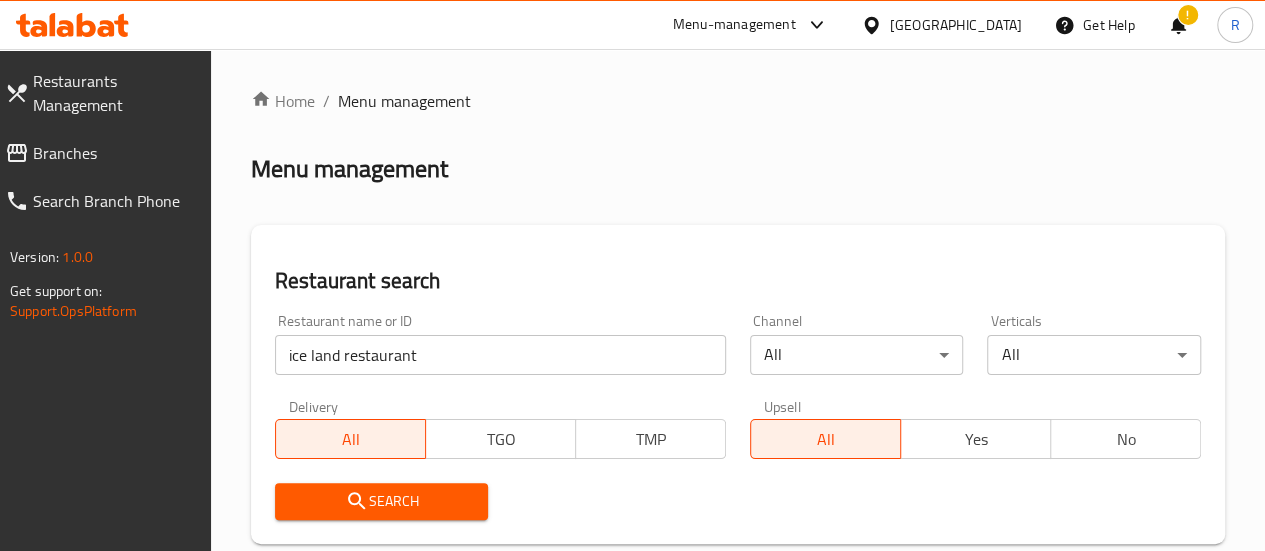 click on "Restaurant name or ID ice land restaurant Restaurant name or ID Channel All ​ Verticals All ​ Delivery All TGO TMP Upsell All Yes No   Search" at bounding box center [738, 417] 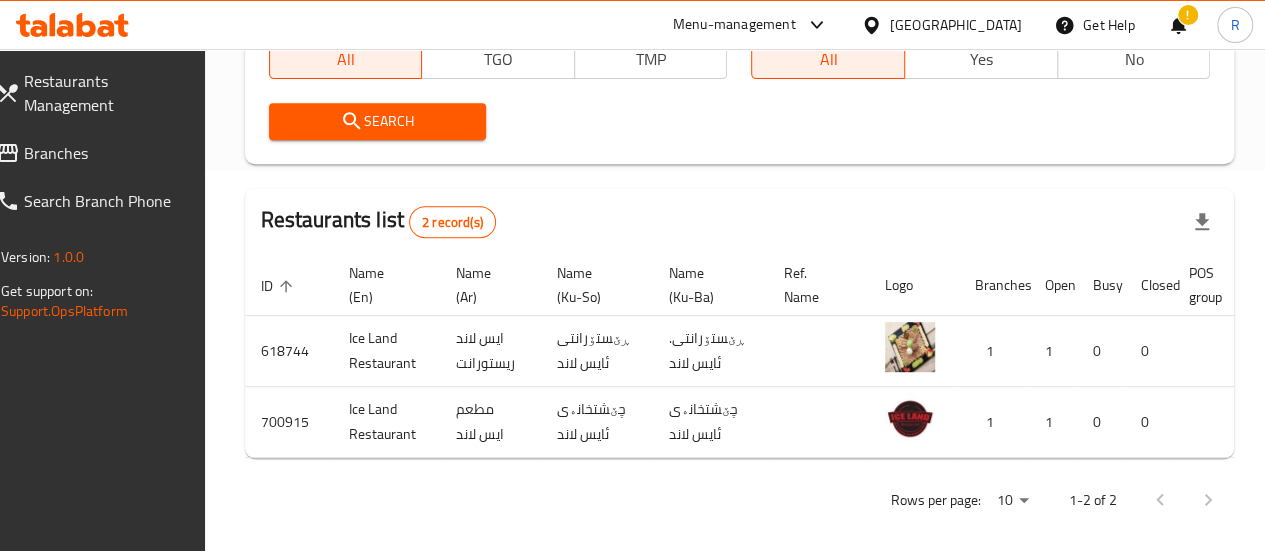 scroll, scrollTop: 433, scrollLeft: 0, axis: vertical 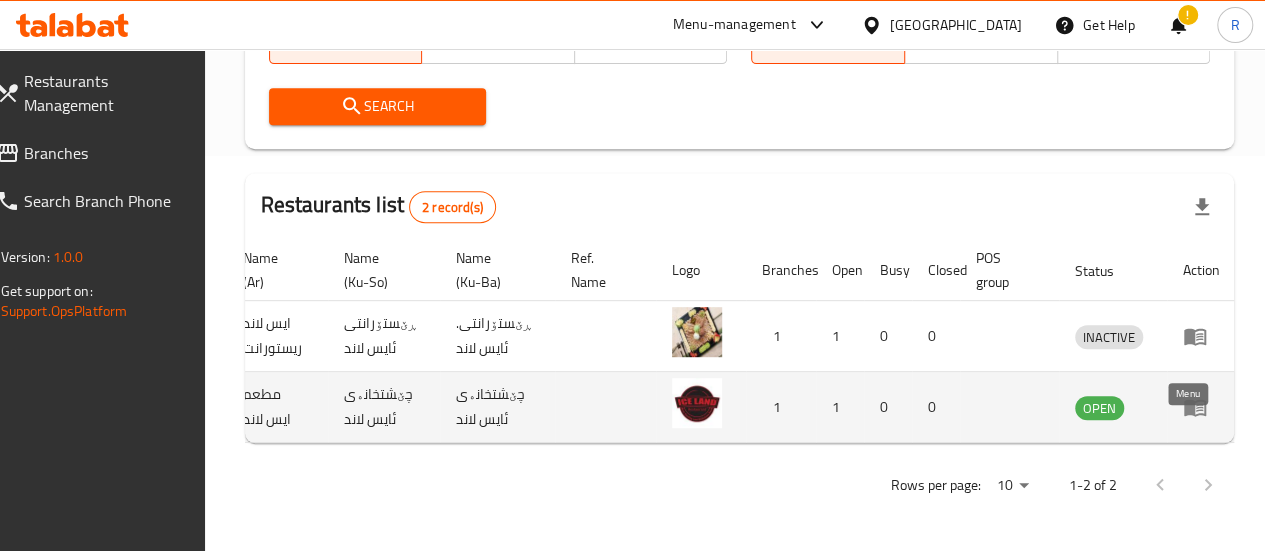 click at bounding box center [1201, 407] 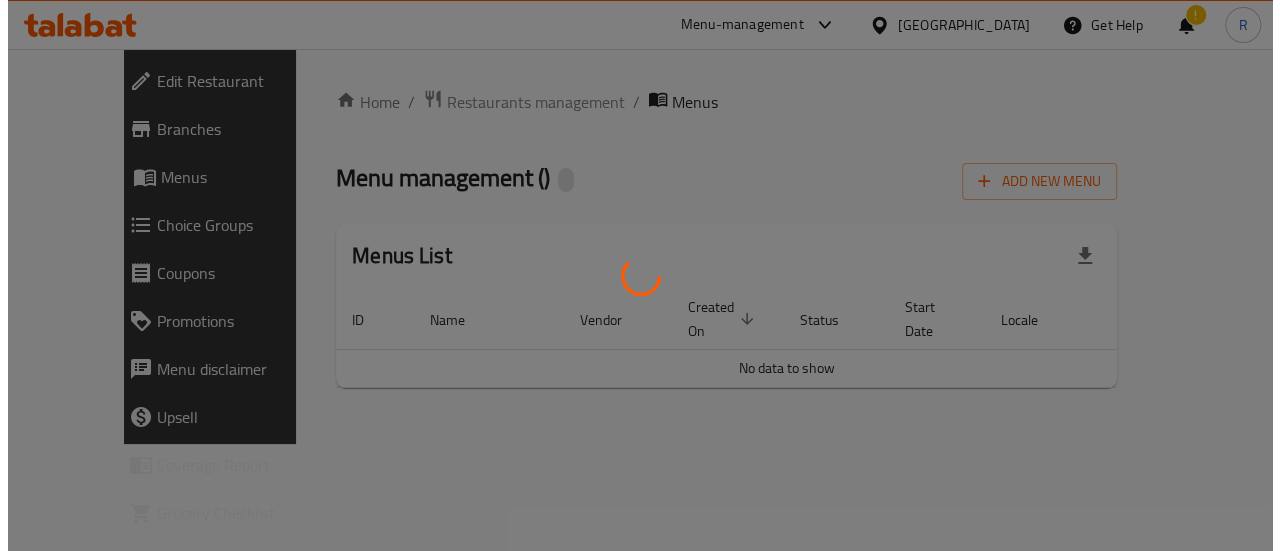 scroll, scrollTop: 0, scrollLeft: 0, axis: both 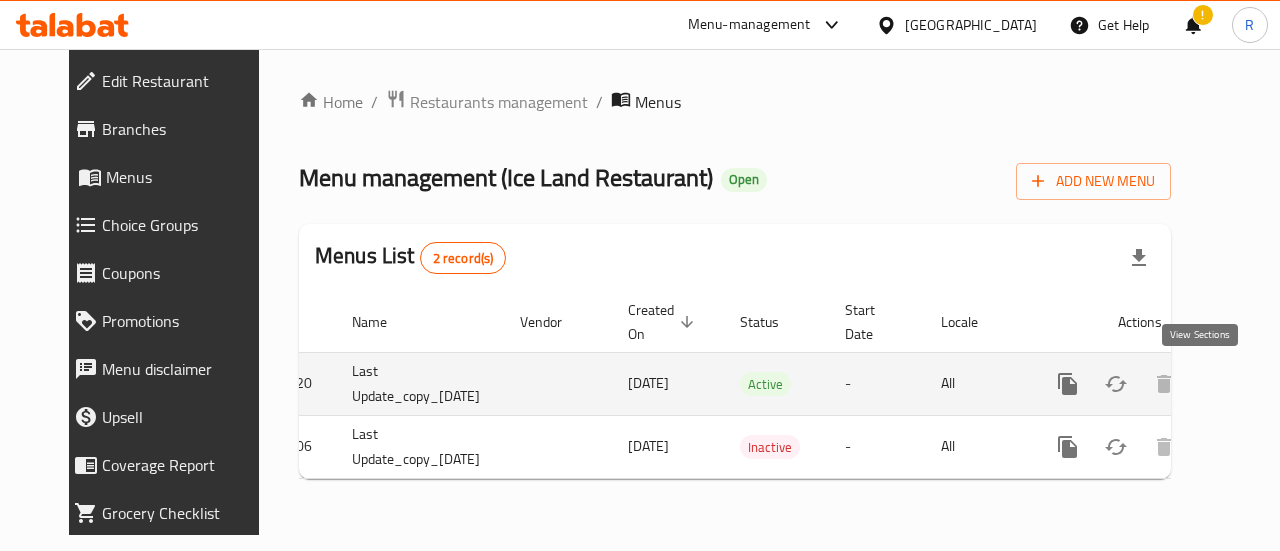 click at bounding box center (1212, 384) 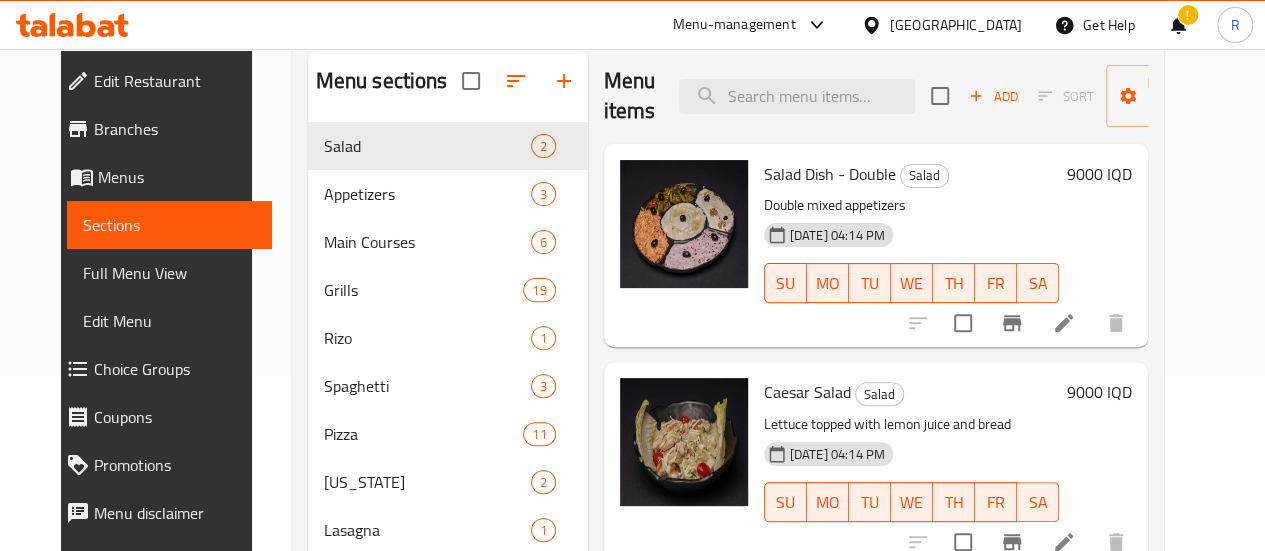 scroll, scrollTop: 158, scrollLeft: 0, axis: vertical 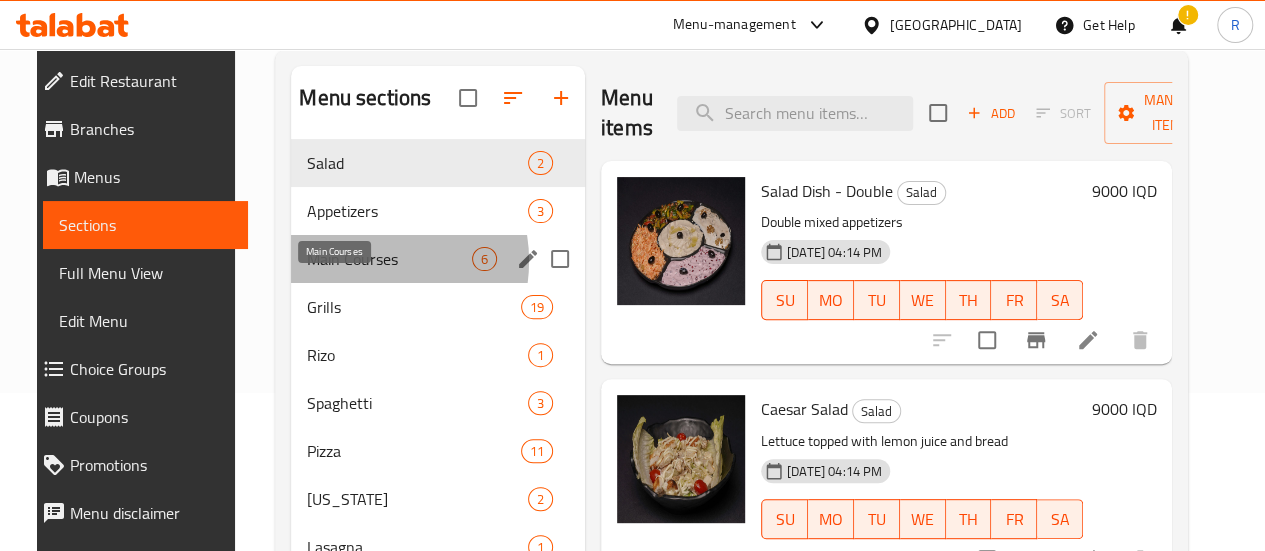 click on "Main Courses" at bounding box center [389, 259] 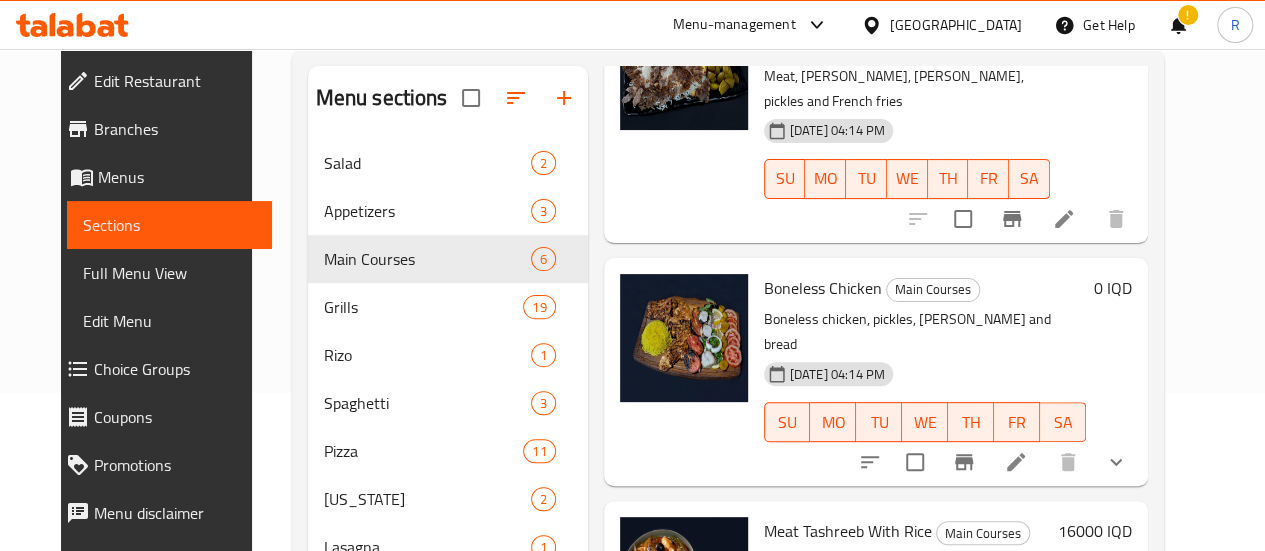 scroll, scrollTop: 512, scrollLeft: 0, axis: vertical 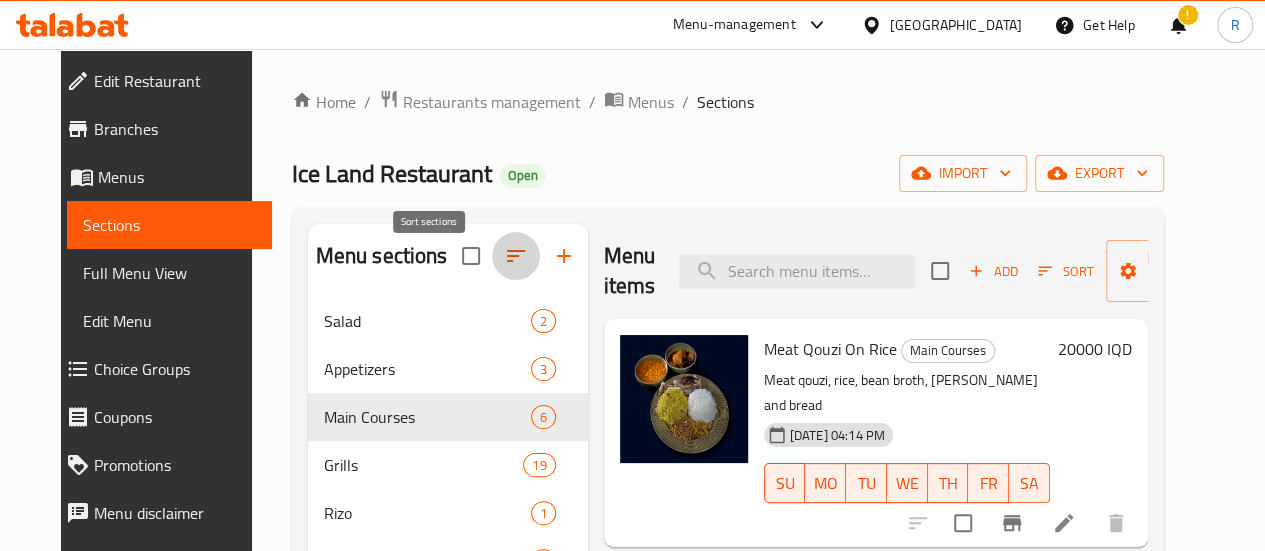 click 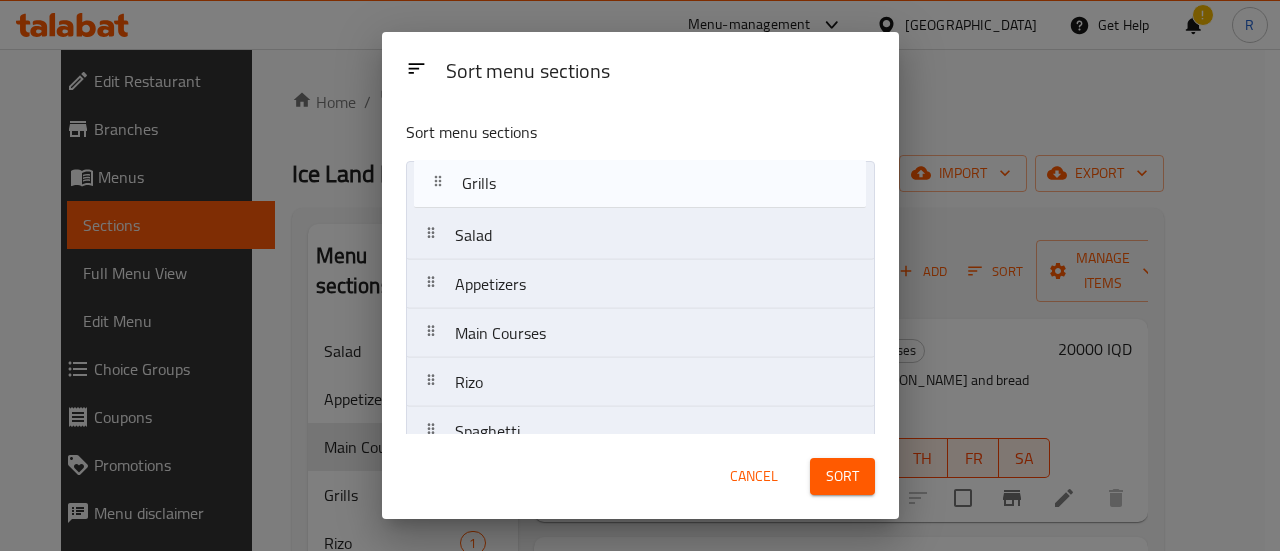 drag, startPoint x: 498, startPoint y: 337, endPoint x: 510, endPoint y: 177, distance: 160.44937 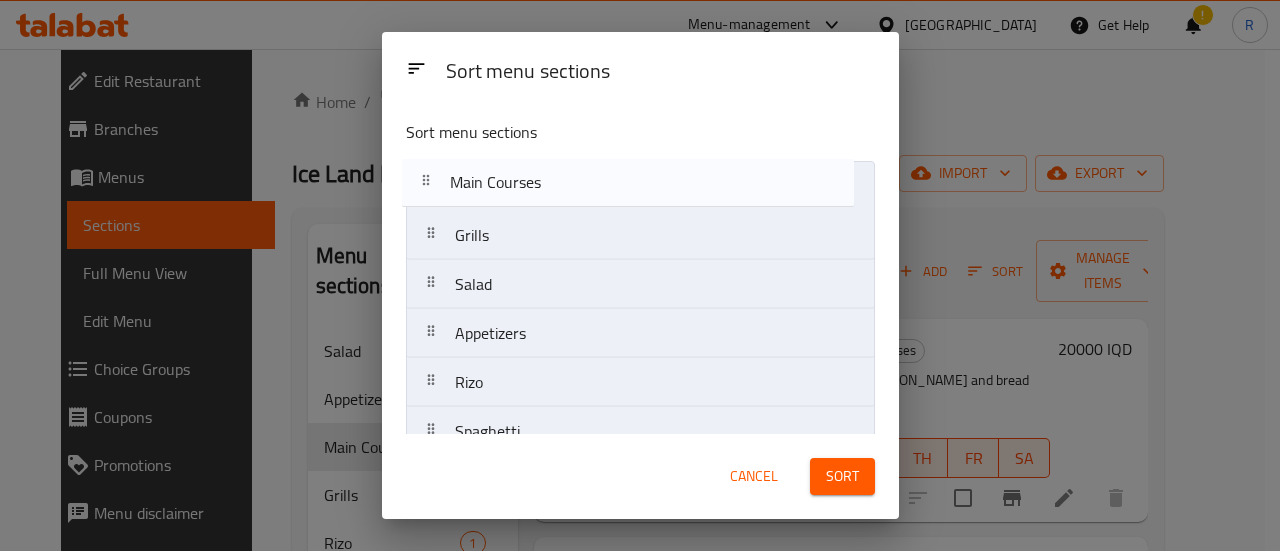 drag, startPoint x: 499, startPoint y: 345, endPoint x: 495, endPoint y: 188, distance: 157.05095 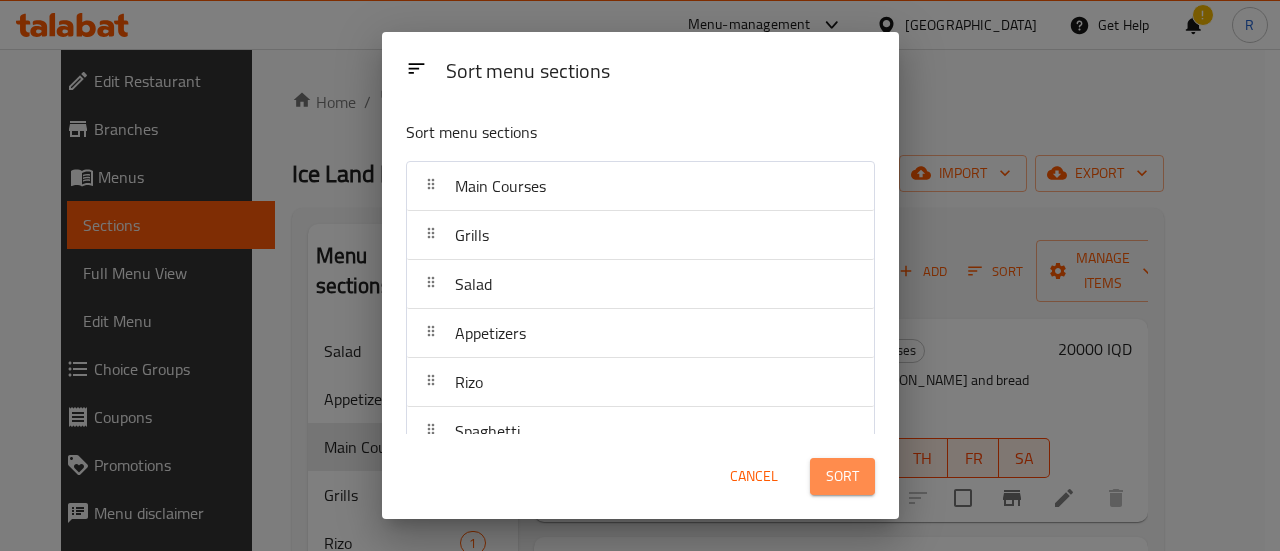 click on "Sort" at bounding box center (842, 476) 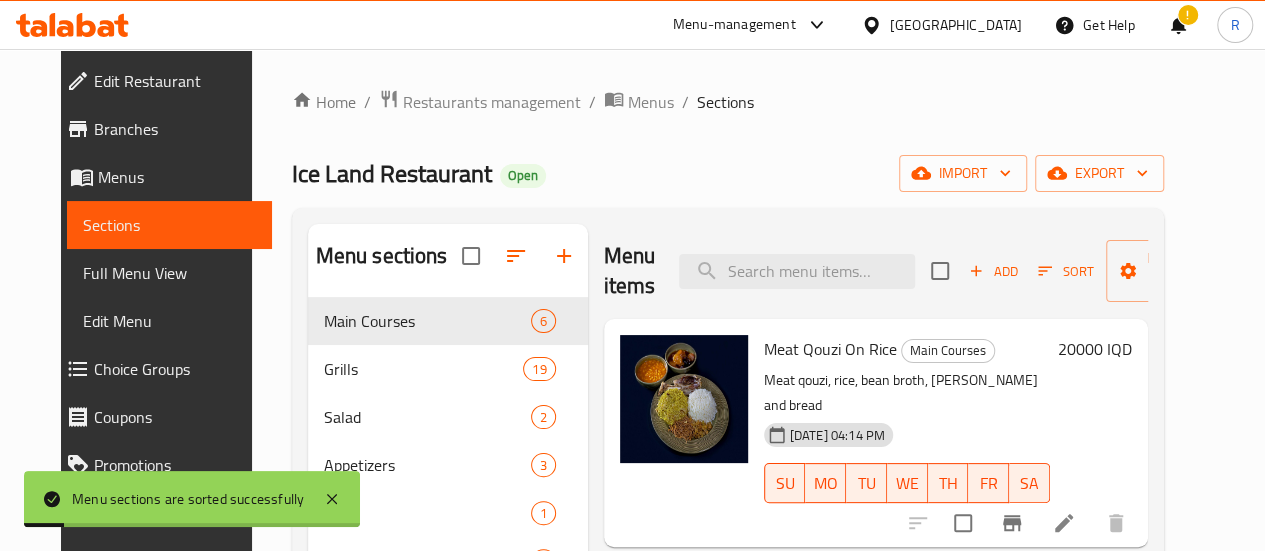 click on "Home / Restaurants management / Menus / Sections Ice Land Restaurant Open import export Menu sections Main Courses 6 Grills 19 Salad 2 Appetizers 3 Rizo	 1 Spaghetti	 3 Pizza 11 Kentucky 2 Lasagna	 1 Dishes 11 Saj 13 Sandwiches 11 Side Dishes 3 Cocktail 2 Juices 5 Drinks 10 Menu items Add Sort Manage items Meat Qouzi On Rice   Main Courses Meat qouzi, rice, bean broth, tapsi and bread 30-06-2025 04:14 PM SU MO TU WE TH FR SA 20000   IQD Gus On Rice   Main Courses Meat, gus, rice, pickles and French fries 30-06-2025 04:14 PM SU MO TU WE TH FR SA 12000   IQD Boneless Chicken   Main Courses Boneless chicken, pickles, mandi rice and bread 30-06-2025 04:14 PM SU MO TU WE TH FR SA 0   IQD Meat Tashreeb With Rice   Main Courses meat, rice and bread 30-06-2025 04:14 PM SU MO TU WE TH FR SA 16000   IQD Habbit With Rice   Main Courses Meat, potato, rice and bread 30-06-2025 04:14 PM SU MO TU WE TH FR SA 19000   IQD Family Mansaf For 4 Person   Main Courses 4 Meat qouzi, 2 bean broth, 2 tabsy, soup and bread SU MO TU WE" at bounding box center (728, 589) 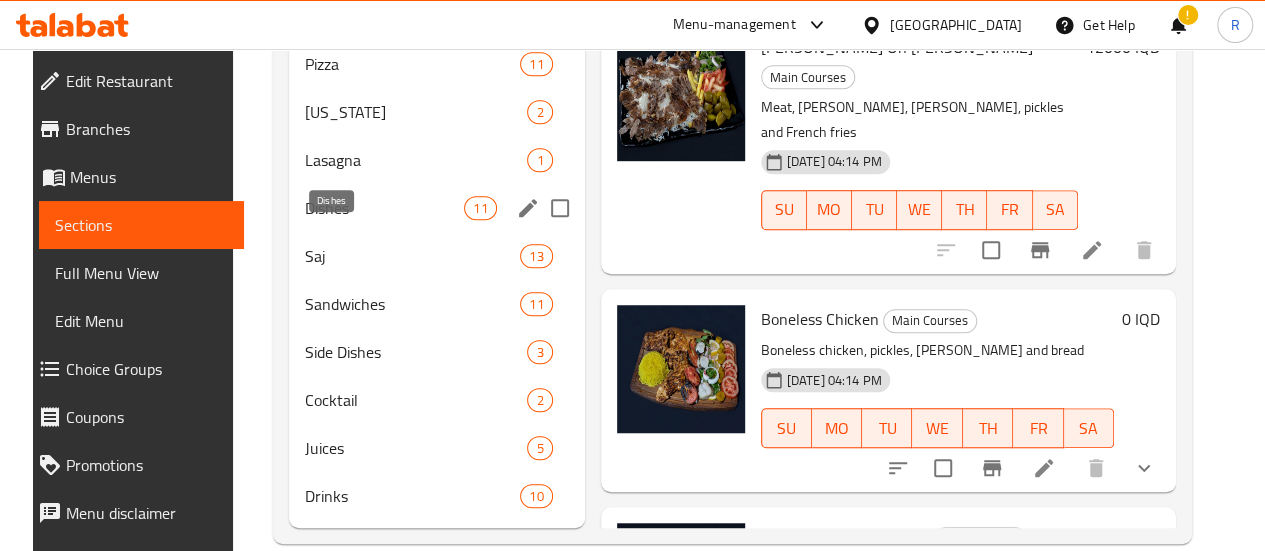 scroll, scrollTop: 607, scrollLeft: 0, axis: vertical 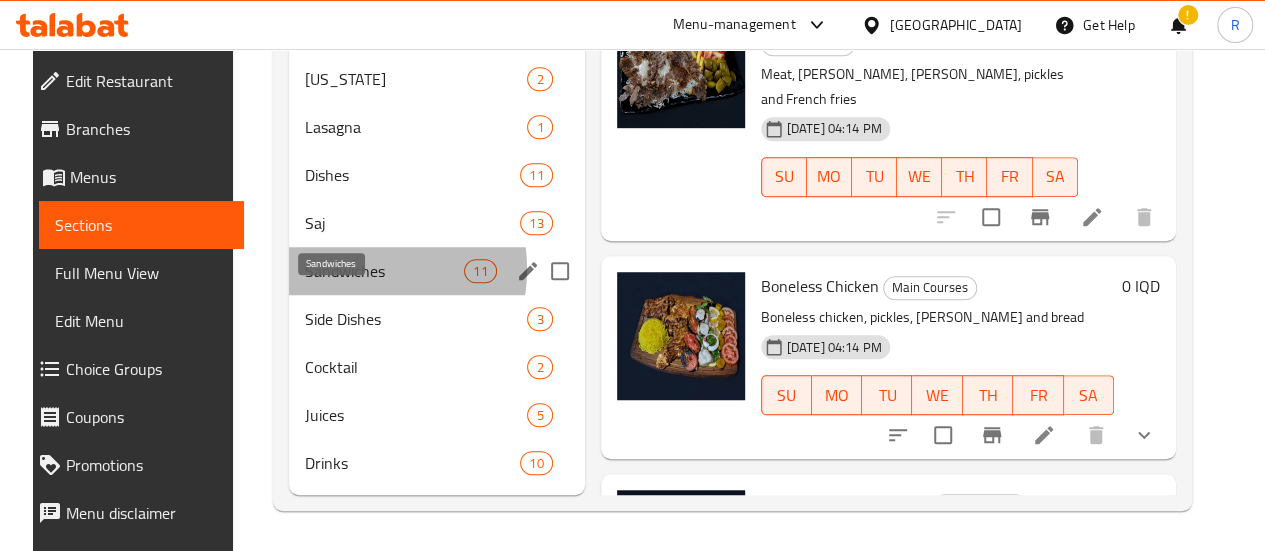 click on "Sandwiches" at bounding box center (384, 271) 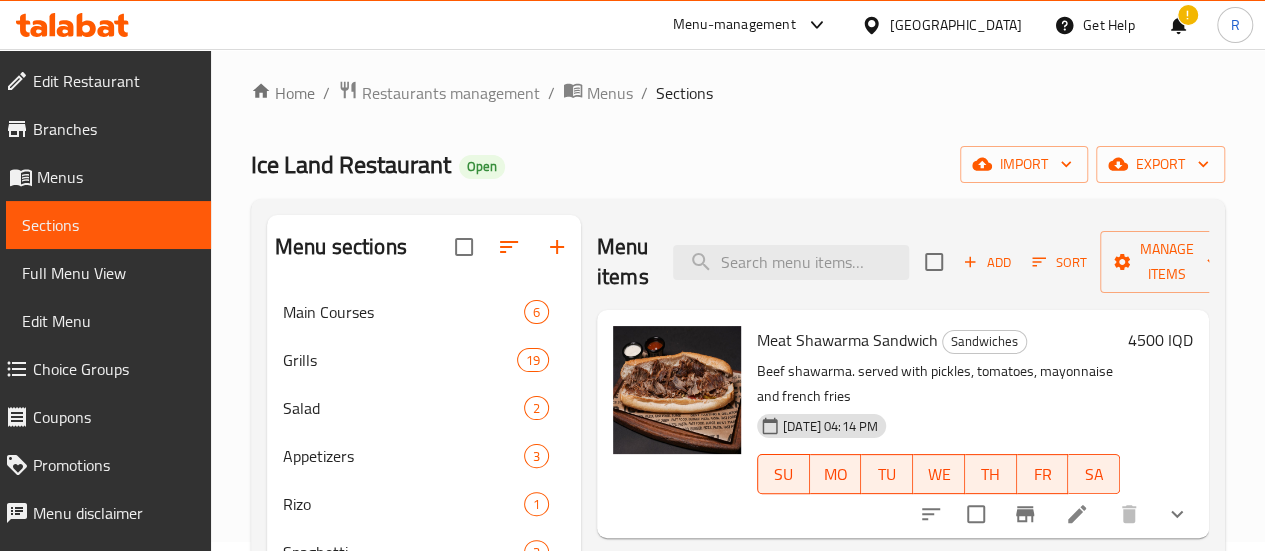 scroll, scrollTop: 0, scrollLeft: 0, axis: both 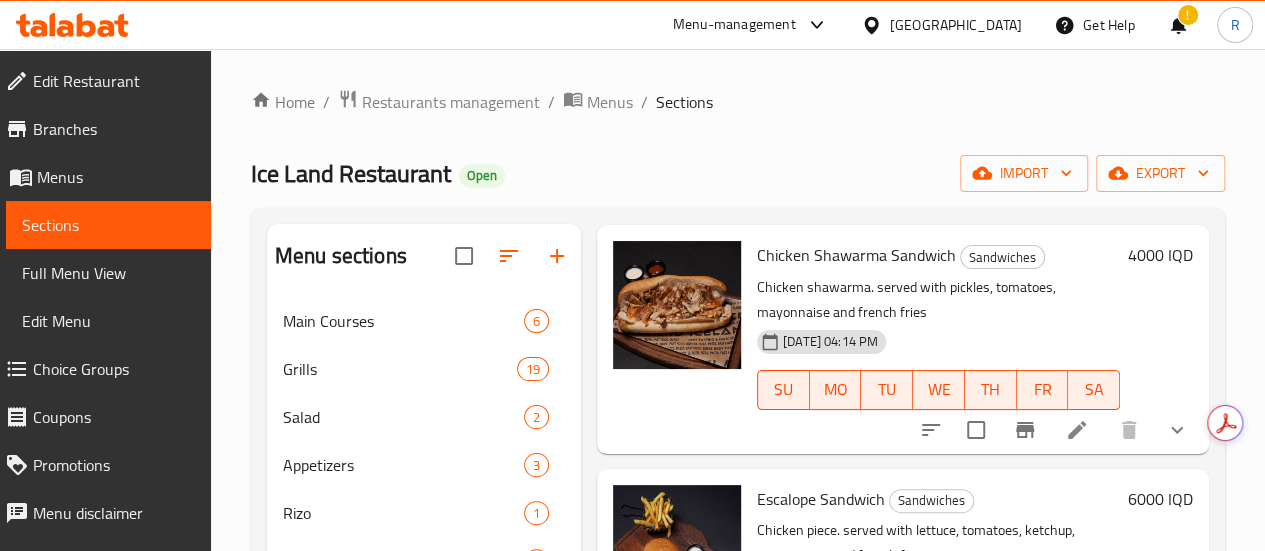 click on "Home / Restaurants management / Menus / Sections Ice Land Restaurant Open import export Menu sections Main Courses 6 Grills 19 Salad 2 Appetizers 3 Rizo	 1 Spaghetti	 3 Pizza 11 Kentucky 2 Lasagna	 1 Dishes 11 Saj 13 Sandwiches 11 Side Dishes 3 Cocktail 2 Juices 5 Drinks 10 Menu items Add Sort Manage items Meat Shawarma Sandwich   Sandwiches Beef shawarma. served with pickles, tomatoes, mayonnaise and french fries 30-06-2025 04:14 PM SU MO TU WE TH FR SA 4500   IQD Chicken Shawarma Sandwich   Sandwiches Chicken shawarma. served with pickles, tomatoes, mayonnaise and french fries 30-06-2025 04:14 PM SU MO TU WE TH FR SA 4000   IQD Escalope Sandwich   Sandwiches Chicken piece. served with lettuce, tomatoes, ketchup, mayonnaise and french fries 30-06-2025 04:14 PM SU MO TU WE TH FR SA 6000   IQD  Chicken Burger With Cheese   Sandwiches Burger bun bread. served with chicken patty, cheese, lettuce, tomatoes, ketchup, mayonnaise and french fries 30-06-2025 04:14 PM SU MO TU WE TH FR SA 6000   IQD   Sandwiches SU MO" at bounding box center (738, 589) 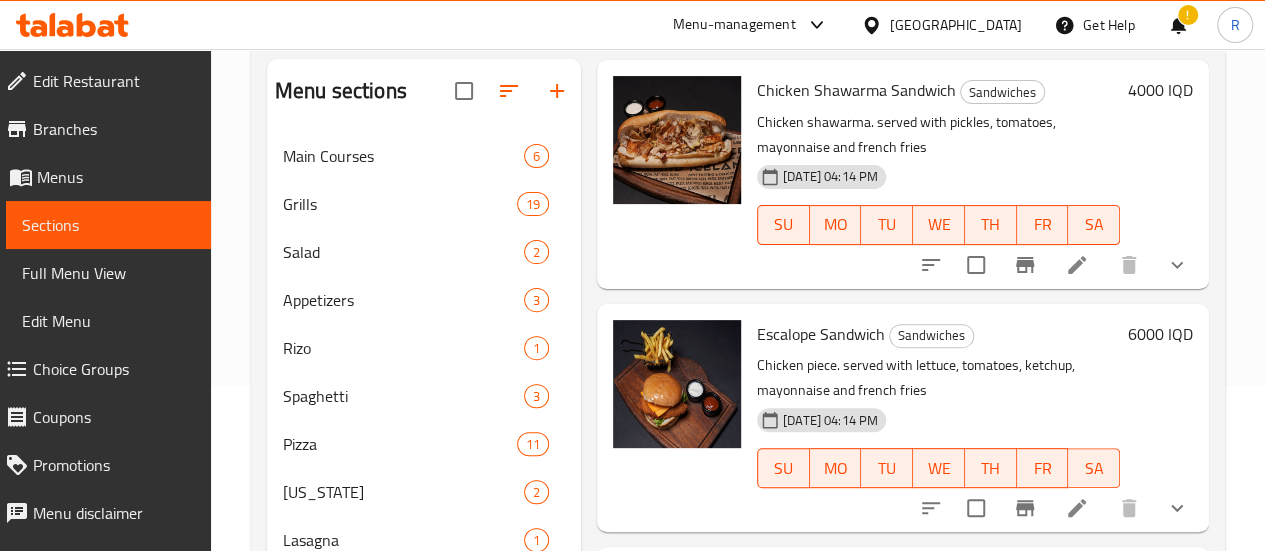 scroll, scrollTop: 164, scrollLeft: 0, axis: vertical 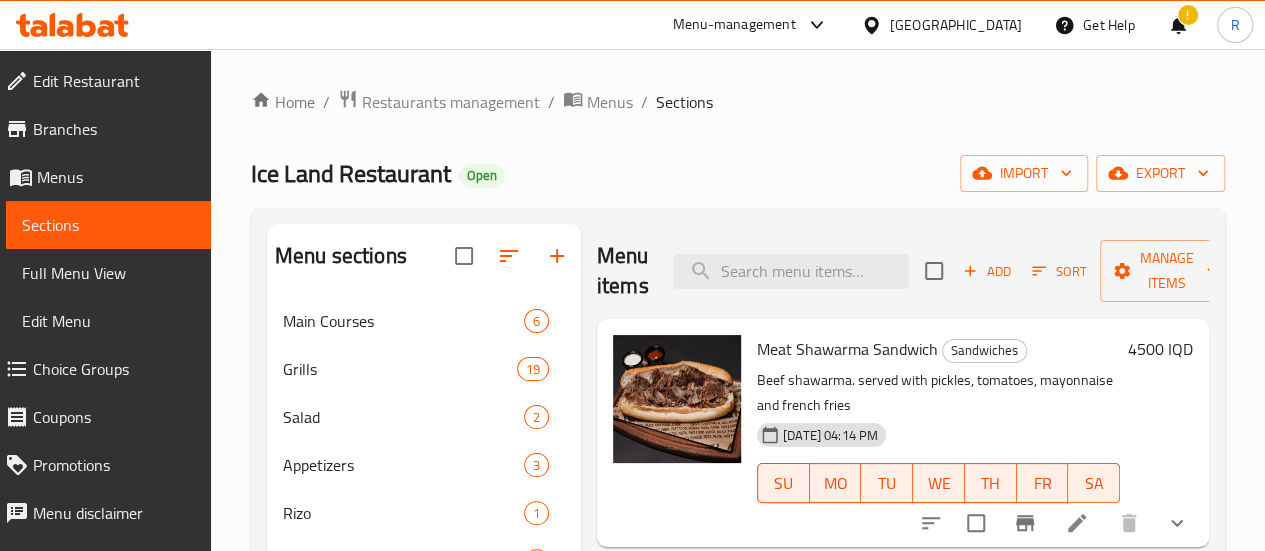 click on "Menu items" at bounding box center [623, 271] 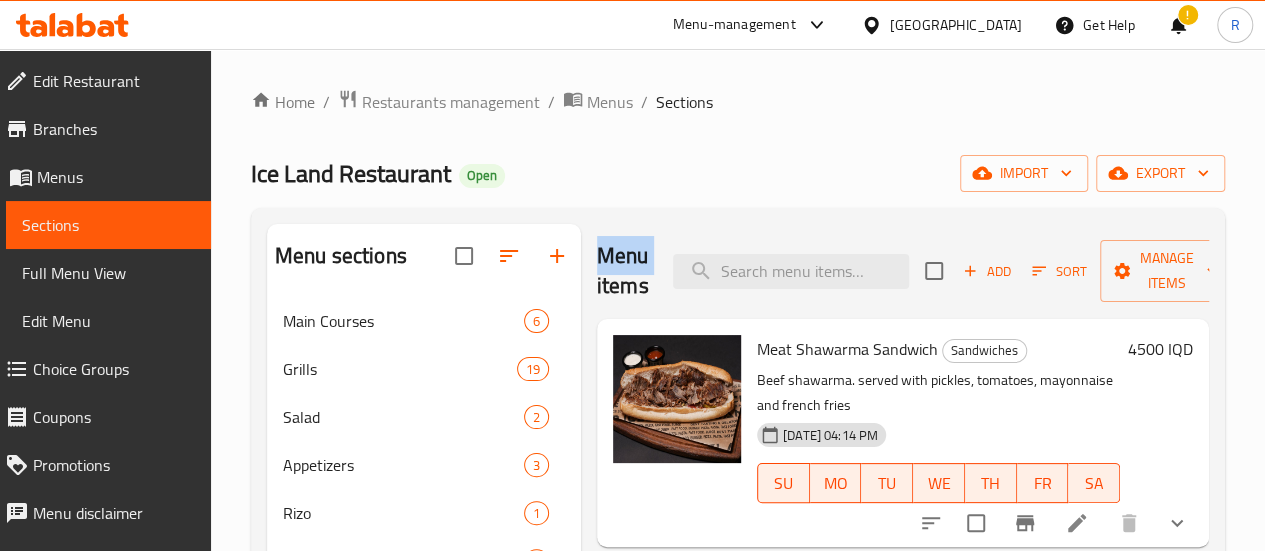 click on "Menu items" at bounding box center (623, 271) 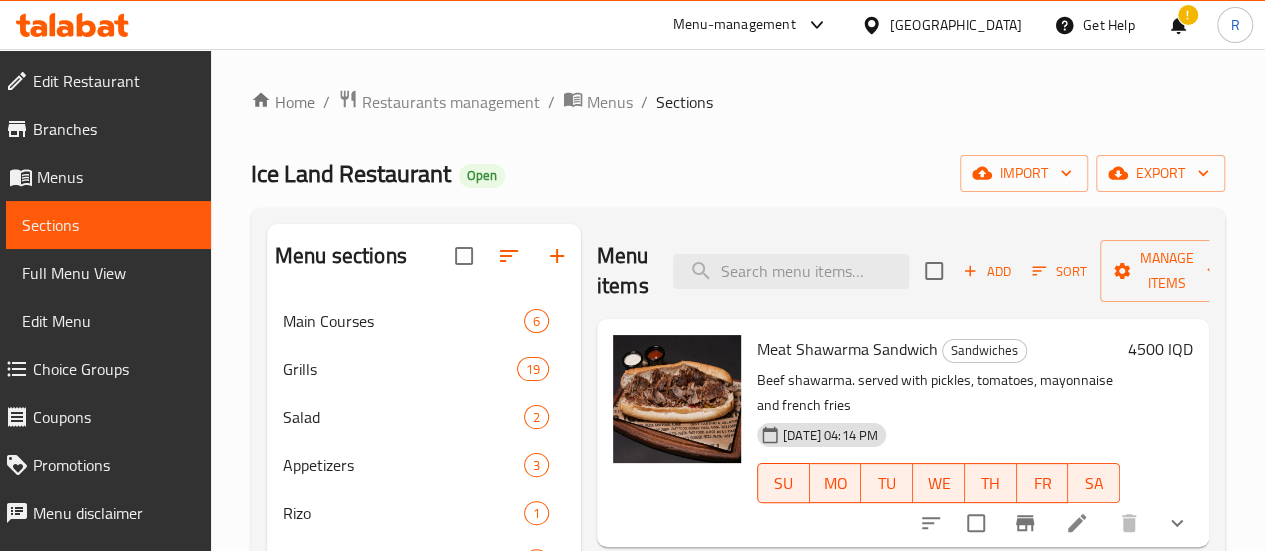 click on "Menu items" at bounding box center (623, 271) 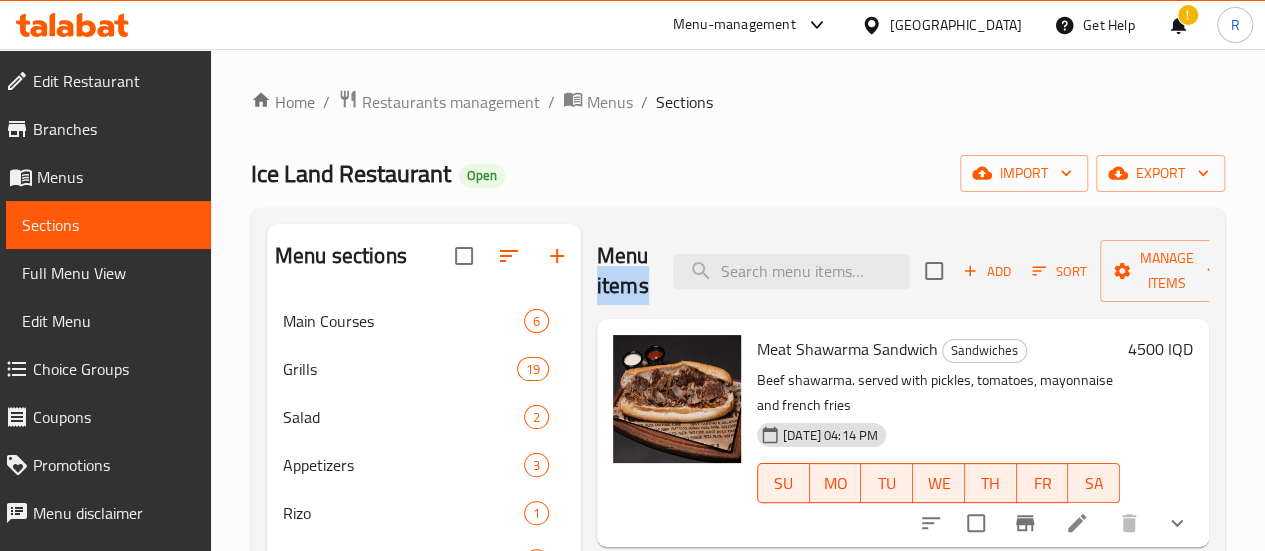 click on "Menu items" at bounding box center [623, 271] 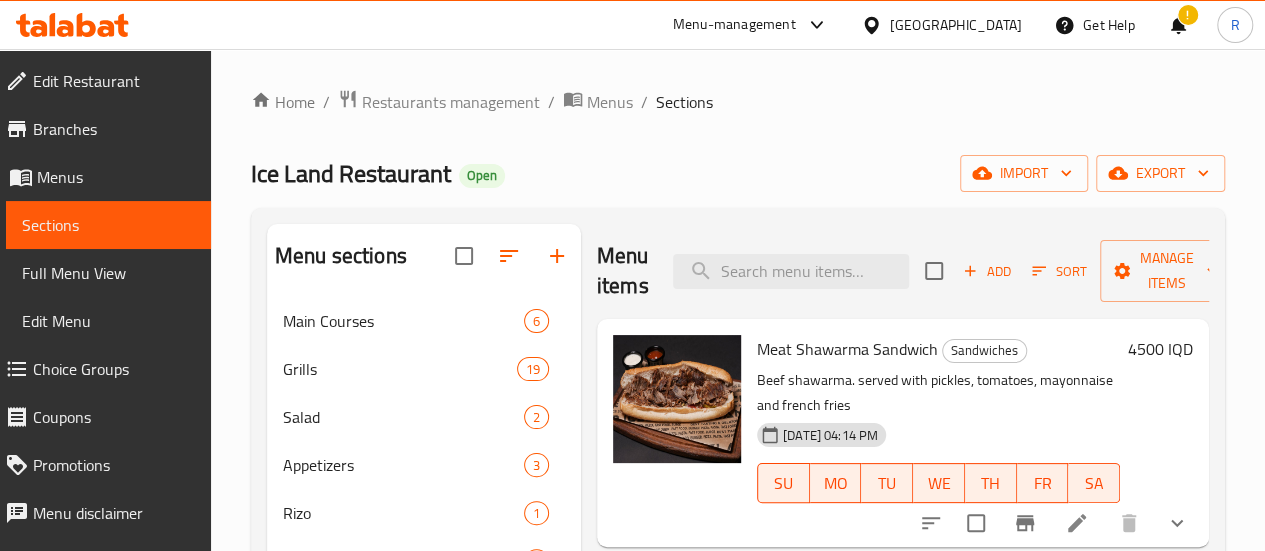 click on "Menu items" at bounding box center [623, 271] 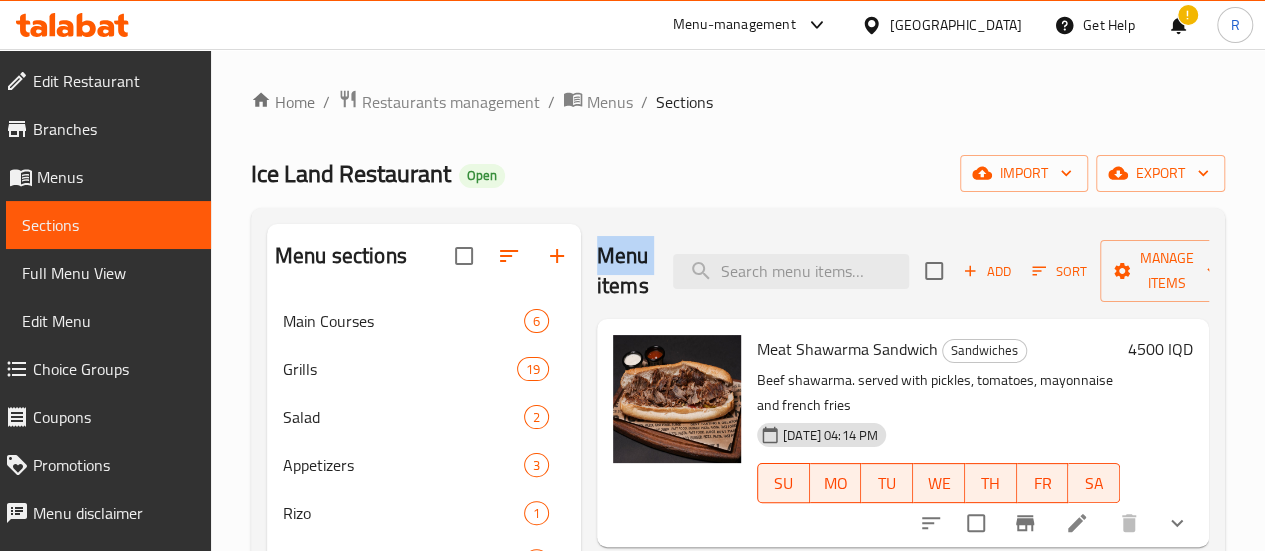 click on "Menu items" at bounding box center (623, 271) 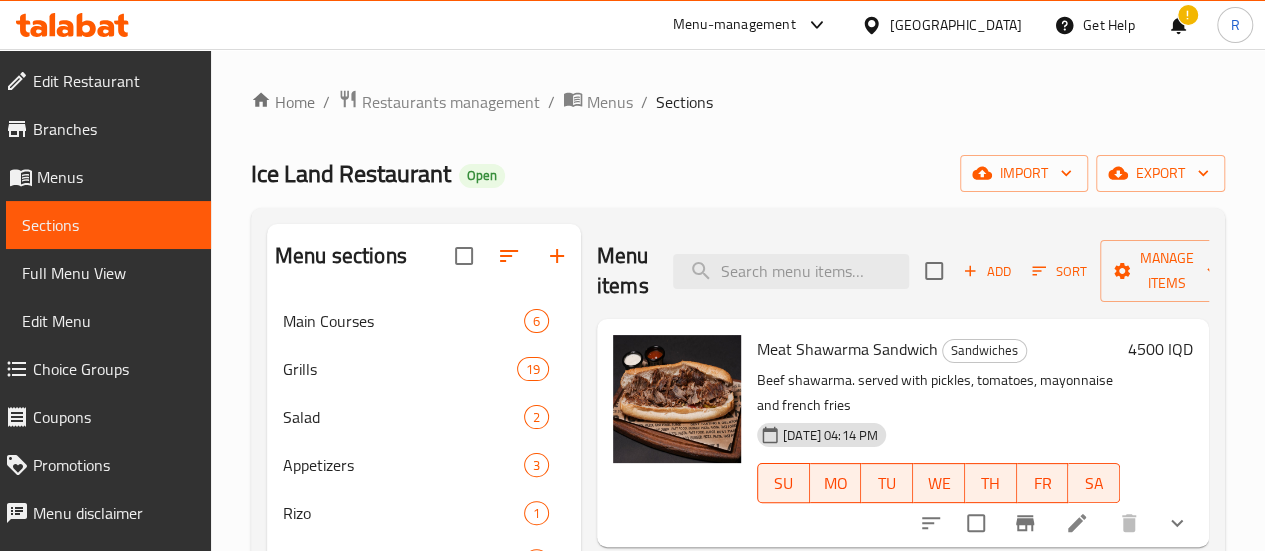click on "Menu items" at bounding box center (623, 271) 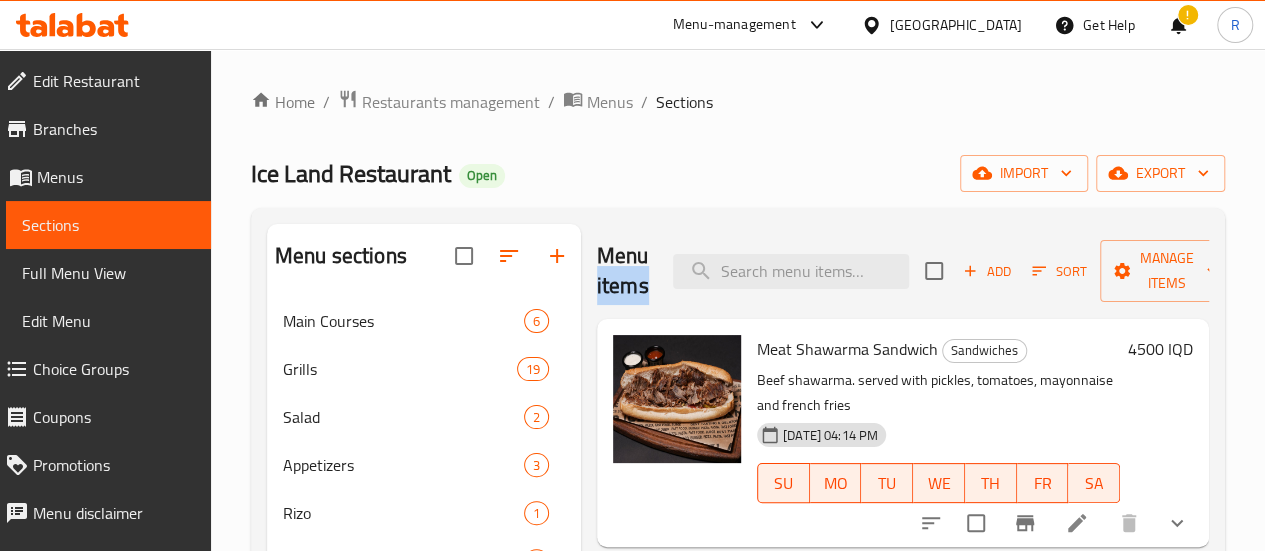 click on "Menu items" at bounding box center [623, 271] 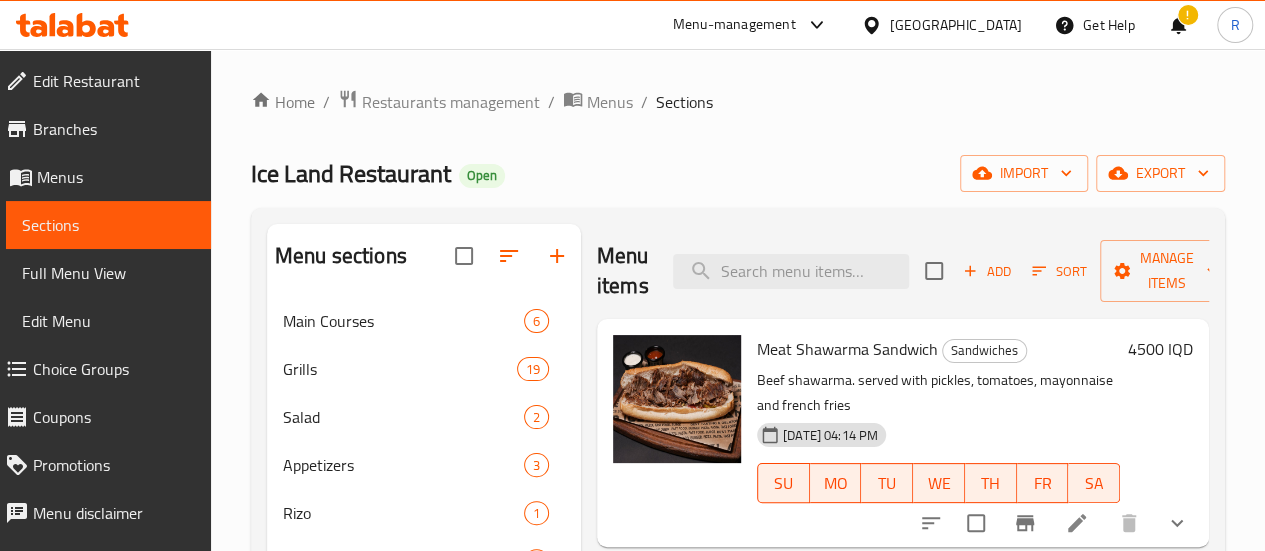 click on "Menu items" at bounding box center [623, 271] 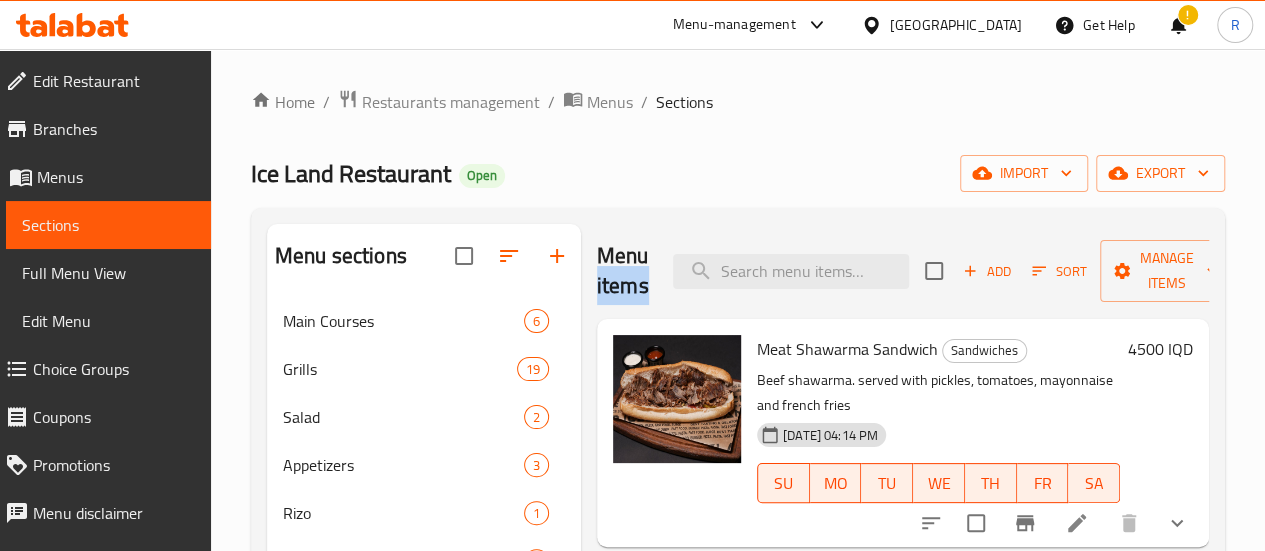 click on "Menu items" at bounding box center [623, 271] 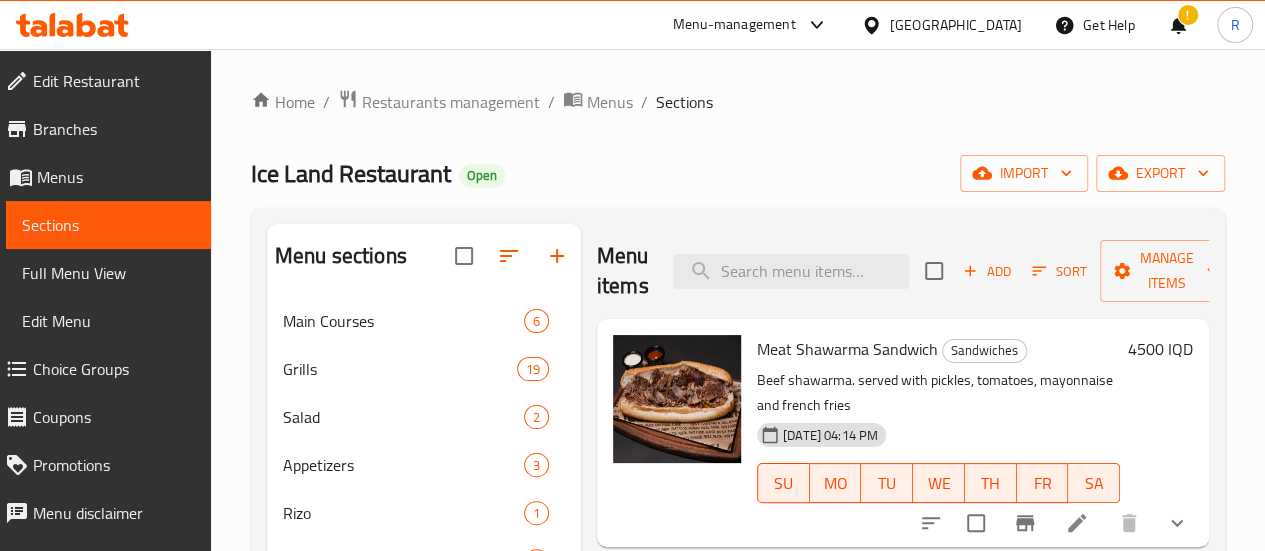 click on "Menu items" at bounding box center [623, 271] 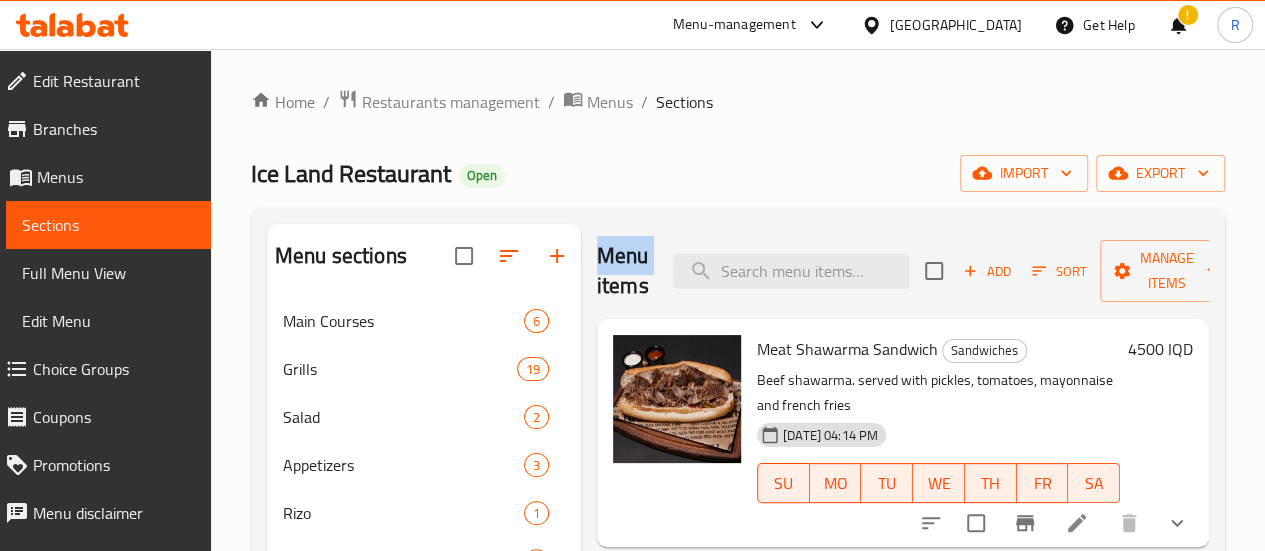 click on "Menu items" at bounding box center [623, 271] 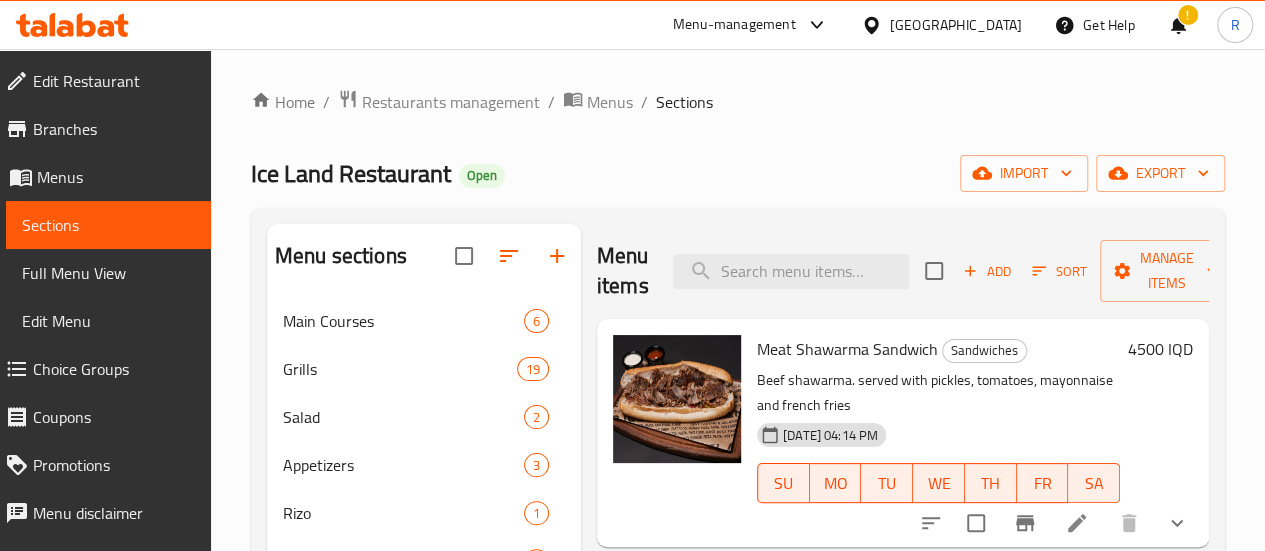 click on "Menu items" at bounding box center (623, 271) 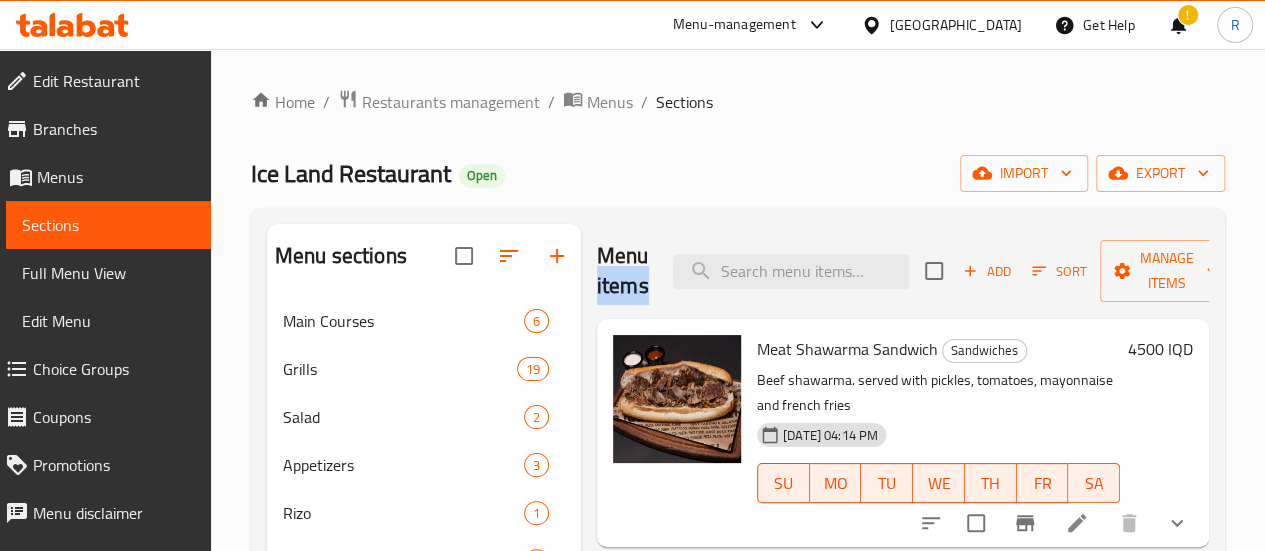click on "Menu items" at bounding box center [623, 271] 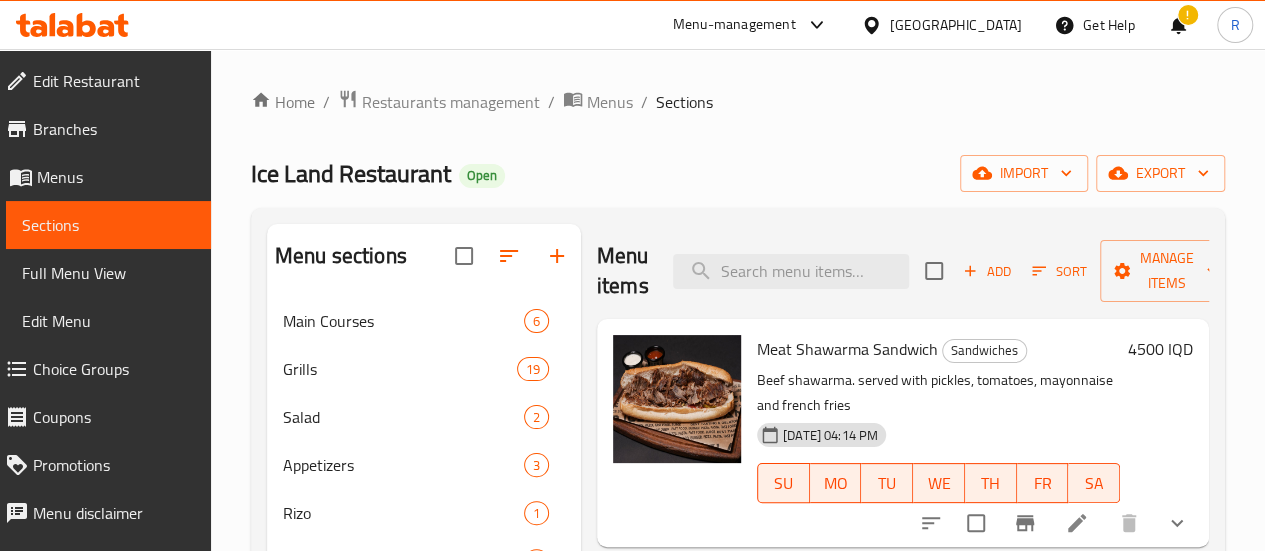 click on "Menu items" at bounding box center (623, 271) 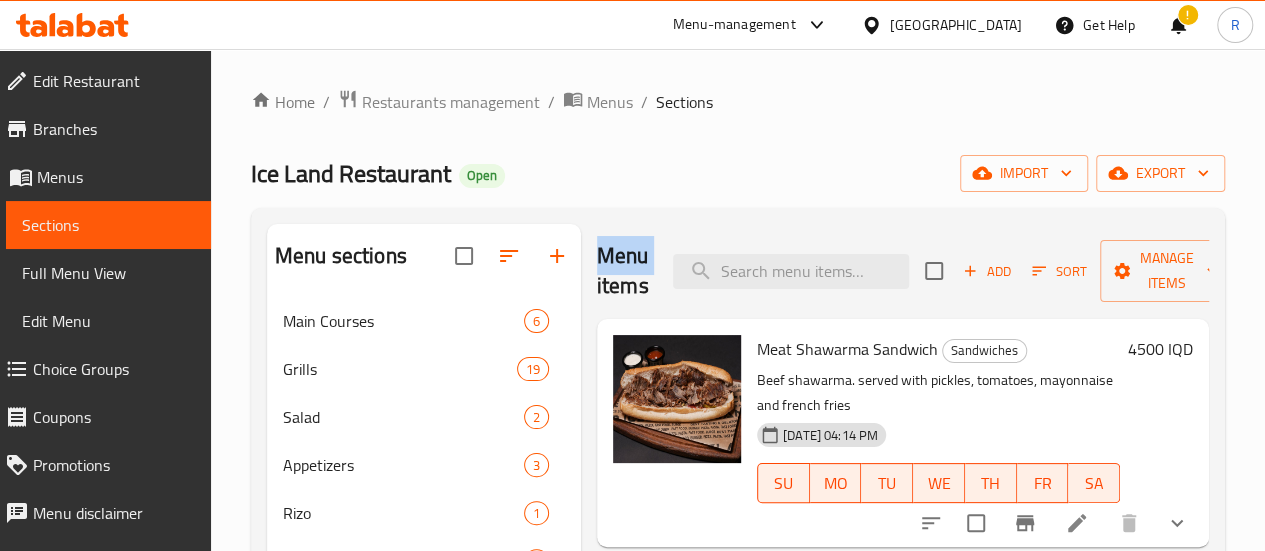 click on "Menu items" at bounding box center [623, 271] 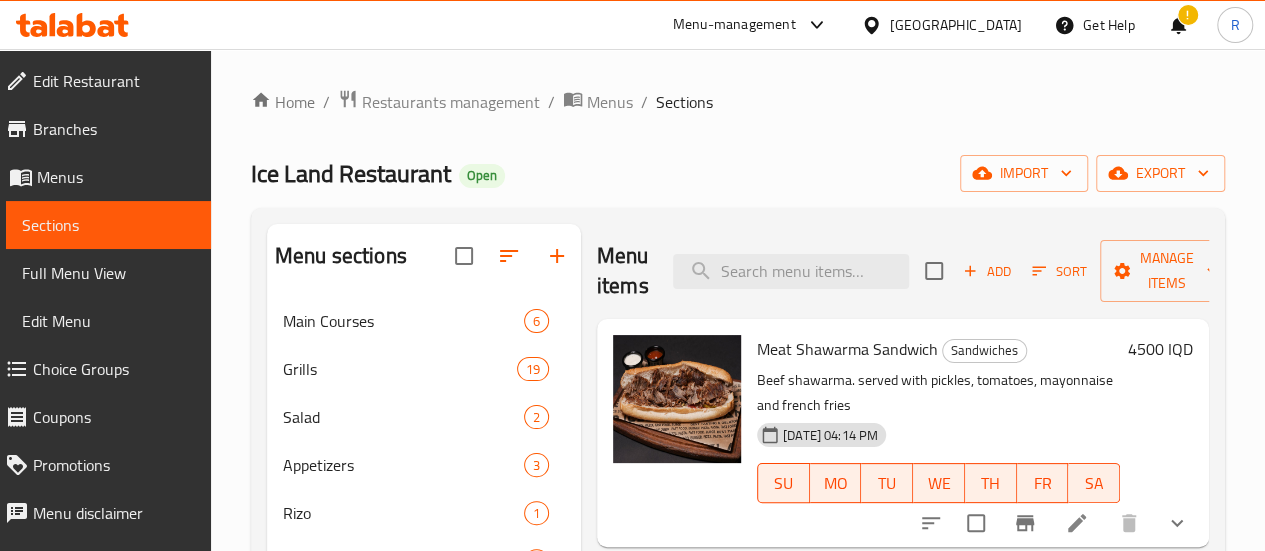 click on "Menu items" at bounding box center (623, 271) 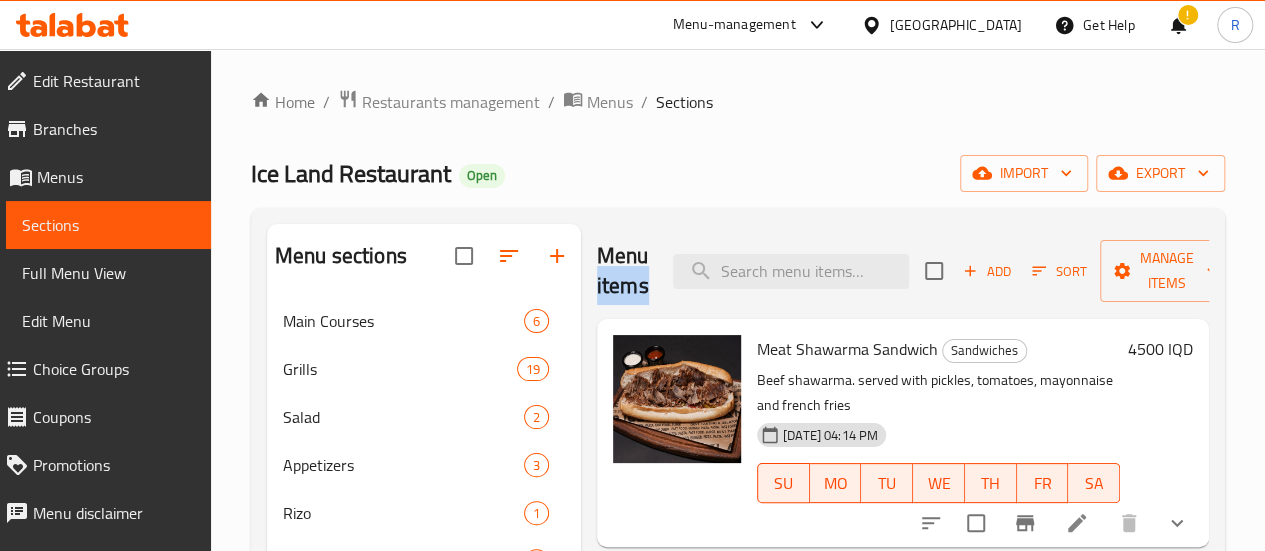 click on "Menu items" at bounding box center (623, 271) 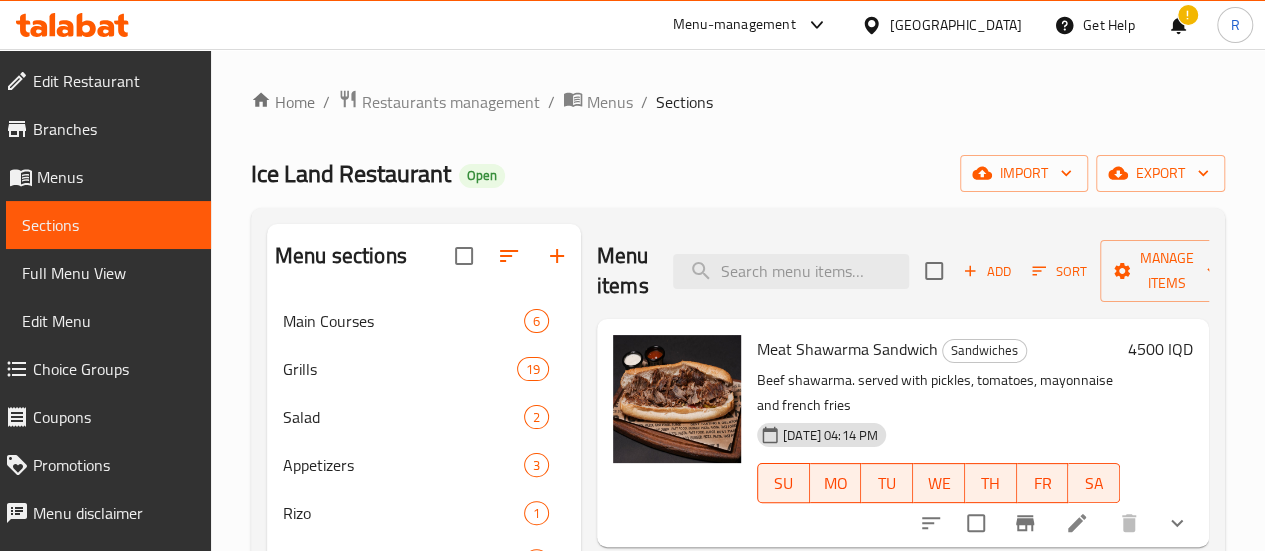 click on "Menu items" at bounding box center [623, 271] 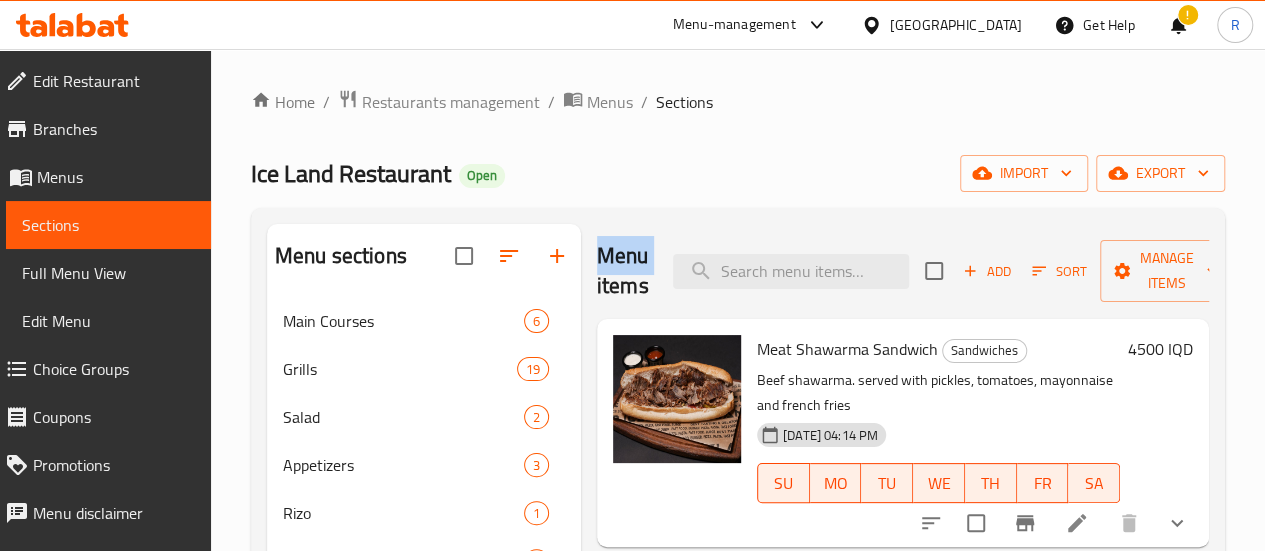 click on "Menu items" at bounding box center [623, 271] 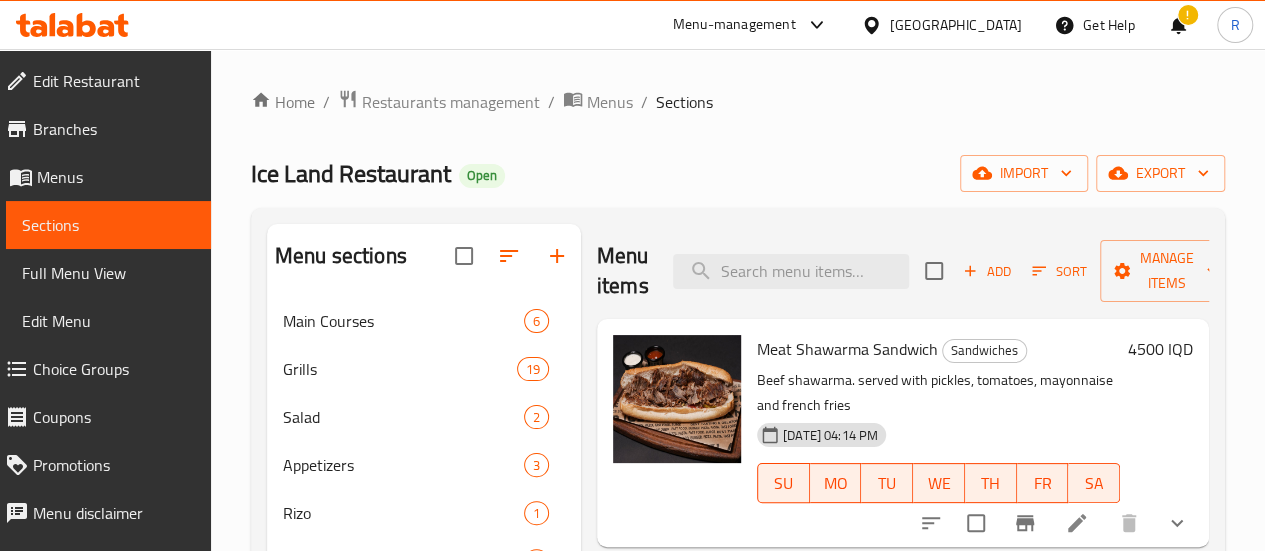 click on "Menu items" at bounding box center (623, 271) 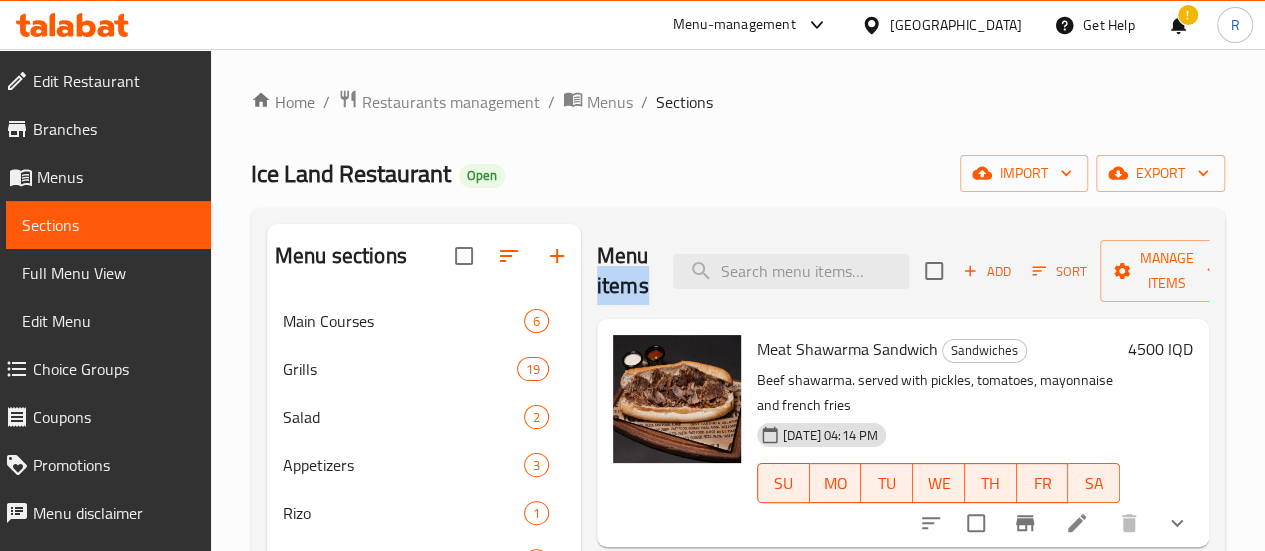 click on "Menu items" at bounding box center [623, 271] 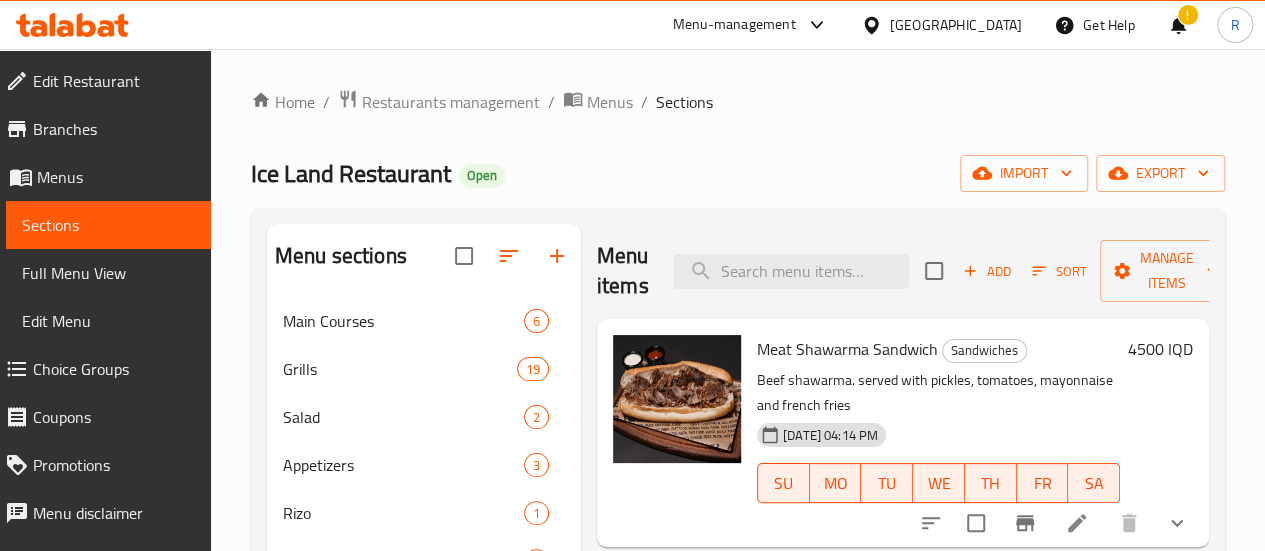 click on "Ice Land Restaurant Open import export" at bounding box center [738, 173] 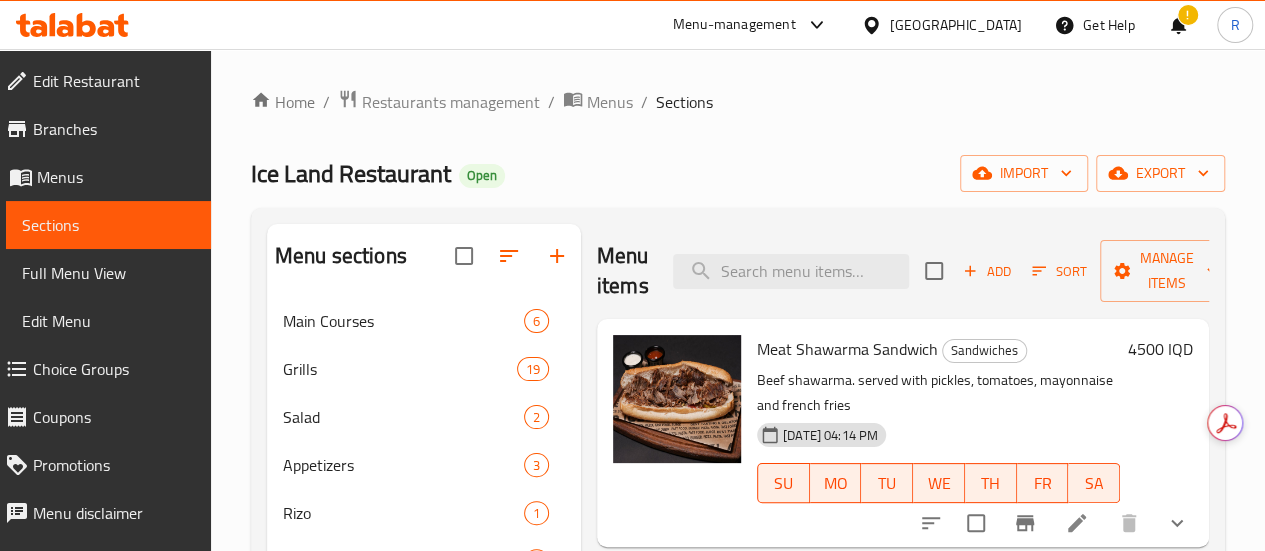 click on "Home / Restaurants management / Menus / Sections Ice Land Restaurant Open import export Menu sections Main Courses 6 Grills 19 Salad 2 Appetizers 3 Rizo	 1 Spaghetti	 3 Pizza 11 Kentucky 2 Lasagna	 1 Dishes 11 Saj 13 Sandwiches 11 Side Dishes 3 Cocktail 2 Juices 5 Drinks 10 Menu items Add Sort Manage items Meat Shawarma Sandwich   Sandwiches Beef shawarma. served with pickles, tomatoes, mayonnaise and french fries 30-06-2025 04:14 PM SU MO TU WE TH FR SA 4500   IQD Chicken Shawarma Sandwich   Sandwiches Chicken shawarma. served with pickles, tomatoes, mayonnaise and french fries 30-06-2025 04:14 PM SU MO TU WE TH FR SA 4000   IQD Escalope Sandwich   Sandwiches Chicken piece. served with lettuce, tomatoes, ketchup, mayonnaise and french fries 30-06-2025 04:14 PM SU MO TU WE TH FR SA 6000   IQD  Chicken Burger With Cheese   Sandwiches Burger bun bread. served with chicken patty, cheese, lettuce, tomatoes, ketchup, mayonnaise and french fries 30-06-2025 04:14 PM SU MO TU WE TH FR SA 6000   IQD   Sandwiches SU MO" at bounding box center (738, 589) 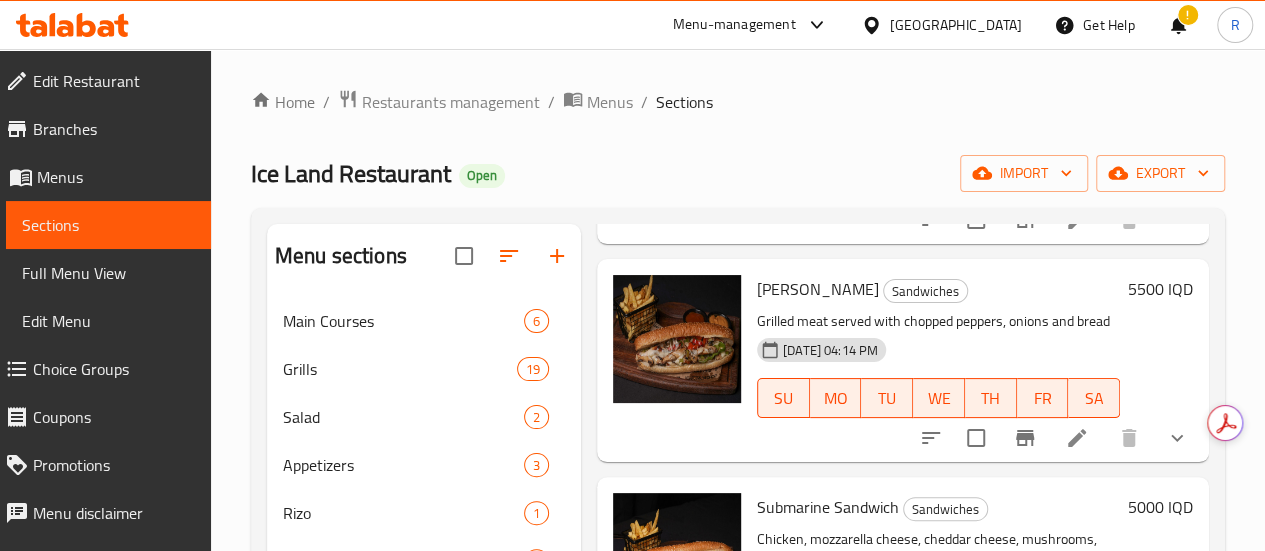 scroll, scrollTop: 1854, scrollLeft: 0, axis: vertical 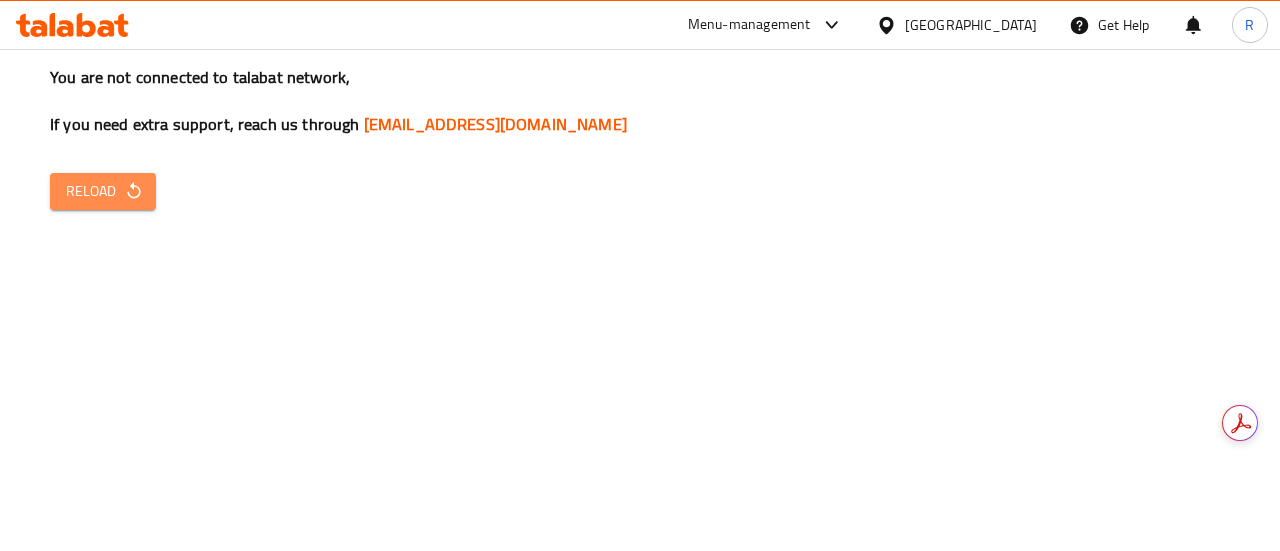 click on "Reload" at bounding box center [103, 191] 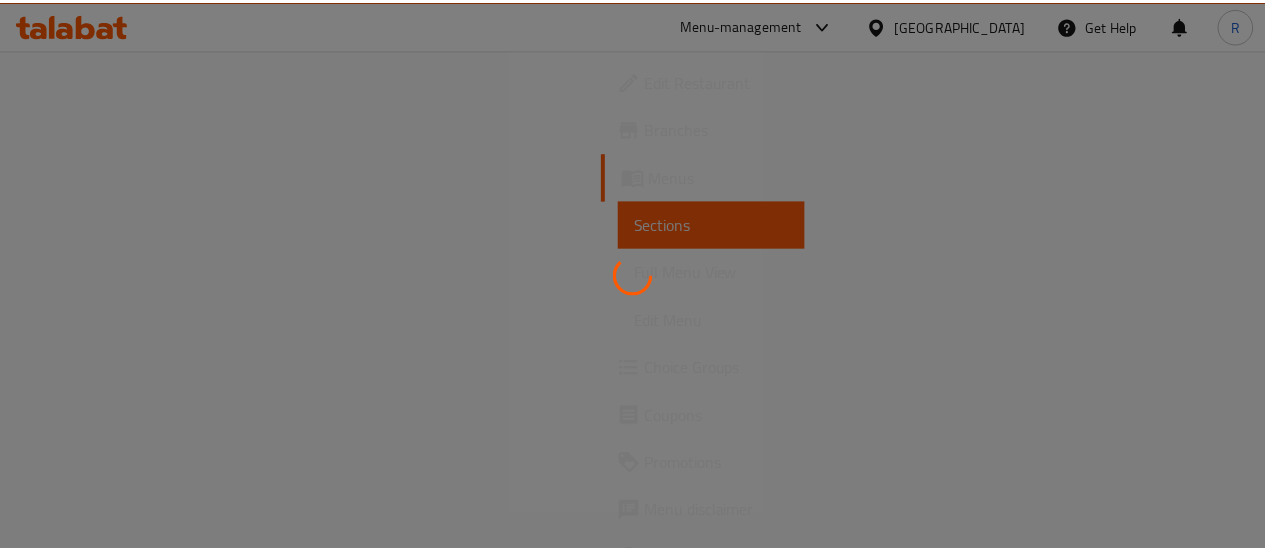 scroll, scrollTop: 0, scrollLeft: 0, axis: both 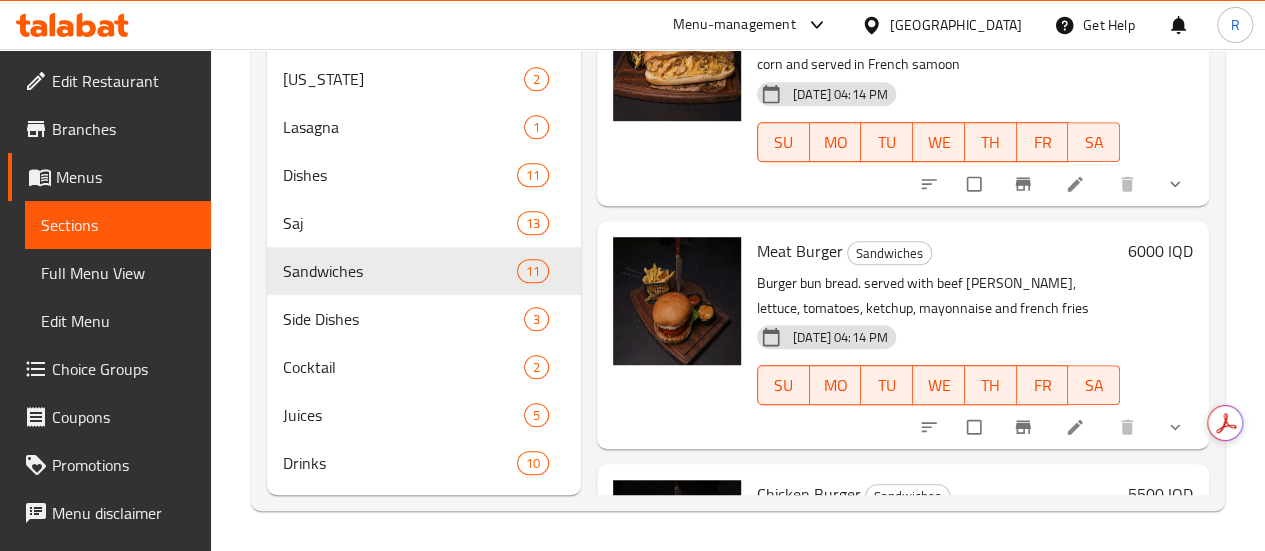 click on "6000   IQD" at bounding box center [1160, 251] 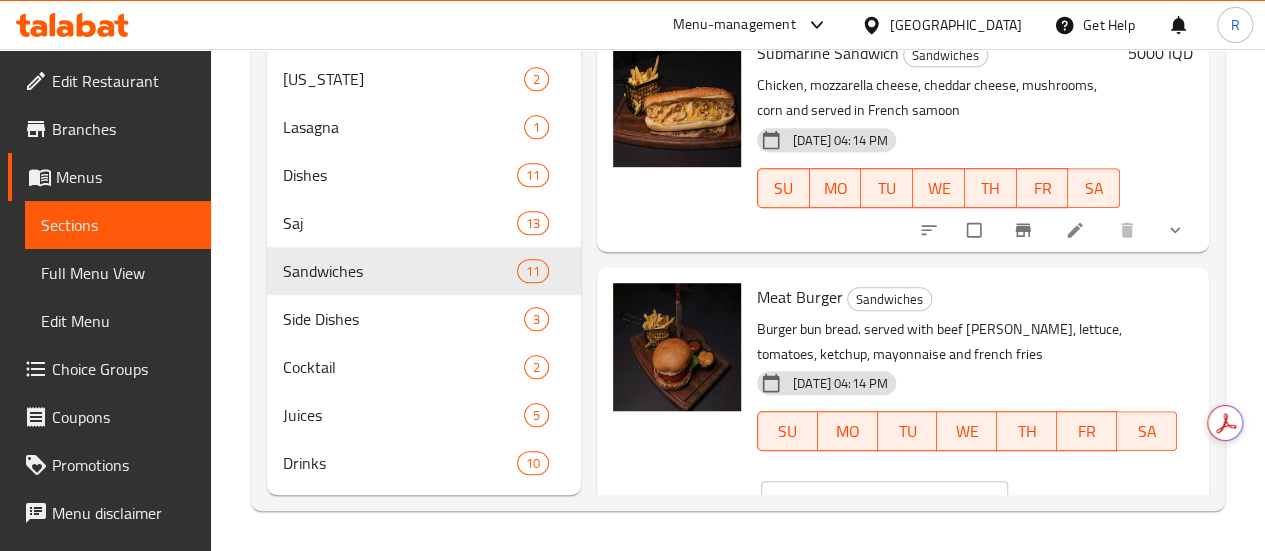scroll, scrollTop: 1688, scrollLeft: 0, axis: vertical 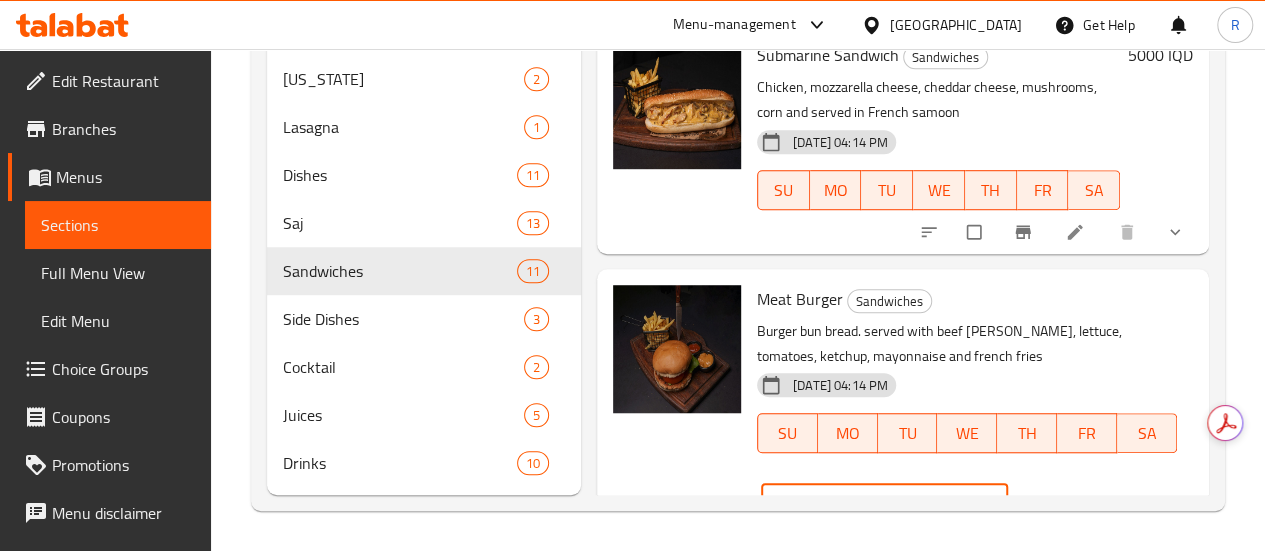 click on "IQD 6000 ​" at bounding box center (884, 503) 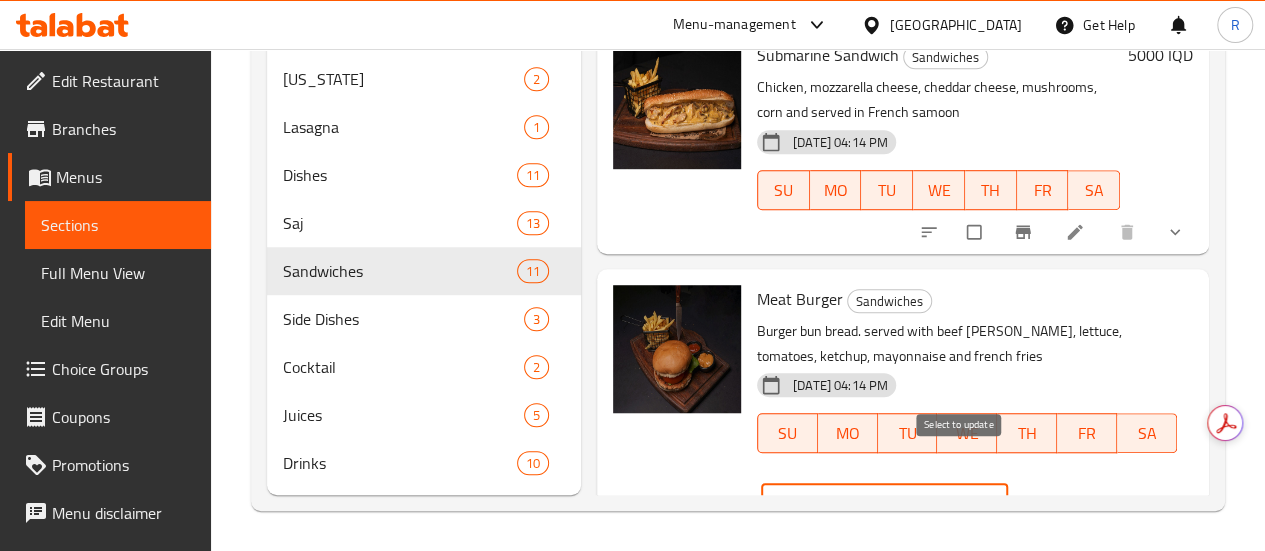 type on "7000" 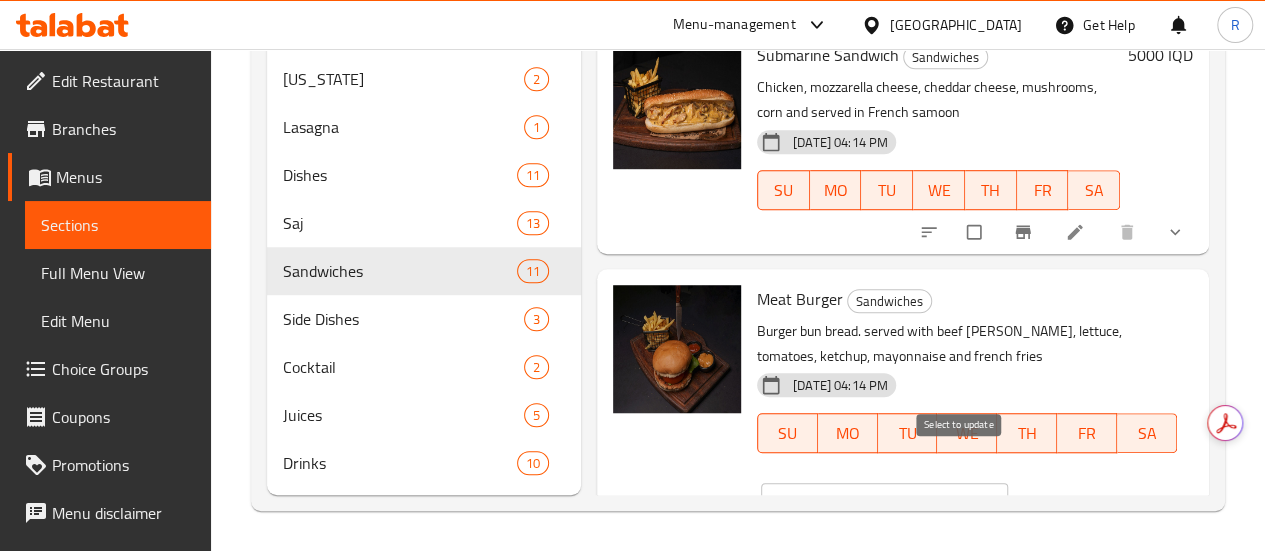 click at bounding box center [976, 519] 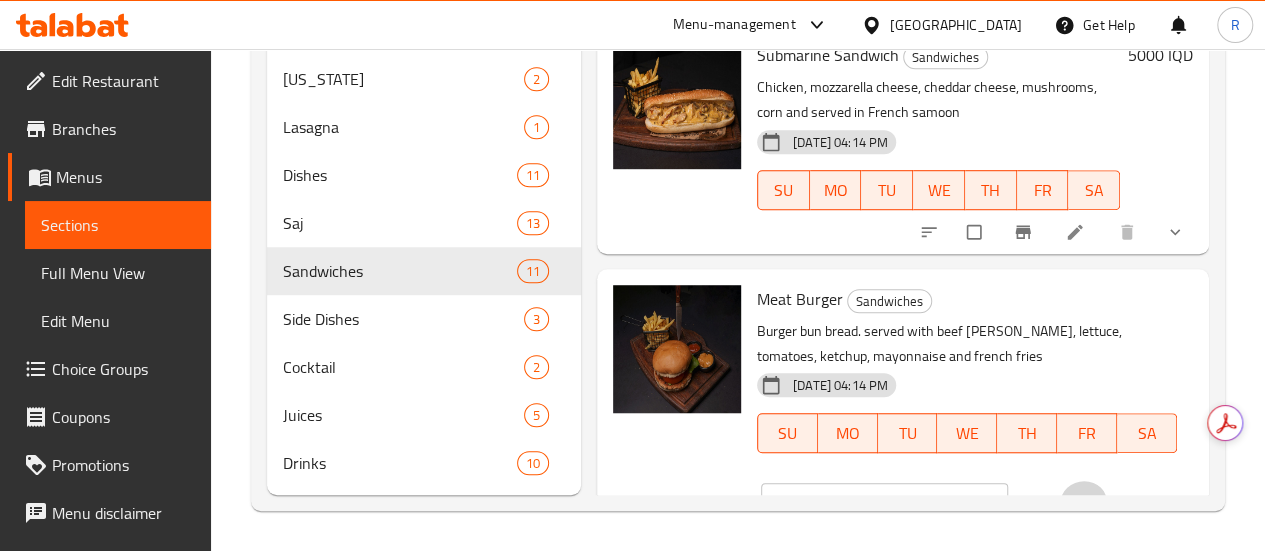 click 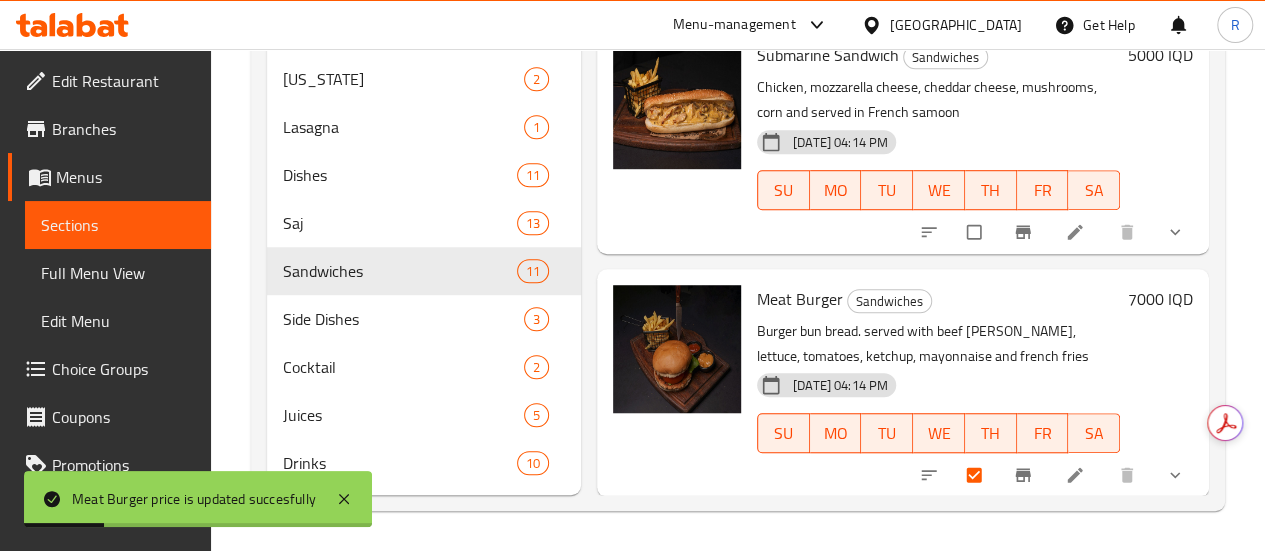click on "30-06-2025 04:14 PM SU MO TU WE TH FR SA" at bounding box center [938, 419] 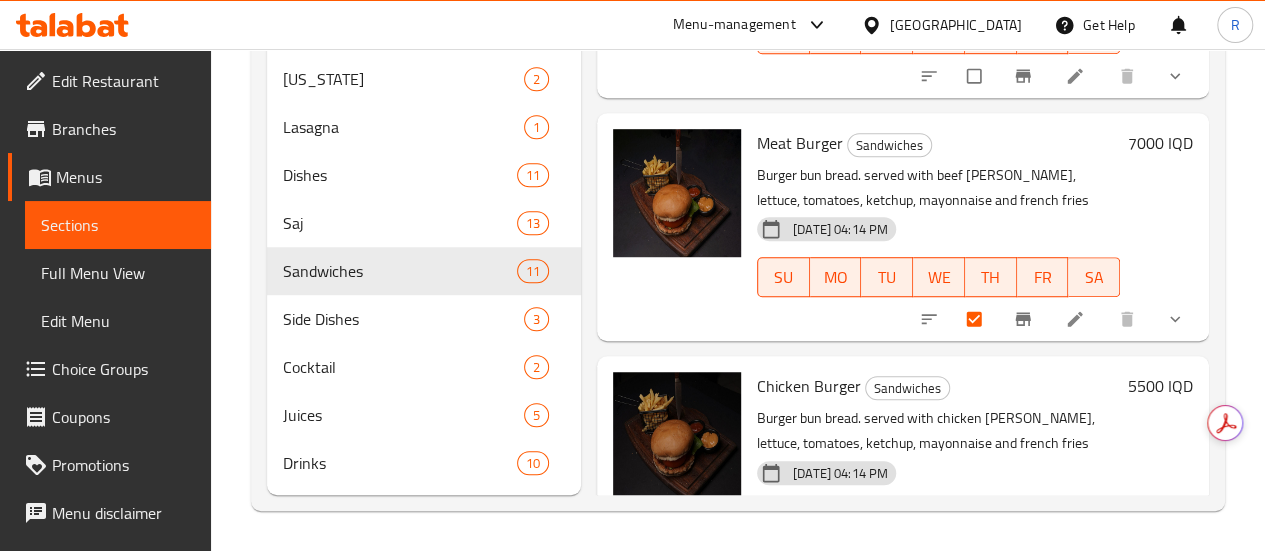 scroll, scrollTop: 1854, scrollLeft: 0, axis: vertical 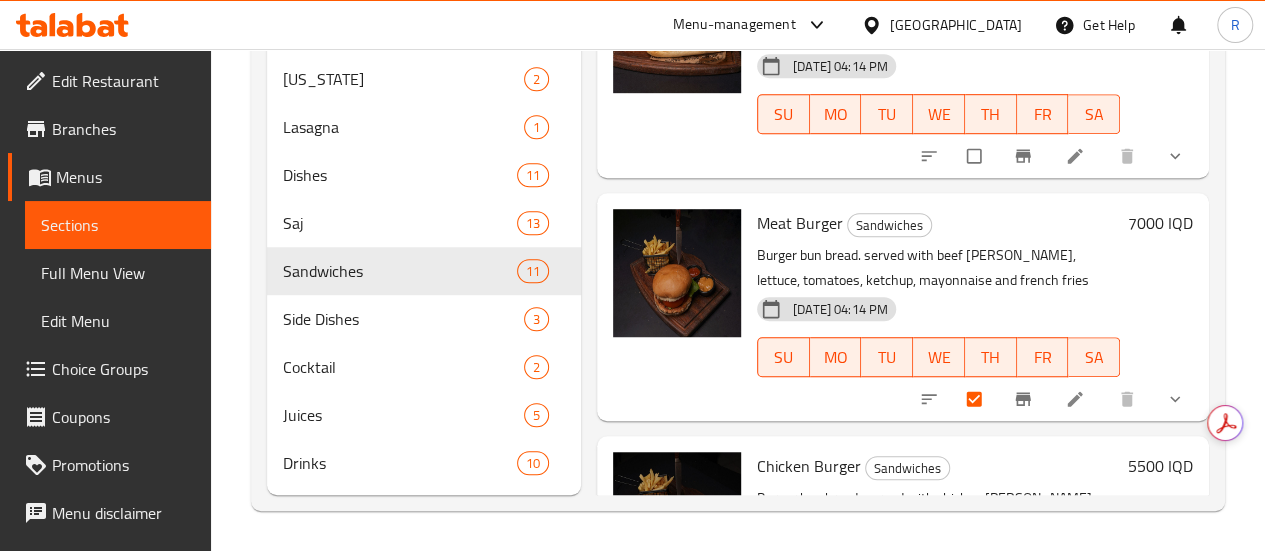 click on "7000   IQD" at bounding box center [1160, 223] 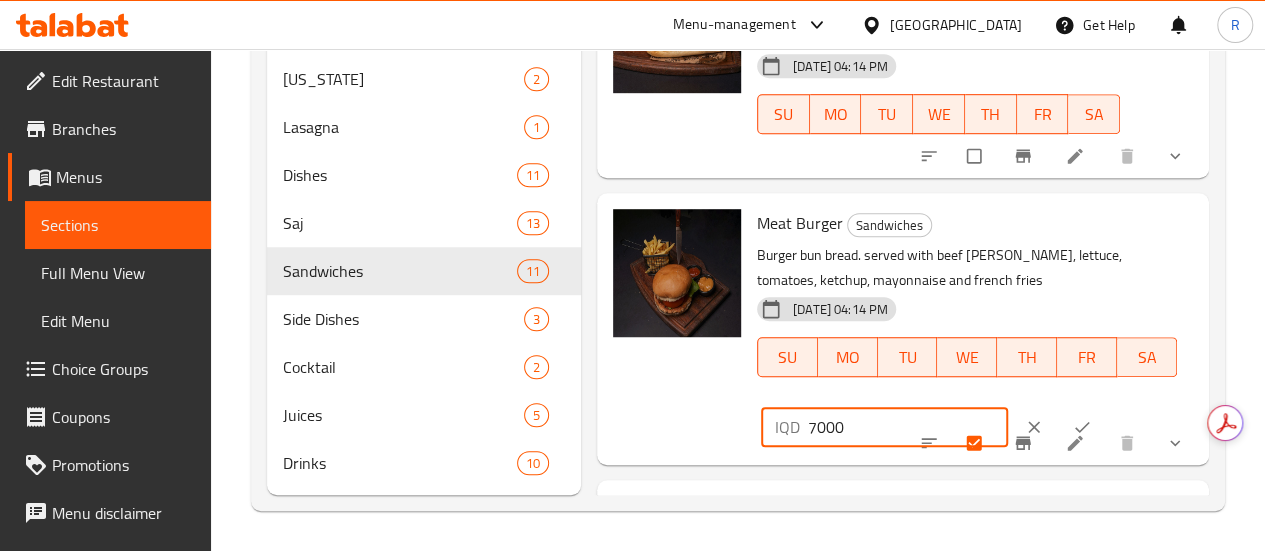 drag, startPoint x: 738, startPoint y: 347, endPoint x: 646, endPoint y: 334, distance: 92.91394 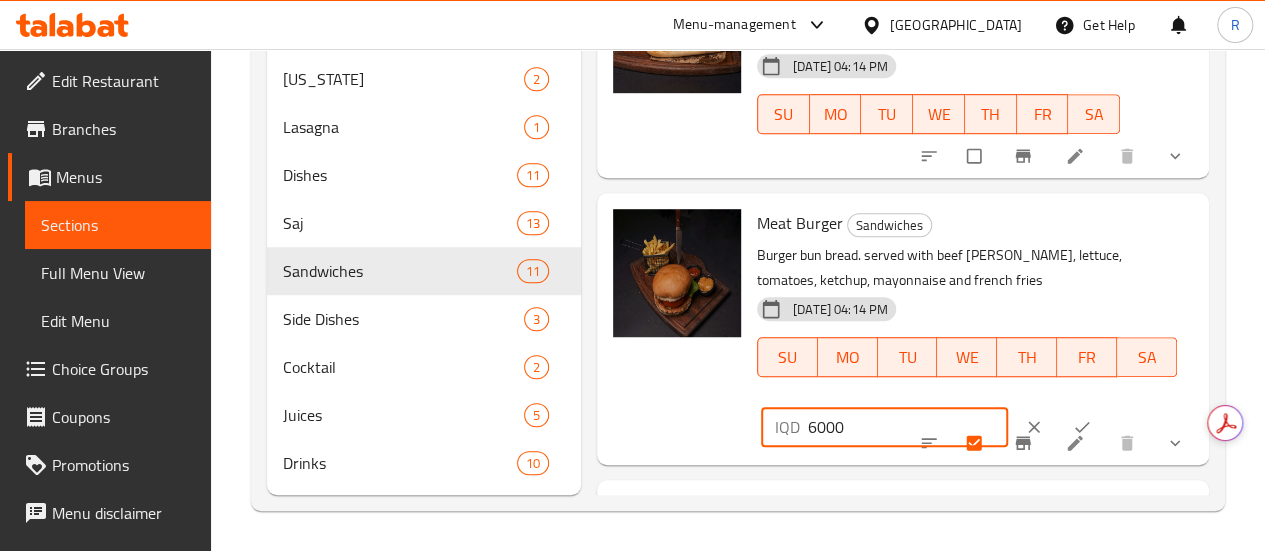 type on "6000" 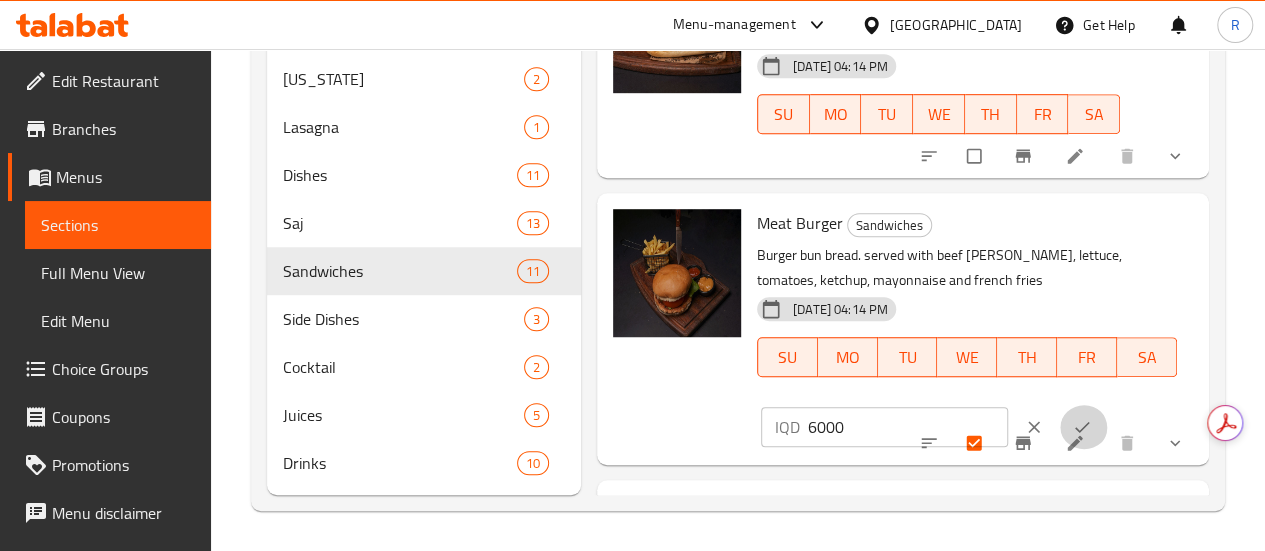 click 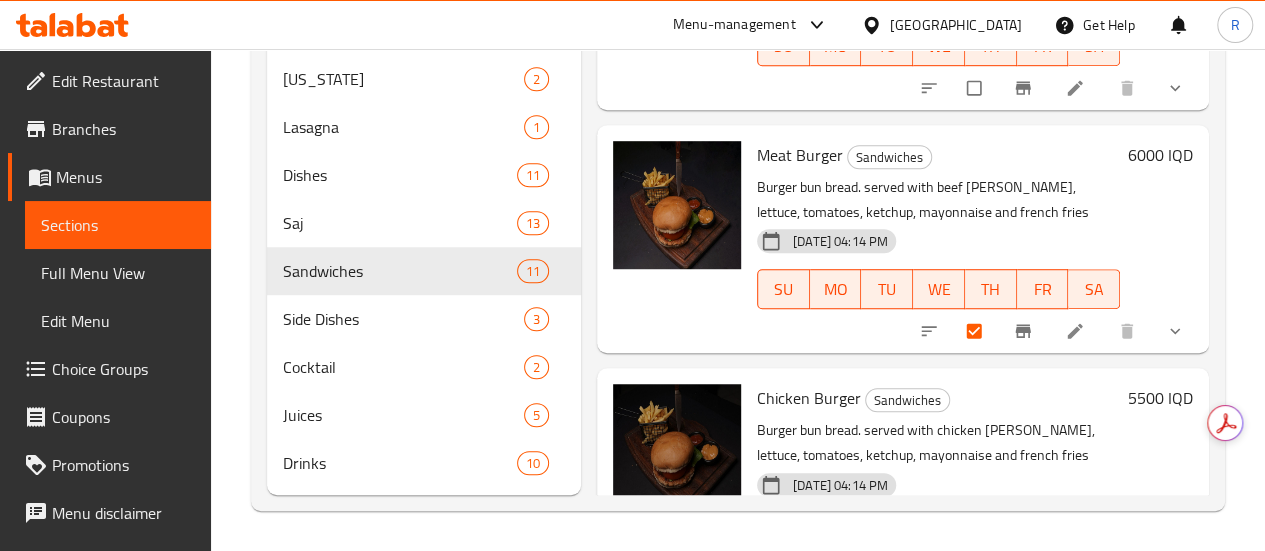 scroll, scrollTop: 1854, scrollLeft: 0, axis: vertical 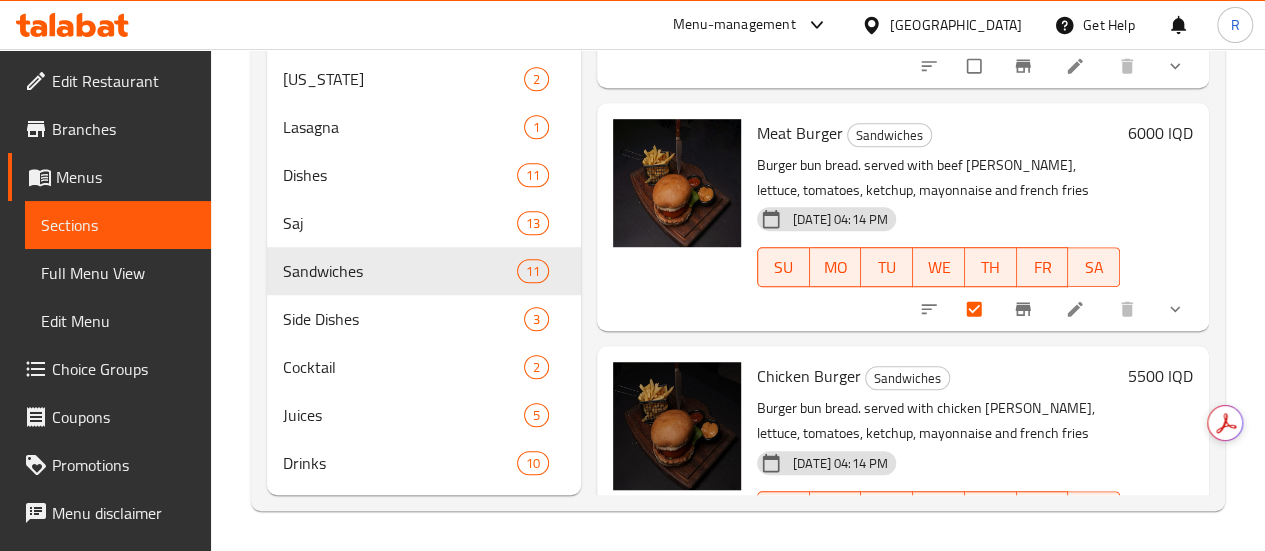 click on "5500   IQD" at bounding box center [1160, 376] 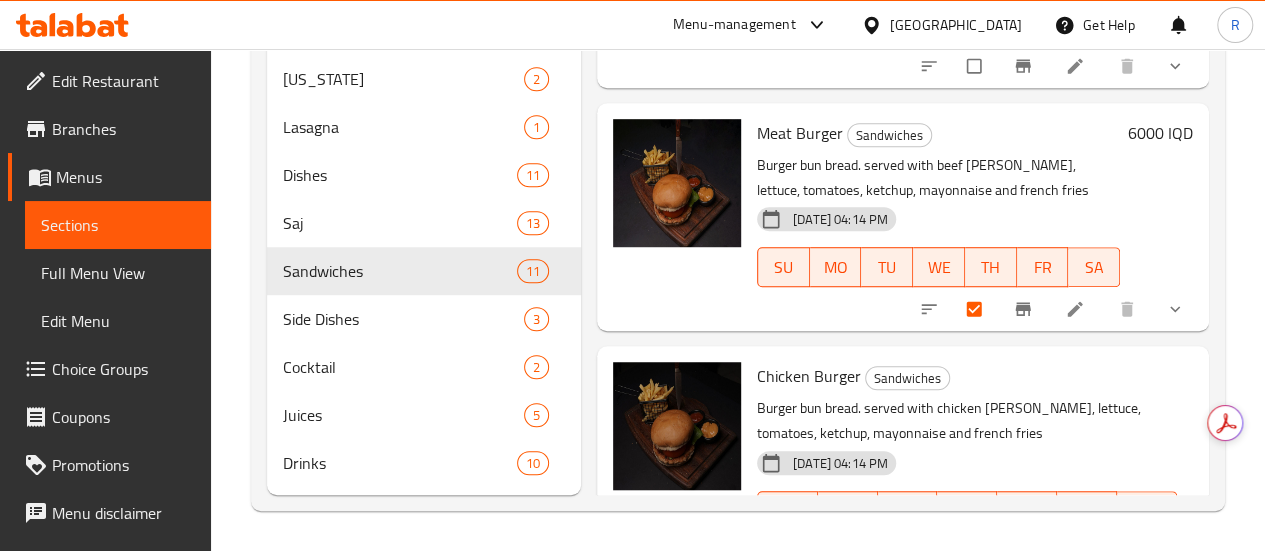 scroll, scrollTop: 1898, scrollLeft: 0, axis: vertical 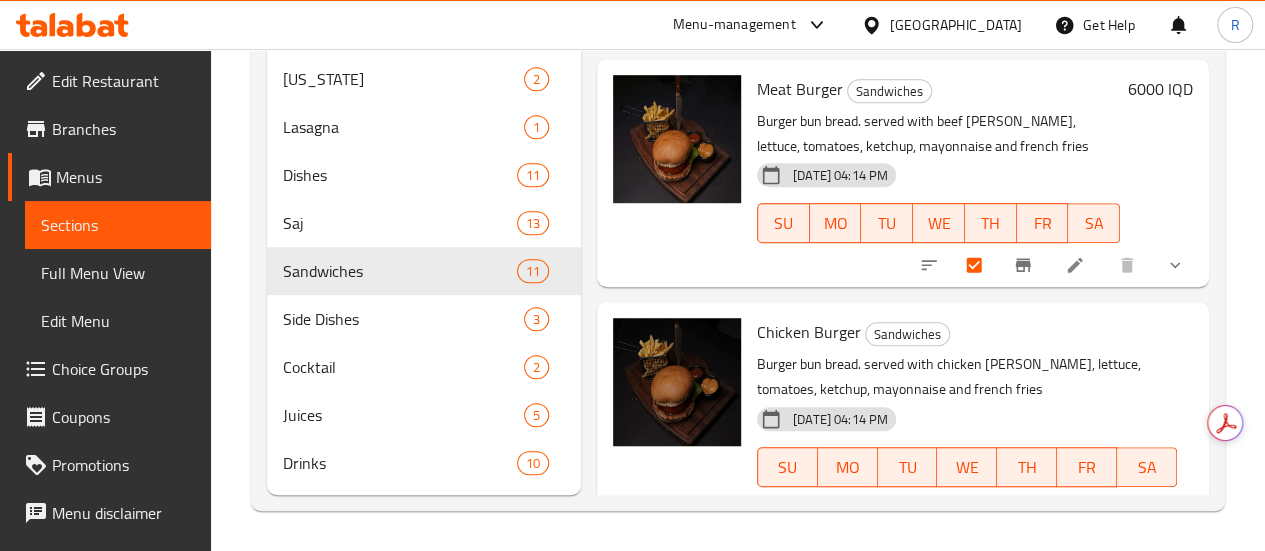 click on "5500" at bounding box center [908, 537] 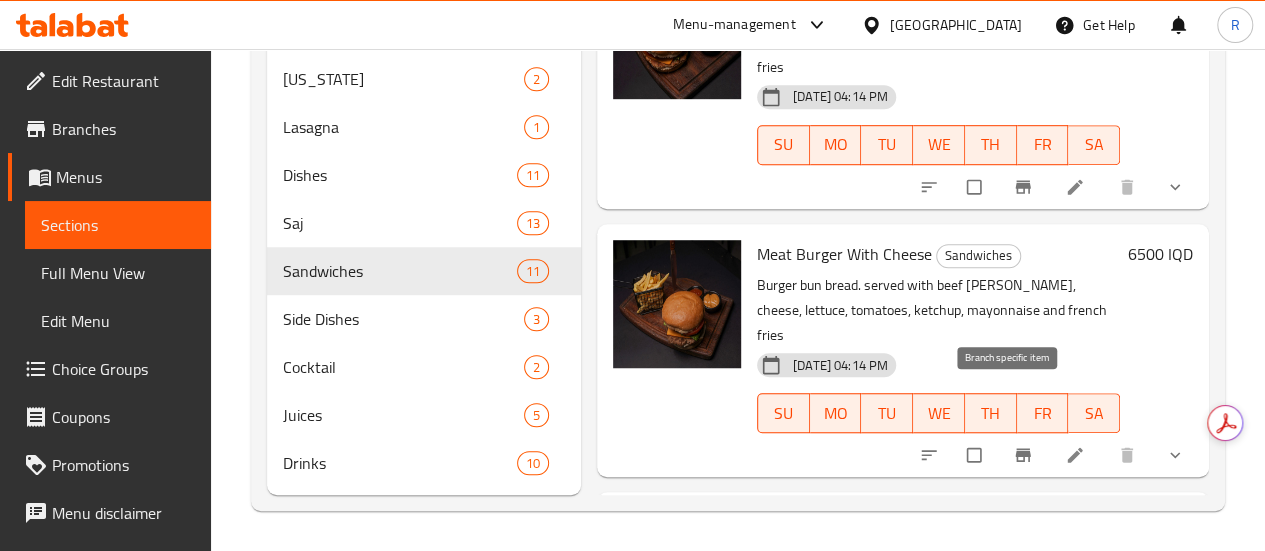 scroll, scrollTop: 514, scrollLeft: 0, axis: vertical 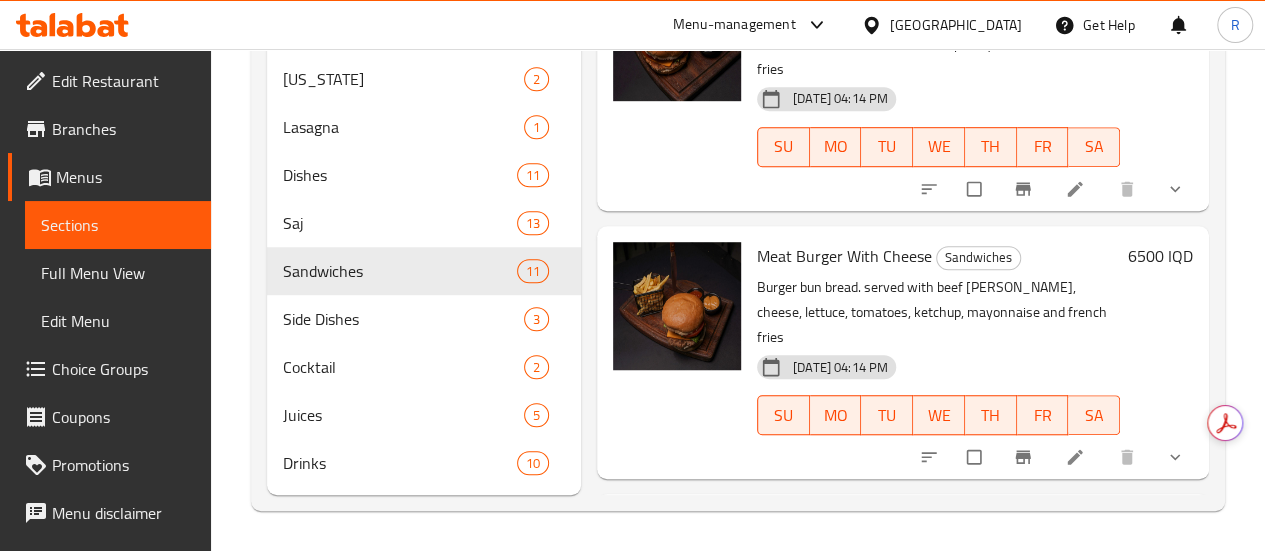 click on "6500   IQD" at bounding box center [1160, 256] 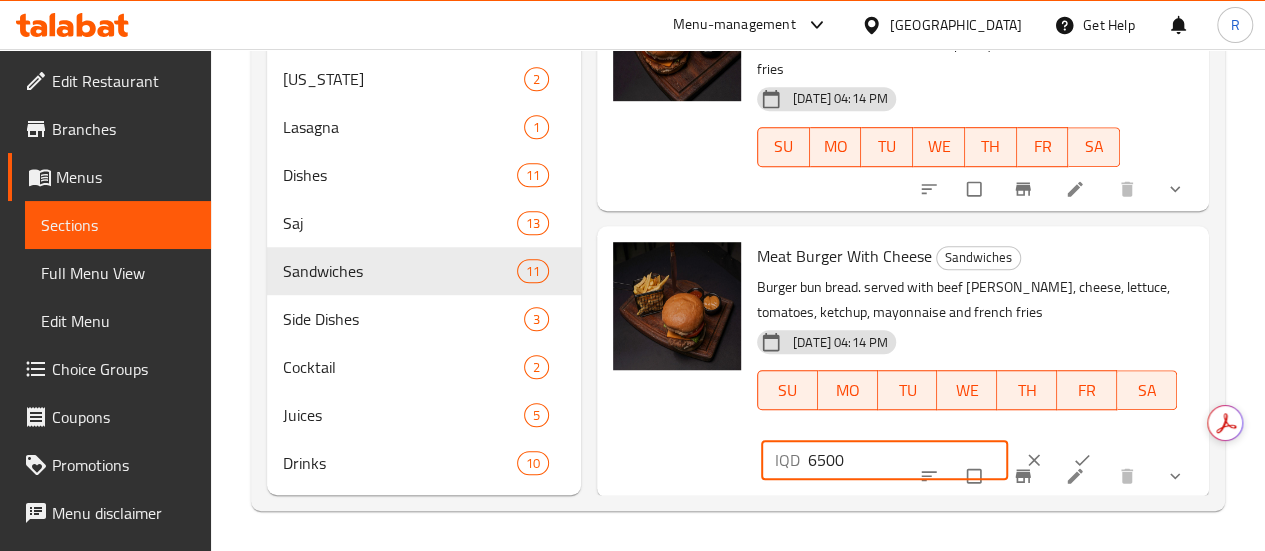drag, startPoint x: 746, startPoint y: 397, endPoint x: 600, endPoint y: 395, distance: 146.0137 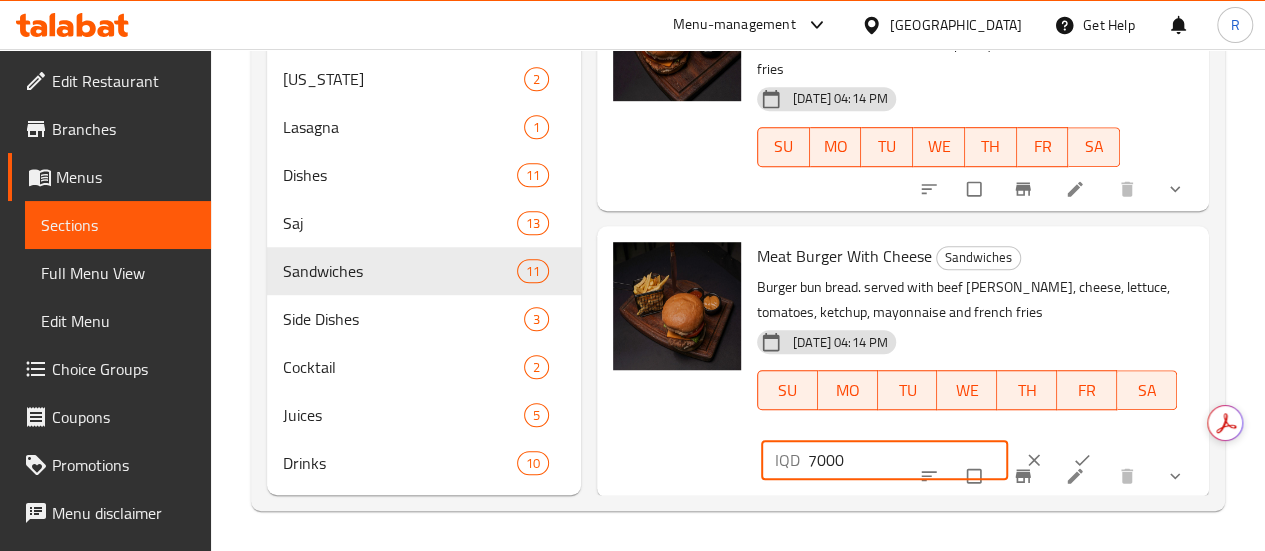 type on "7000" 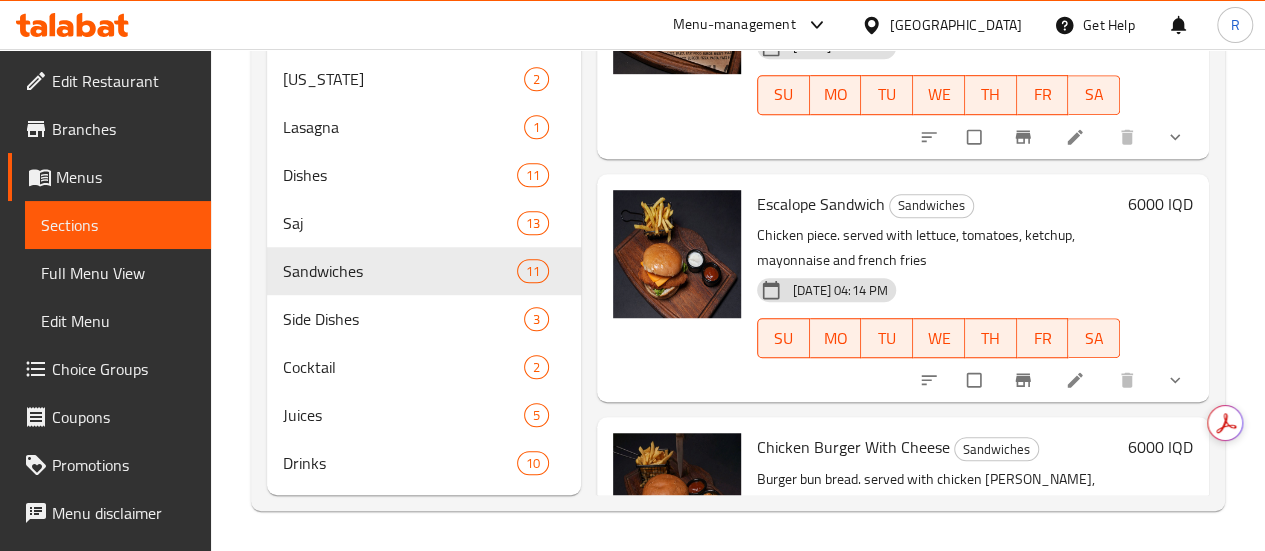 scroll, scrollTop: 0, scrollLeft: 0, axis: both 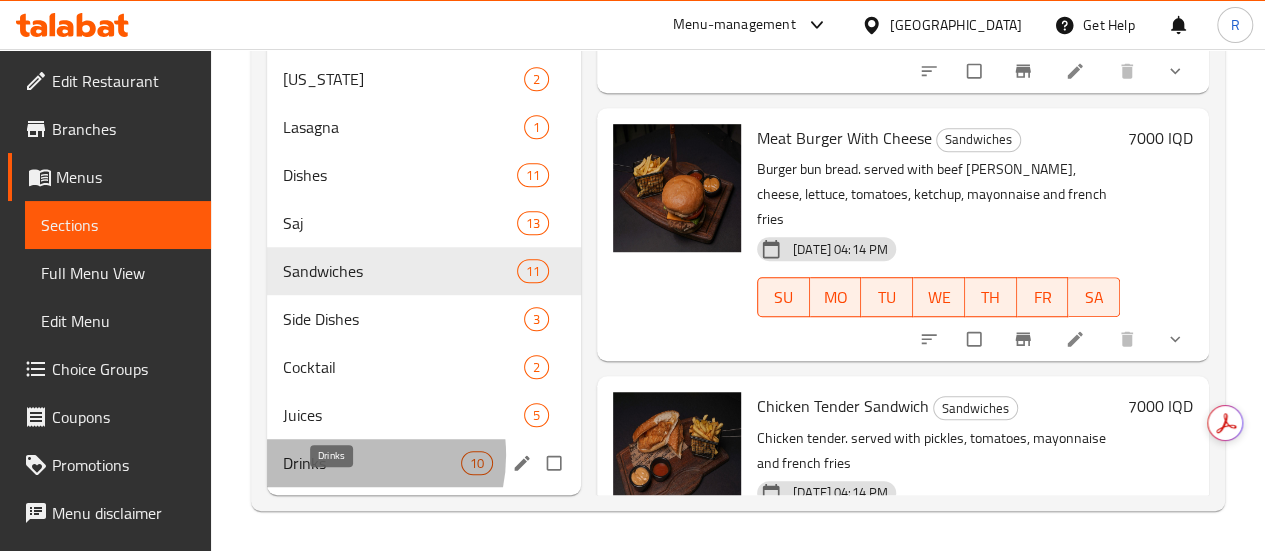 click on "Drinks" at bounding box center [372, 463] 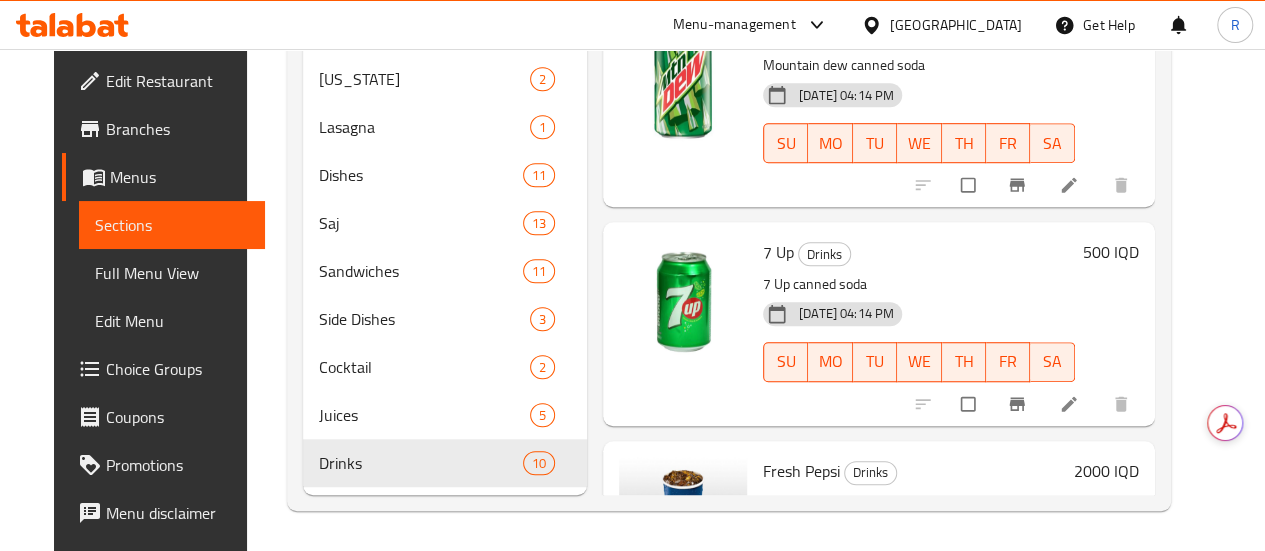 scroll, scrollTop: 613, scrollLeft: 0, axis: vertical 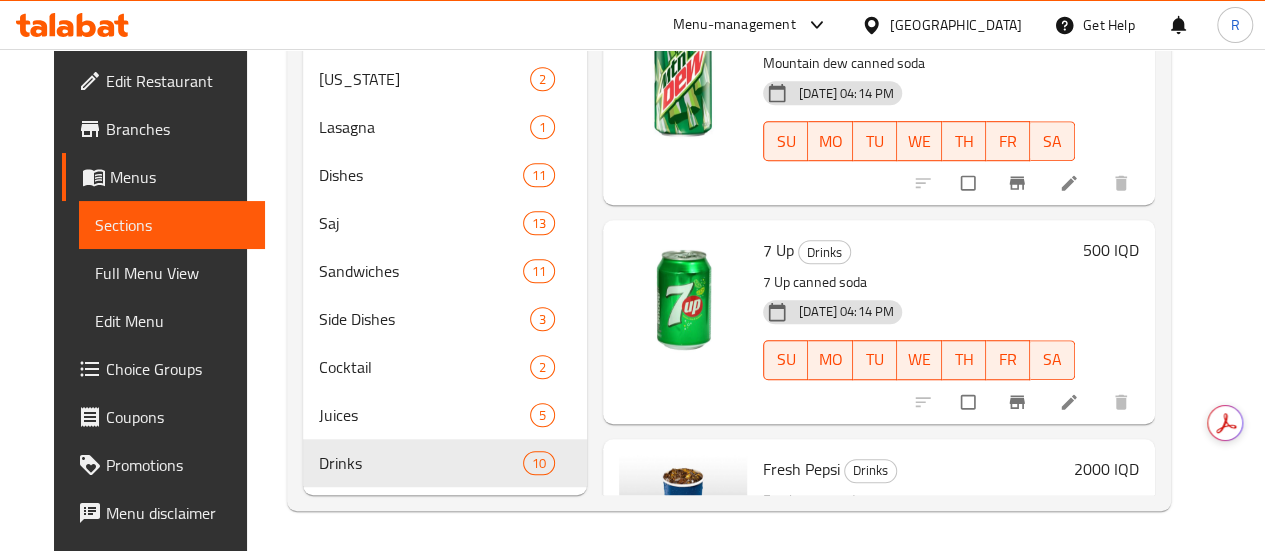 click on "500   IQD" at bounding box center (1111, 250) 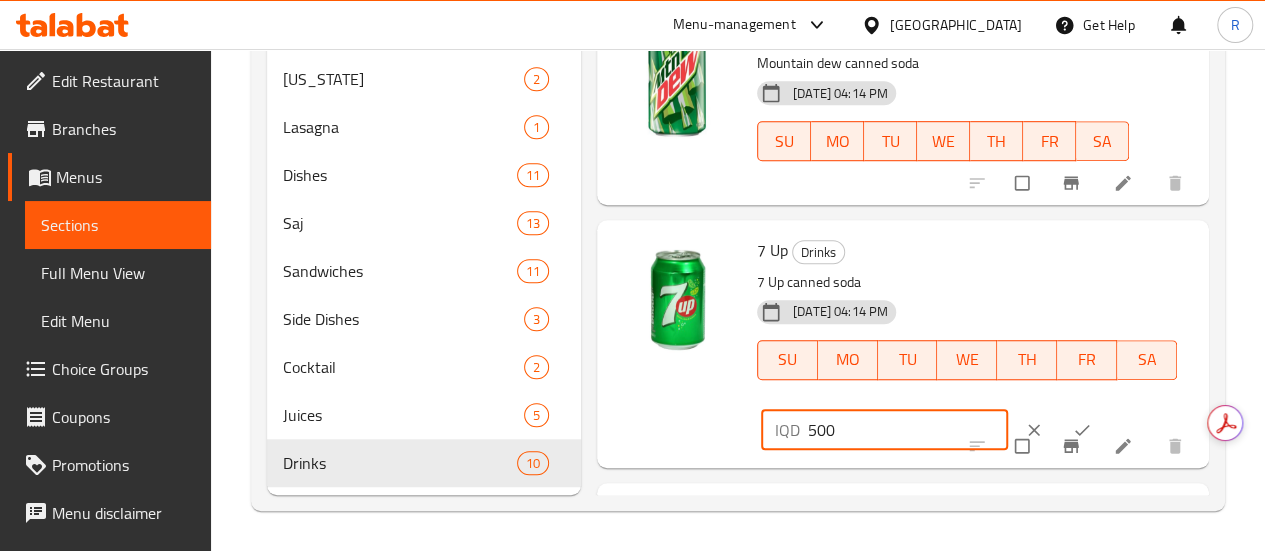 drag, startPoint x: 780, startPoint y: 407, endPoint x: 573, endPoint y: 365, distance: 211.2179 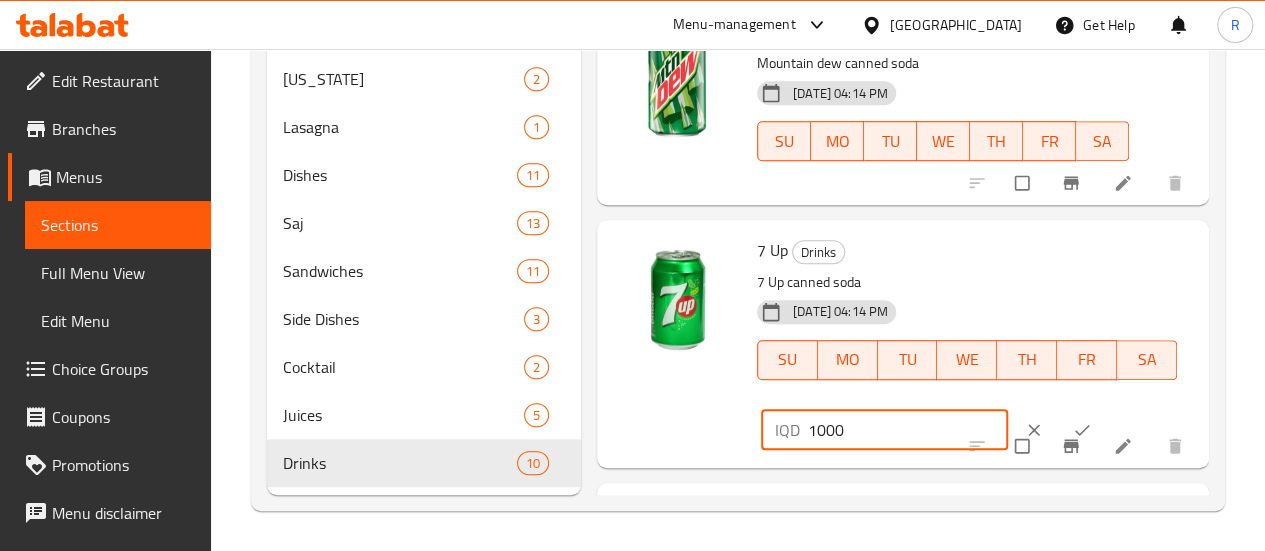 click on "1000" at bounding box center [908, 430] 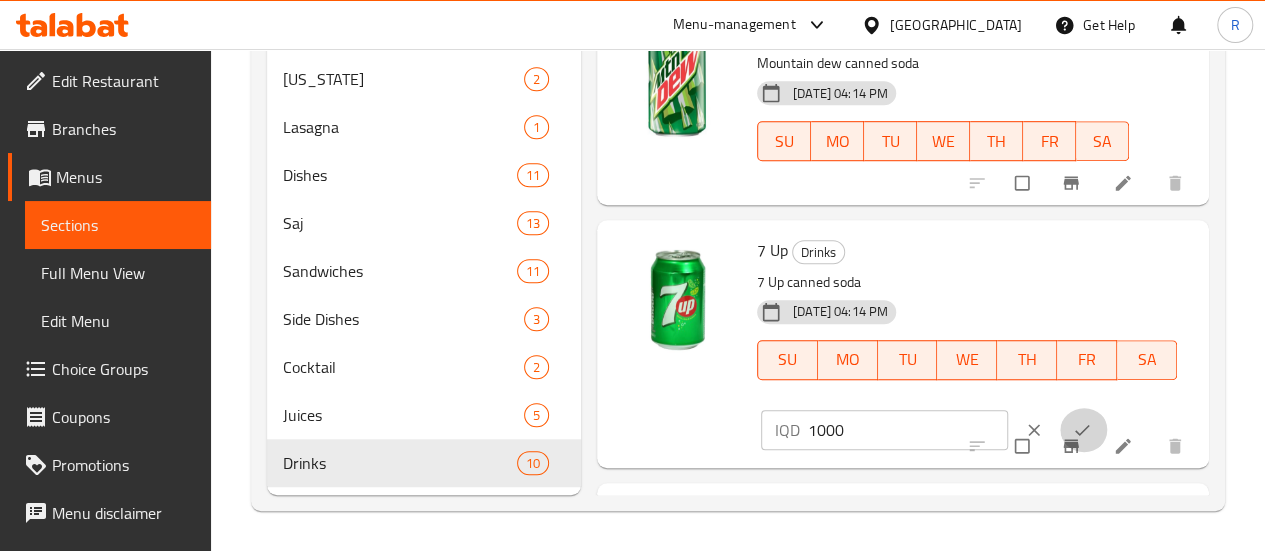 click 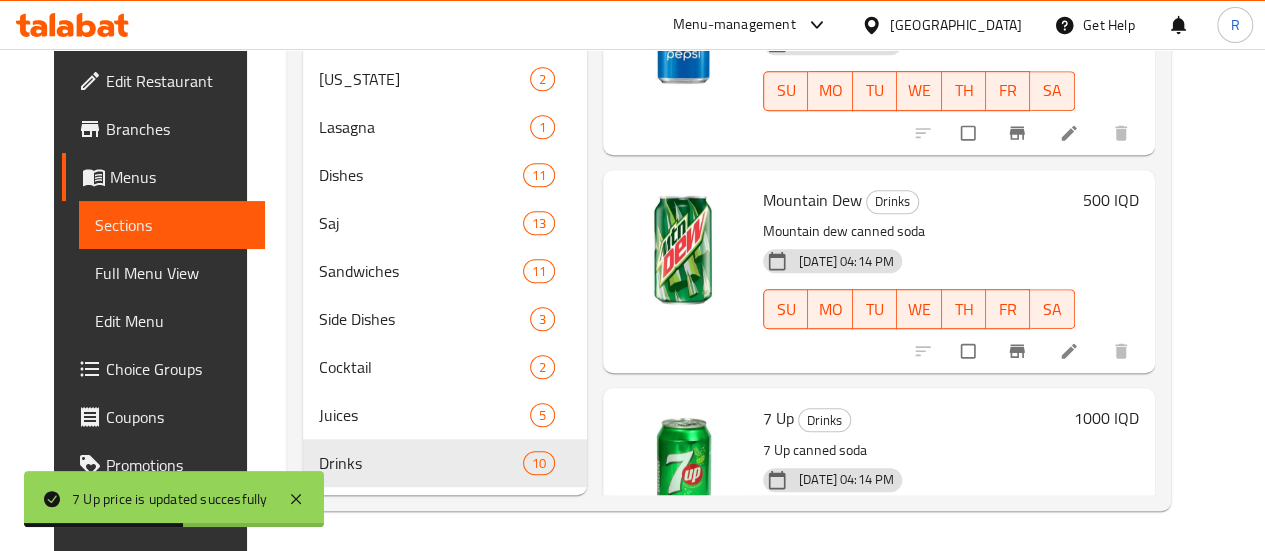 scroll, scrollTop: 439, scrollLeft: 0, axis: vertical 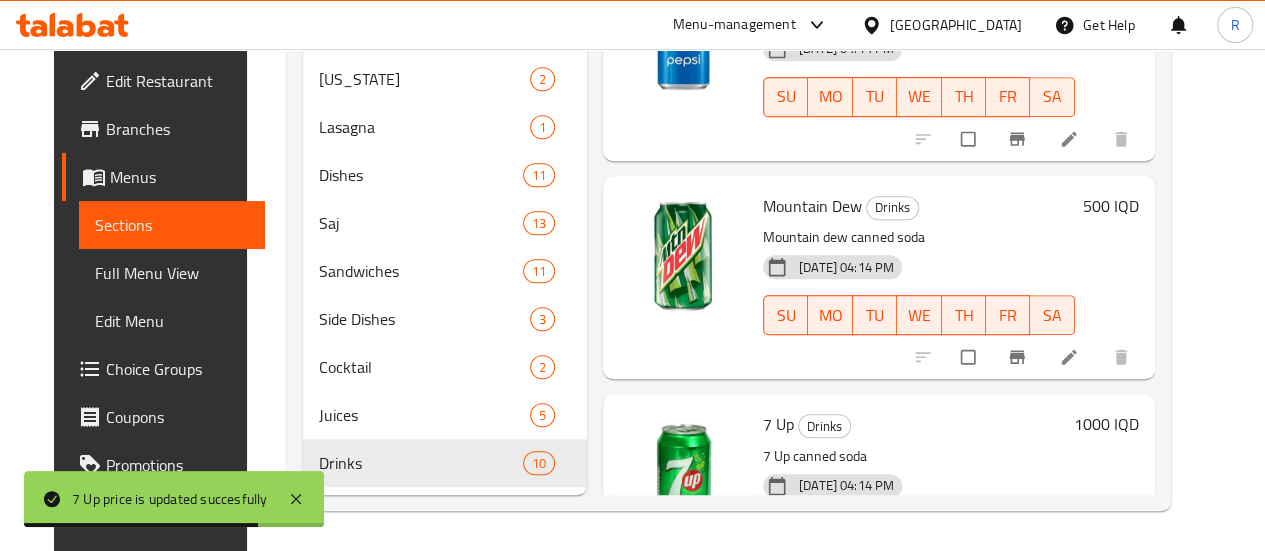 click on "500   IQD" at bounding box center [1111, 206] 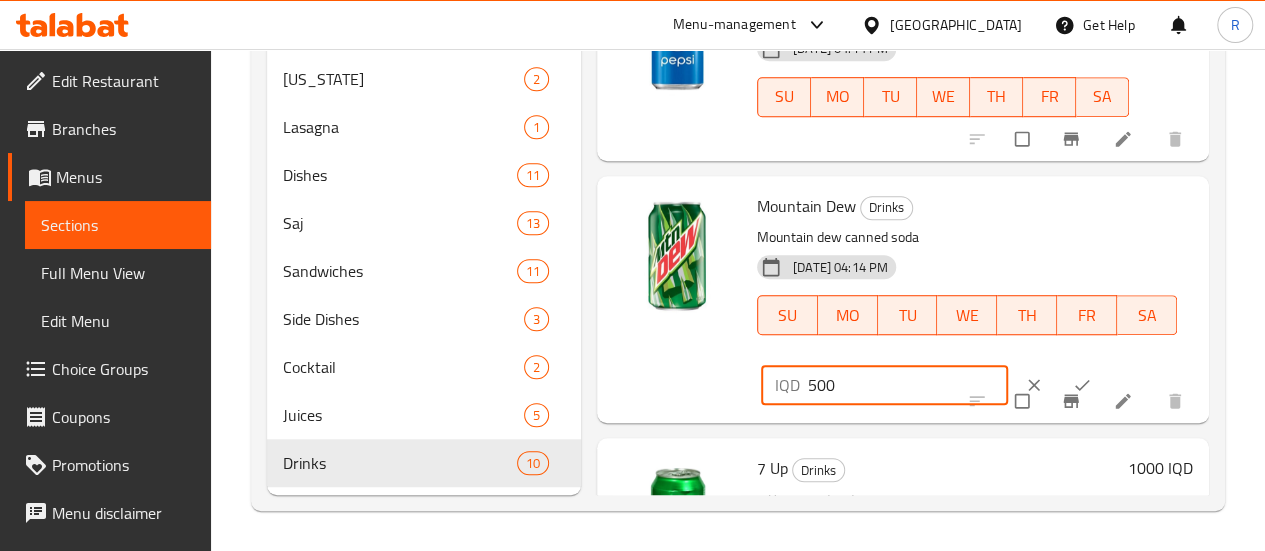 drag, startPoint x: 758, startPoint y: 363, endPoint x: 555, endPoint y: 319, distance: 207.71375 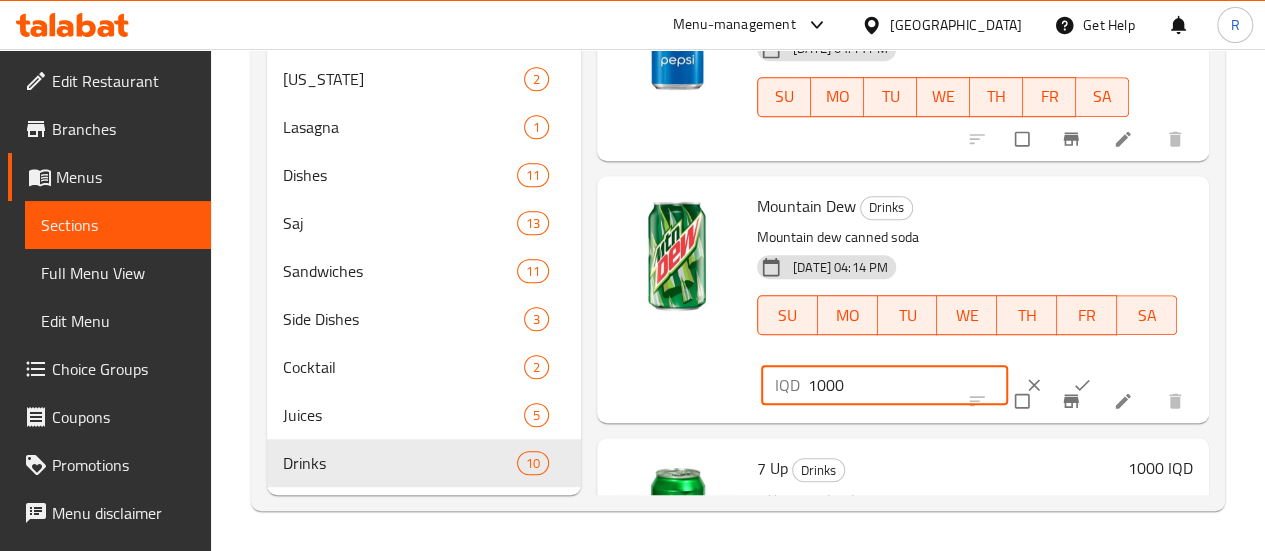 type on "1000" 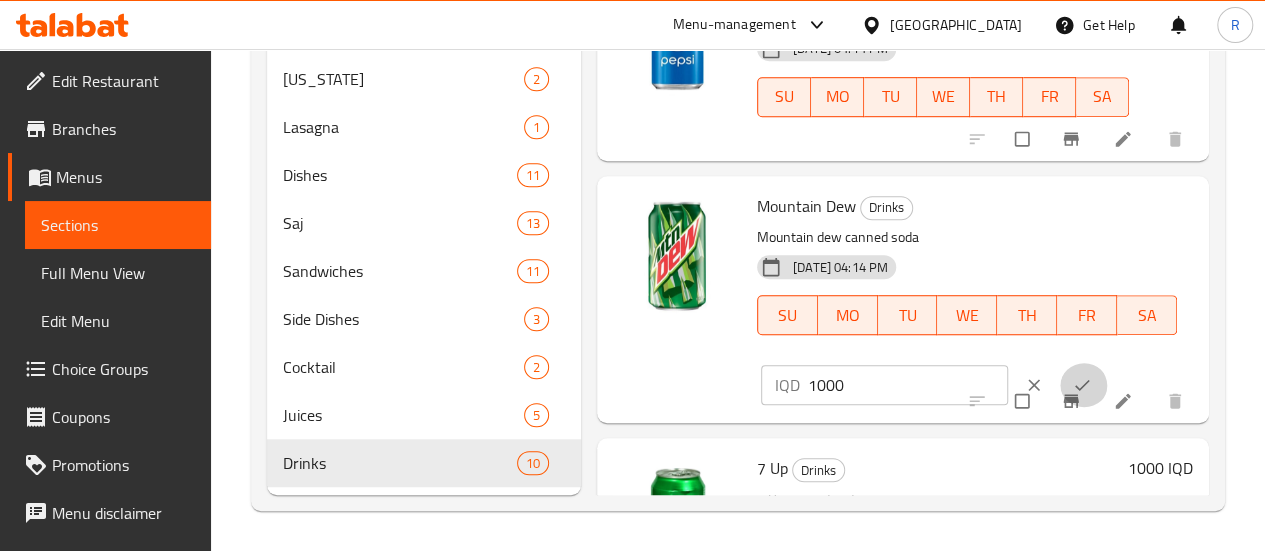 click 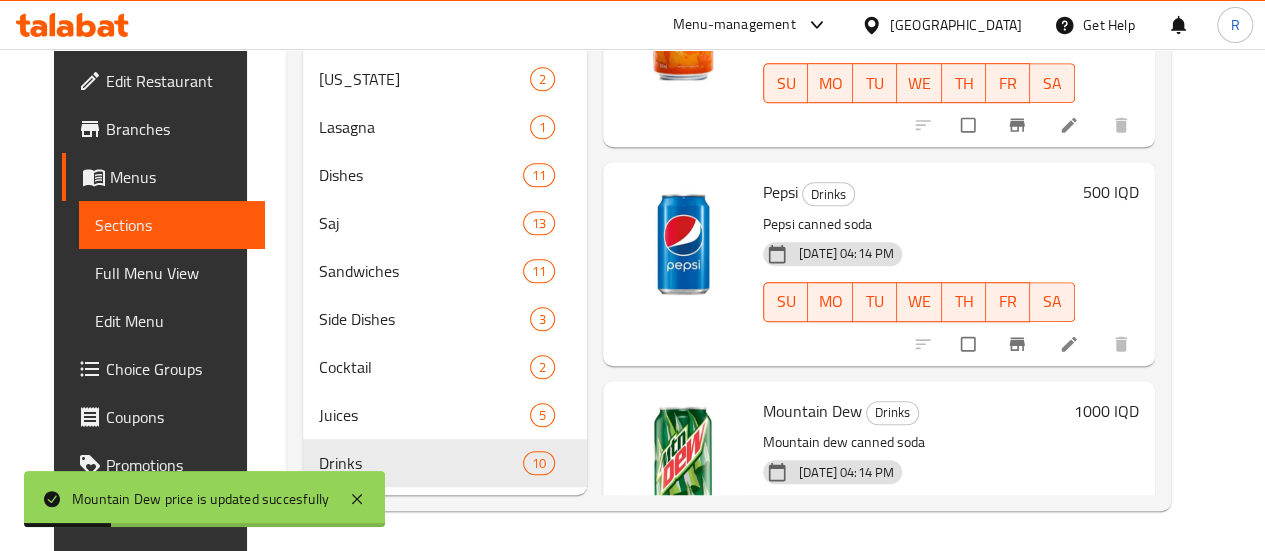 scroll, scrollTop: 160, scrollLeft: 0, axis: vertical 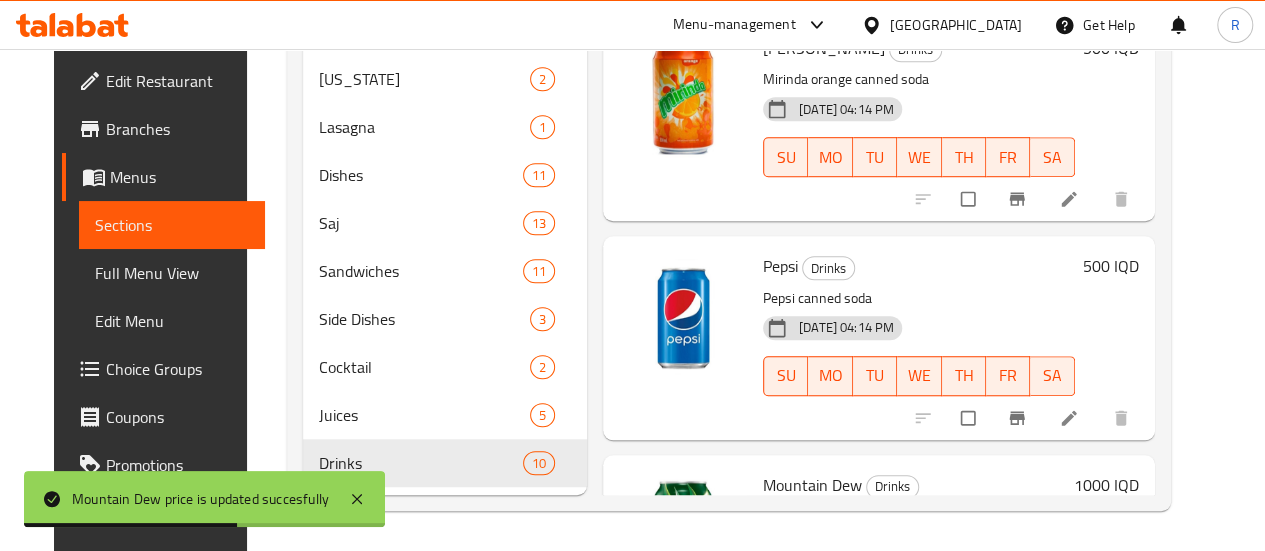 click on "500   IQD" at bounding box center (1111, 266) 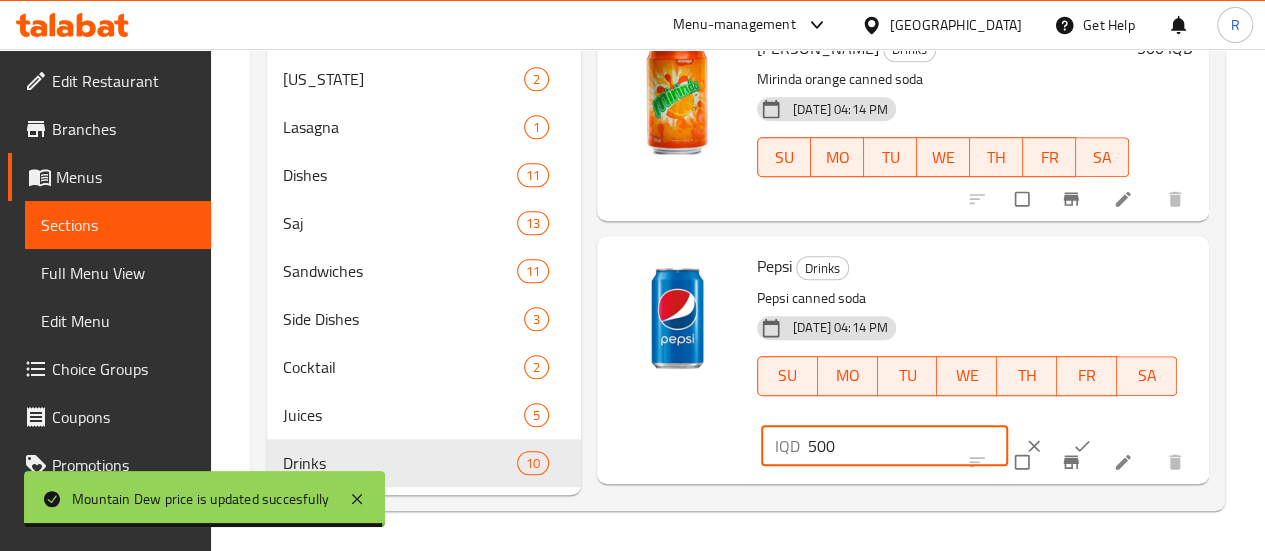 drag, startPoint x: 771, startPoint y: 419, endPoint x: 564, endPoint y: 367, distance: 213.43149 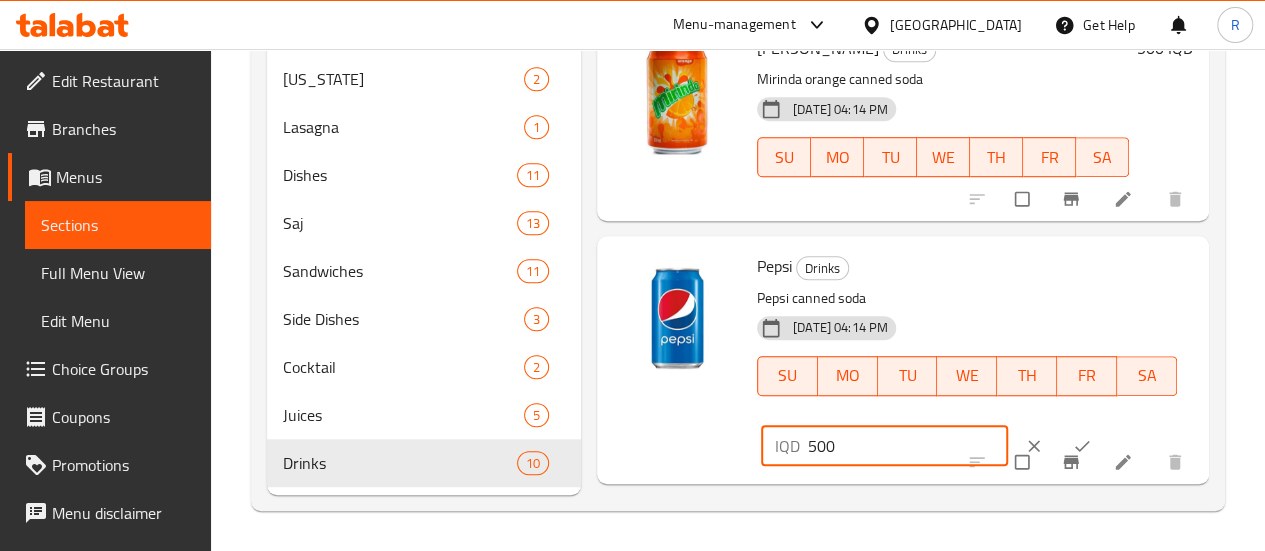 paste on "10" 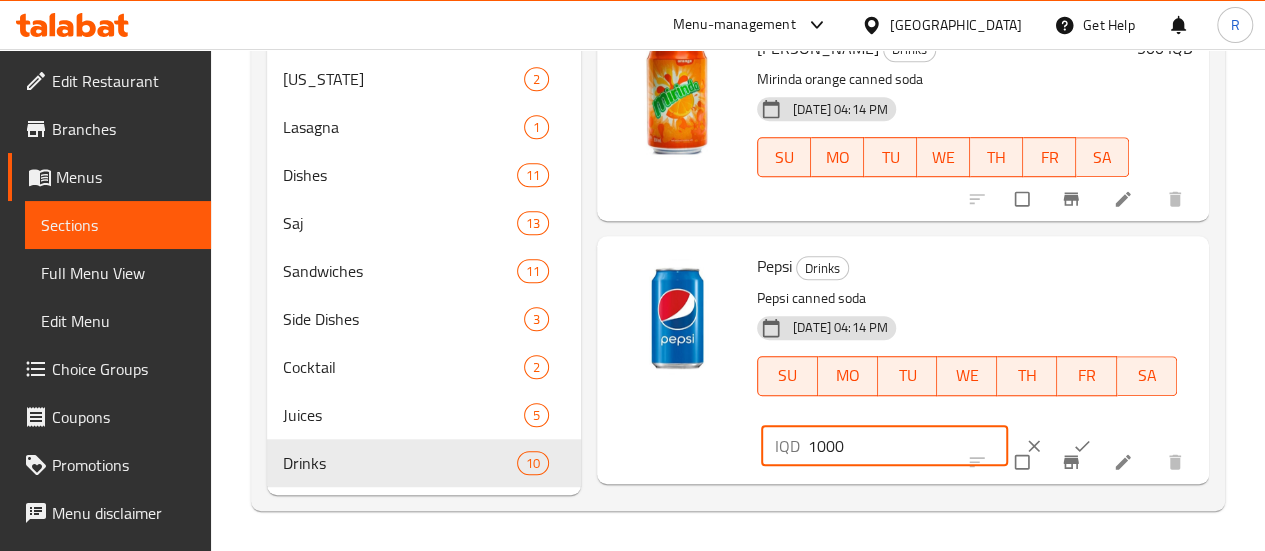 type on "1000" 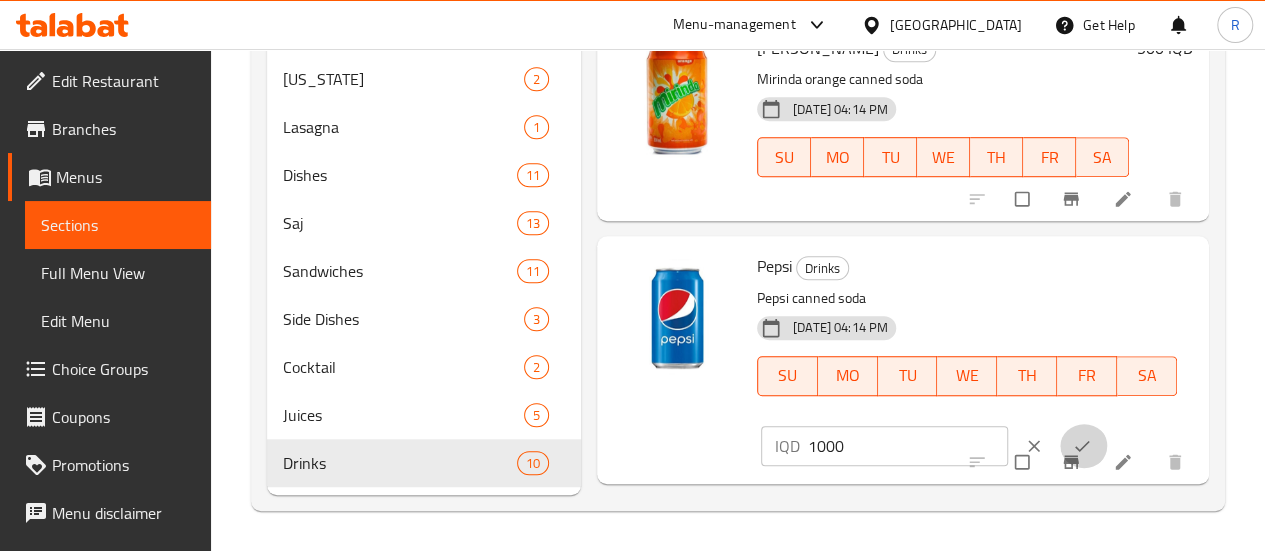 click 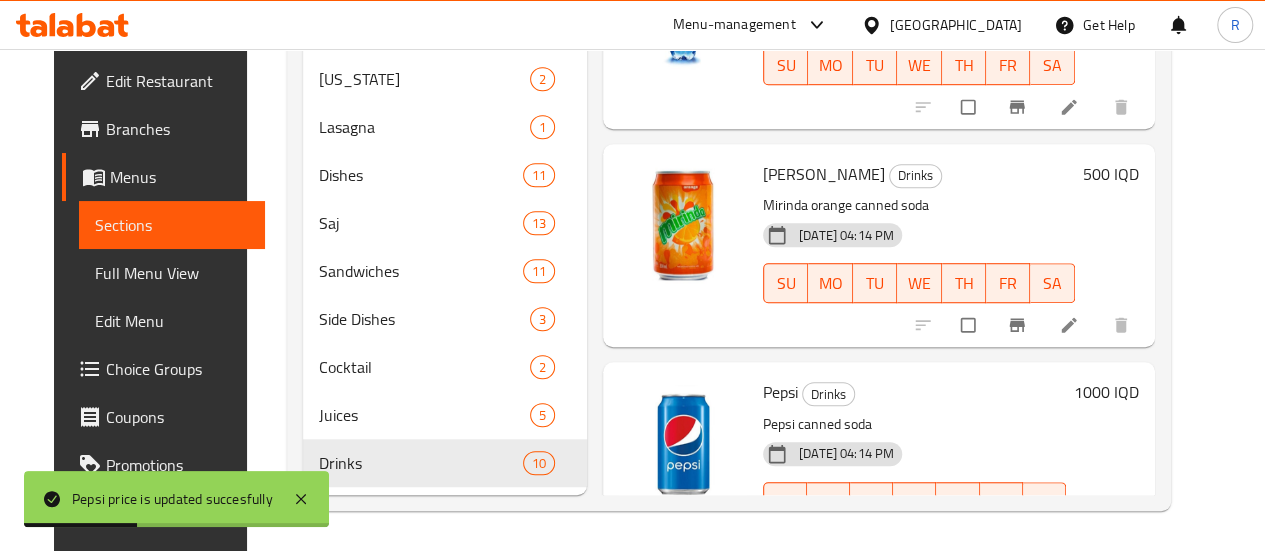 scroll, scrollTop: 0, scrollLeft: 0, axis: both 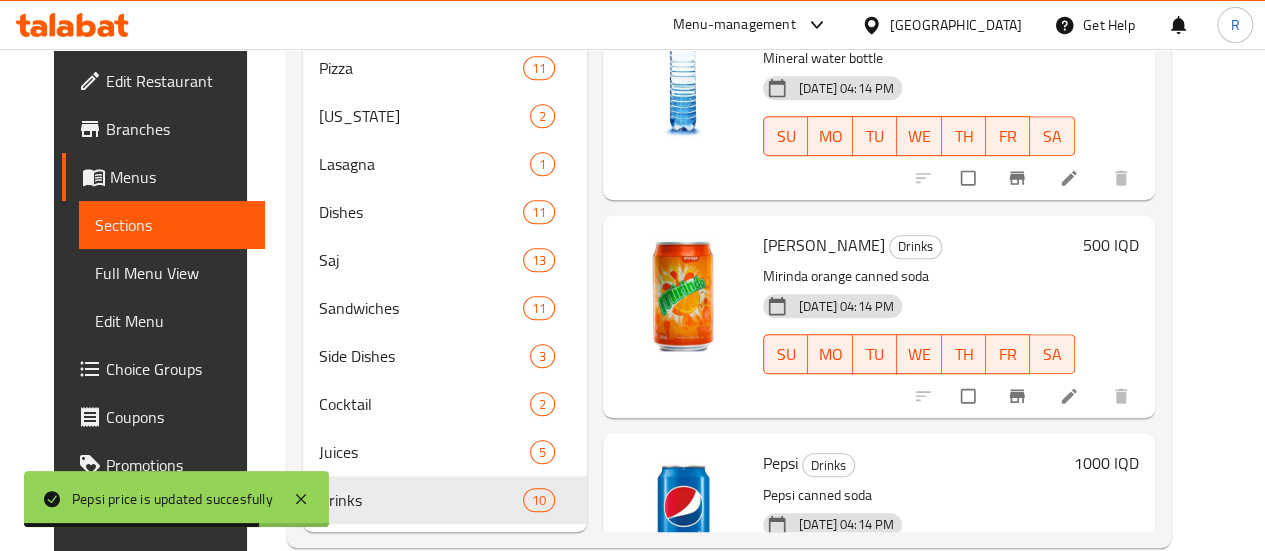 click on "500   IQD" at bounding box center (1111, 245) 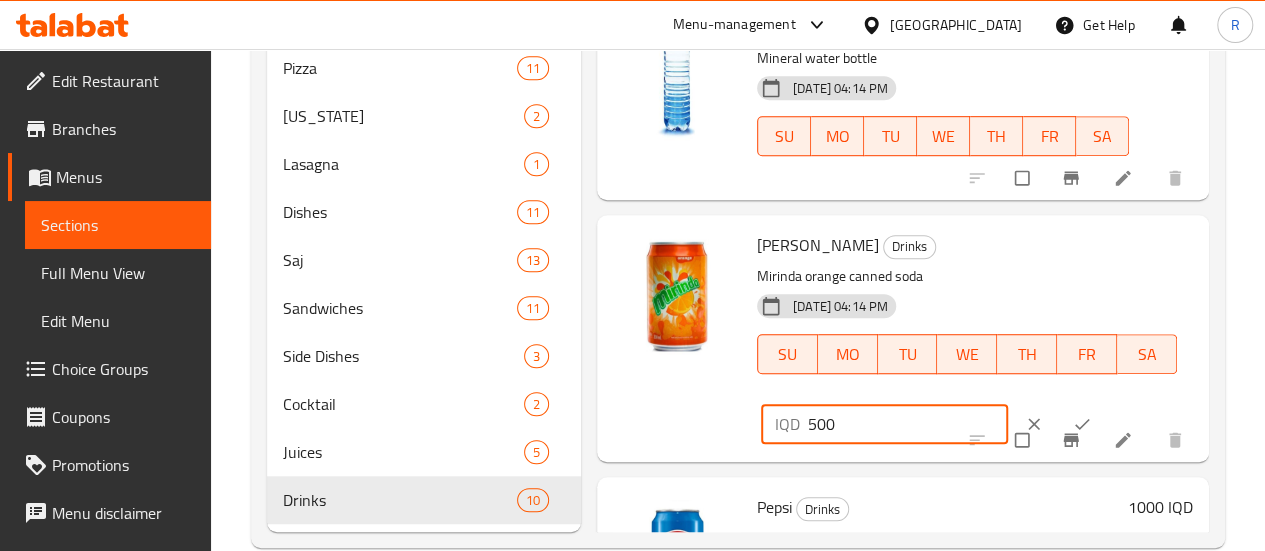 drag, startPoint x: 756, startPoint y: 425, endPoint x: 616, endPoint y: 394, distance: 143.39107 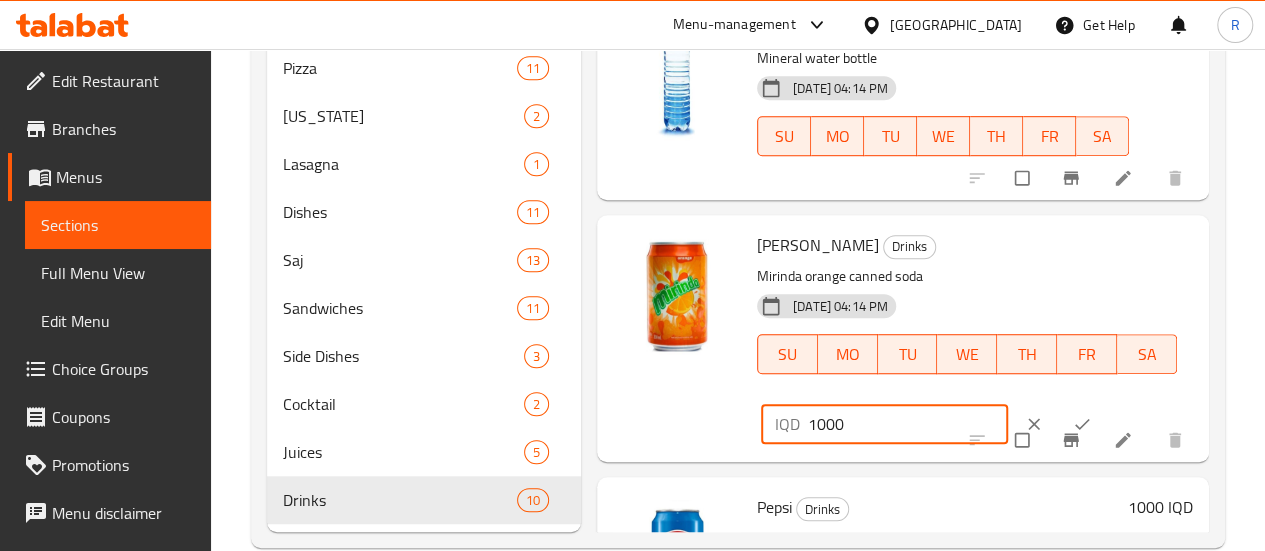 type on "1000" 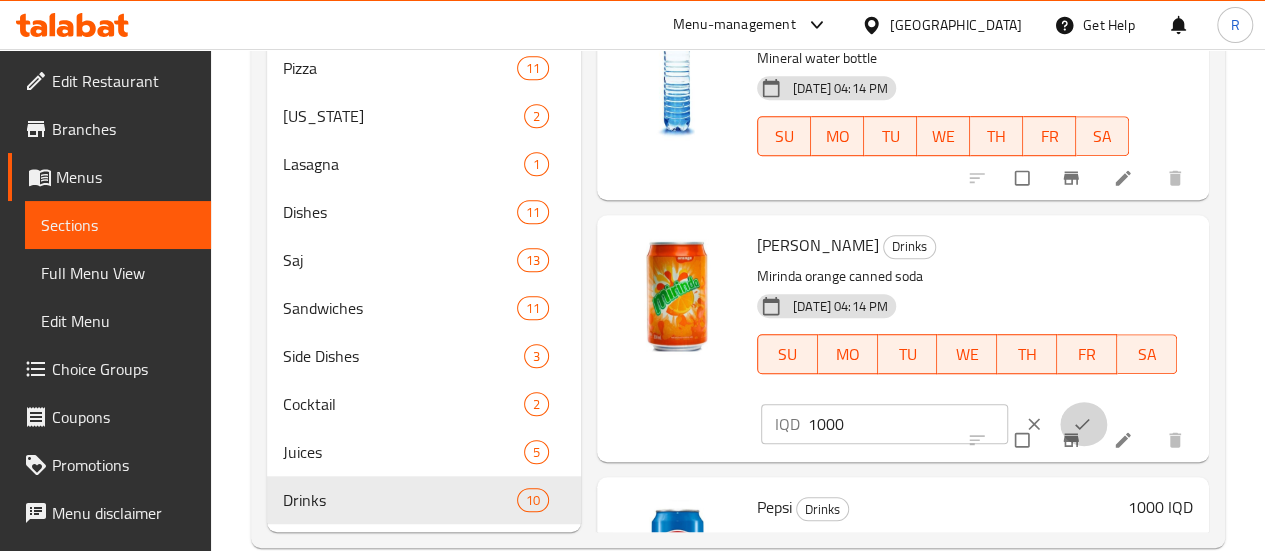 click 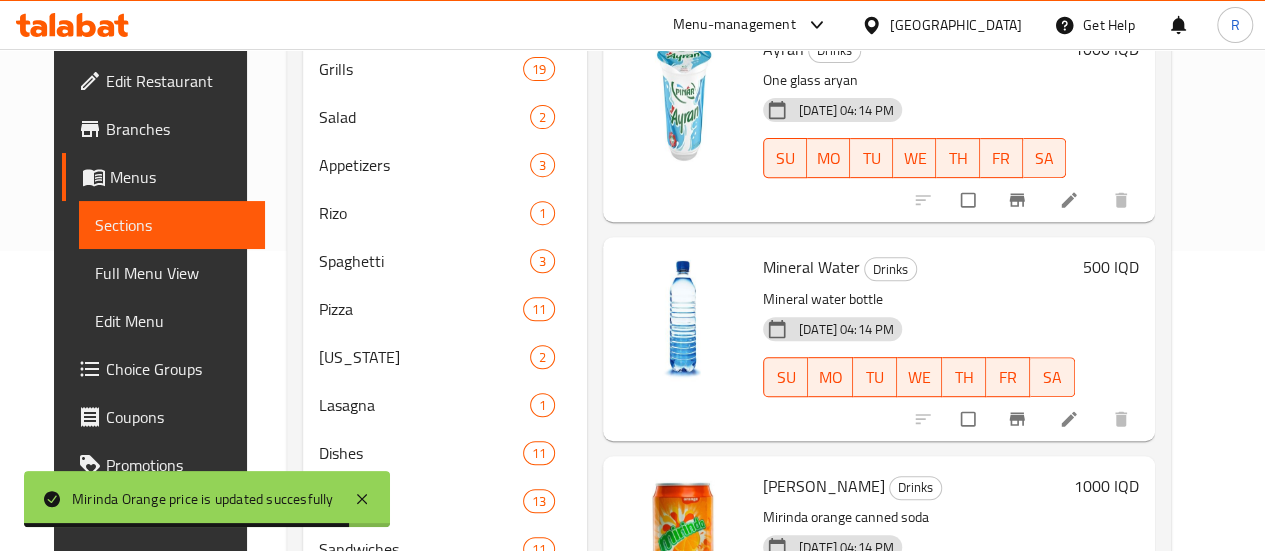 scroll, scrollTop: 298, scrollLeft: 0, axis: vertical 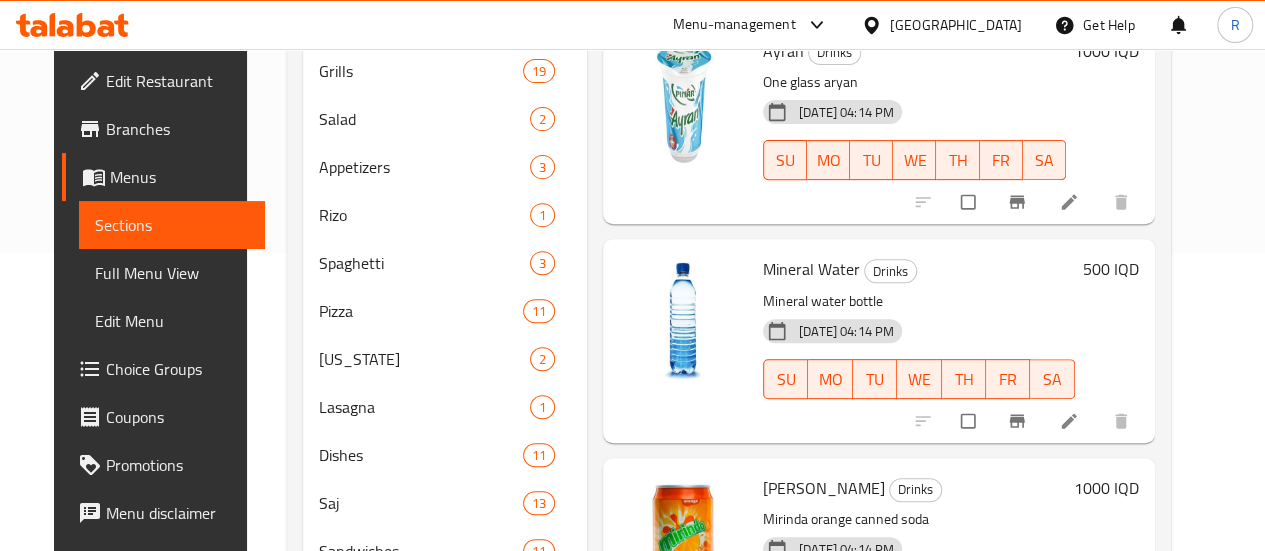 click on "500   IQD" at bounding box center (1111, 269) 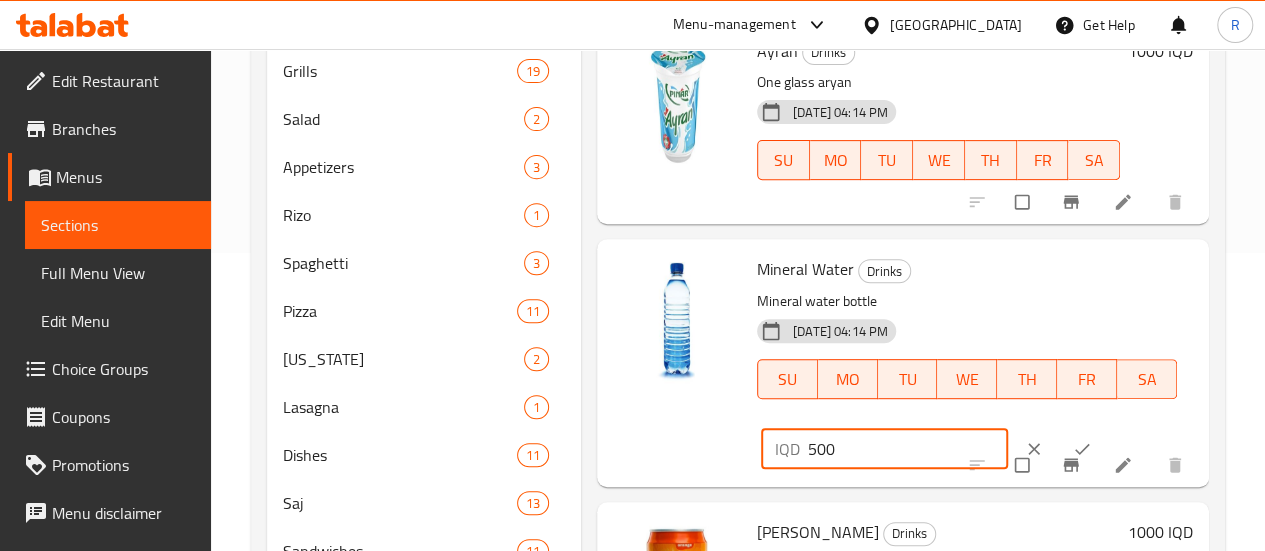 drag, startPoint x: 762, startPoint y: 452, endPoint x: 576, endPoint y: 415, distance: 189.64441 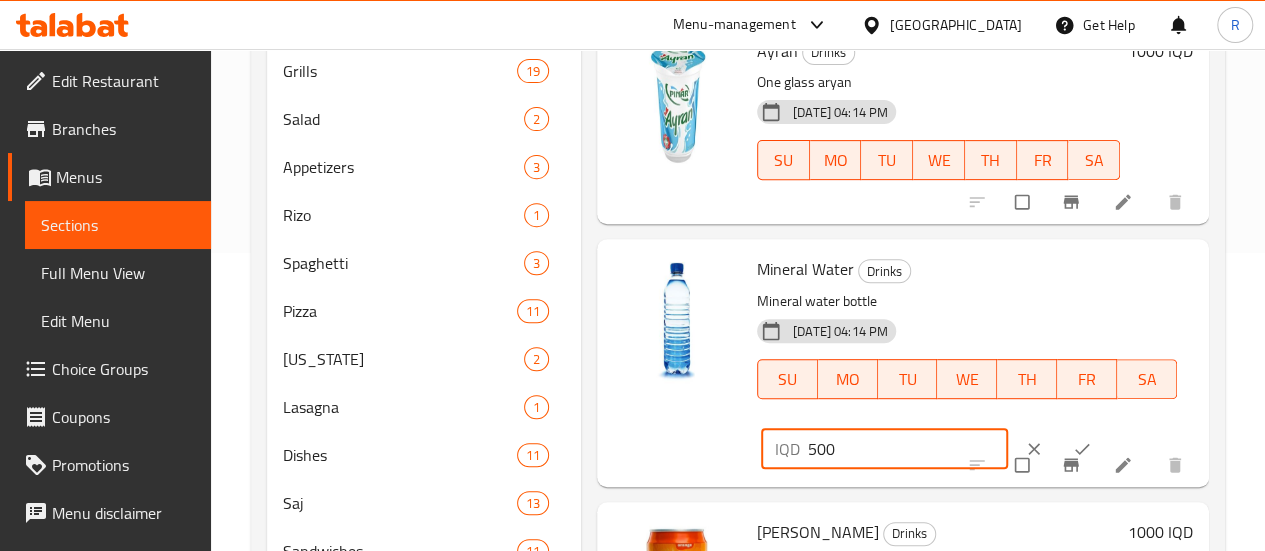 paste on "10" 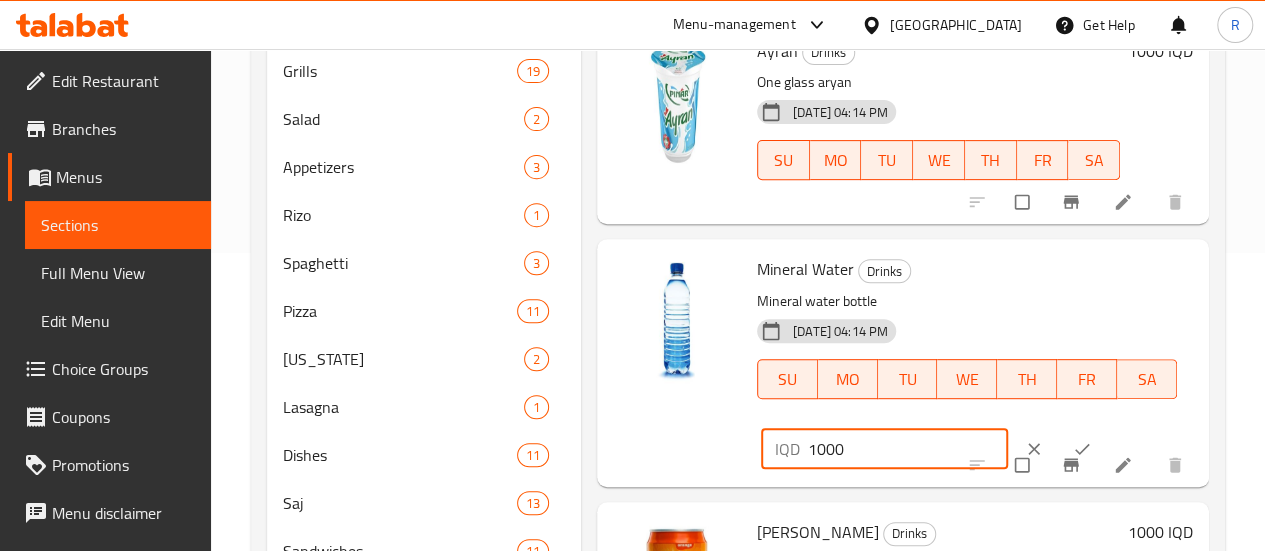 type on "1000" 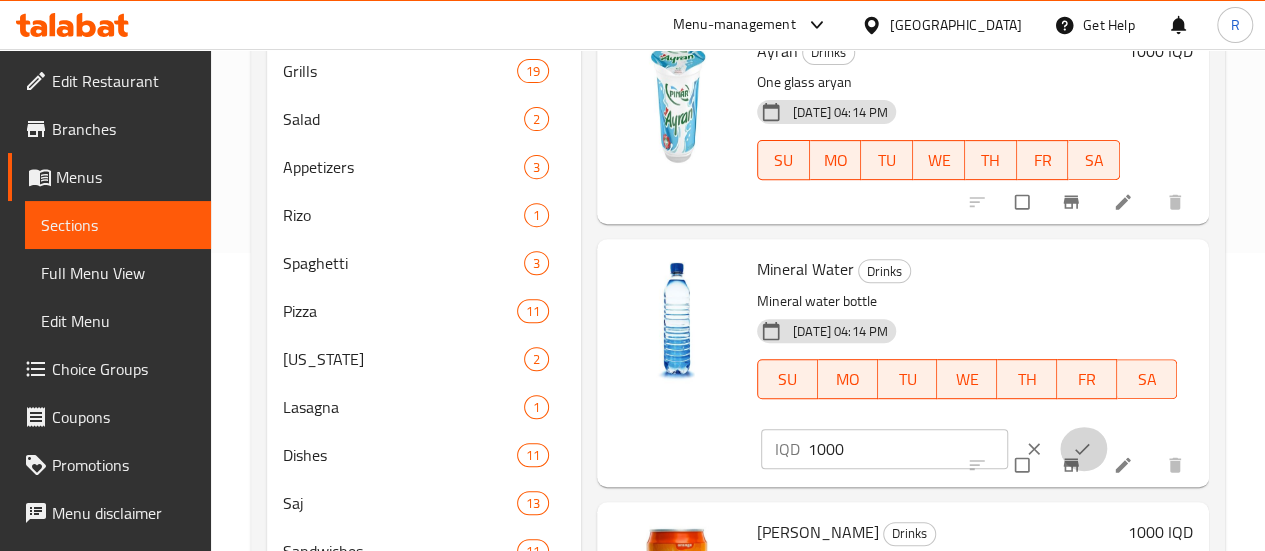 click at bounding box center [1084, 449] 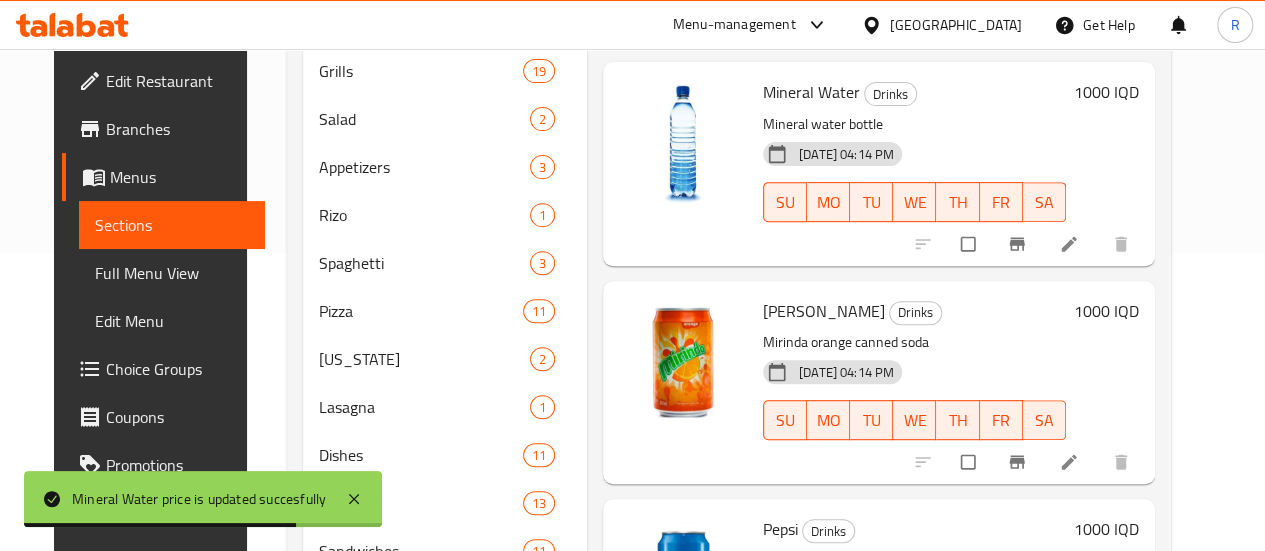 scroll, scrollTop: 0, scrollLeft: 0, axis: both 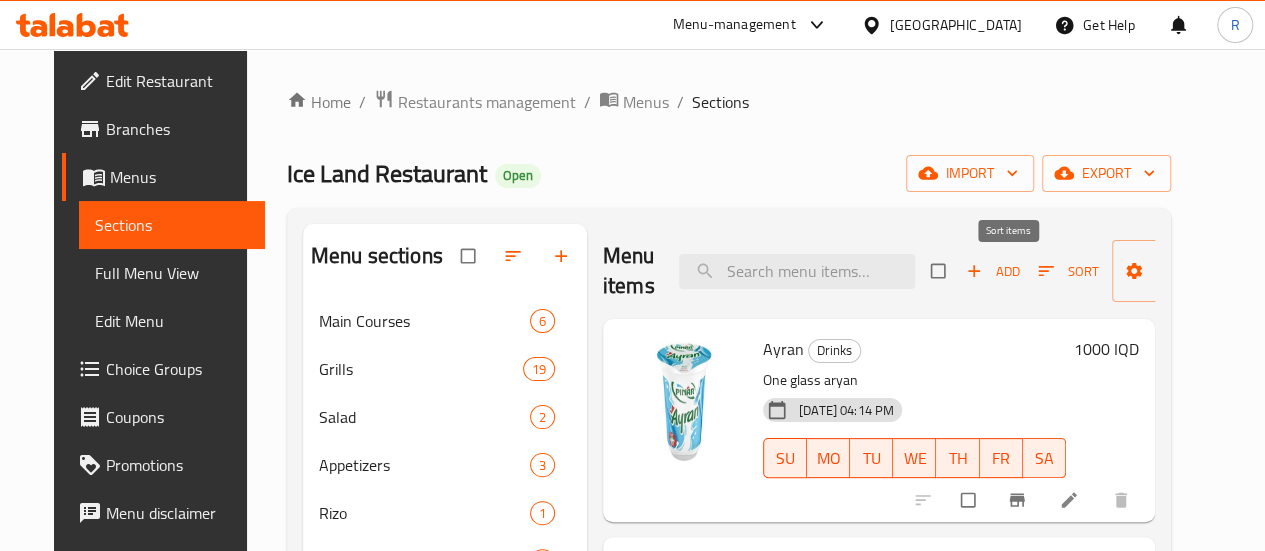 click 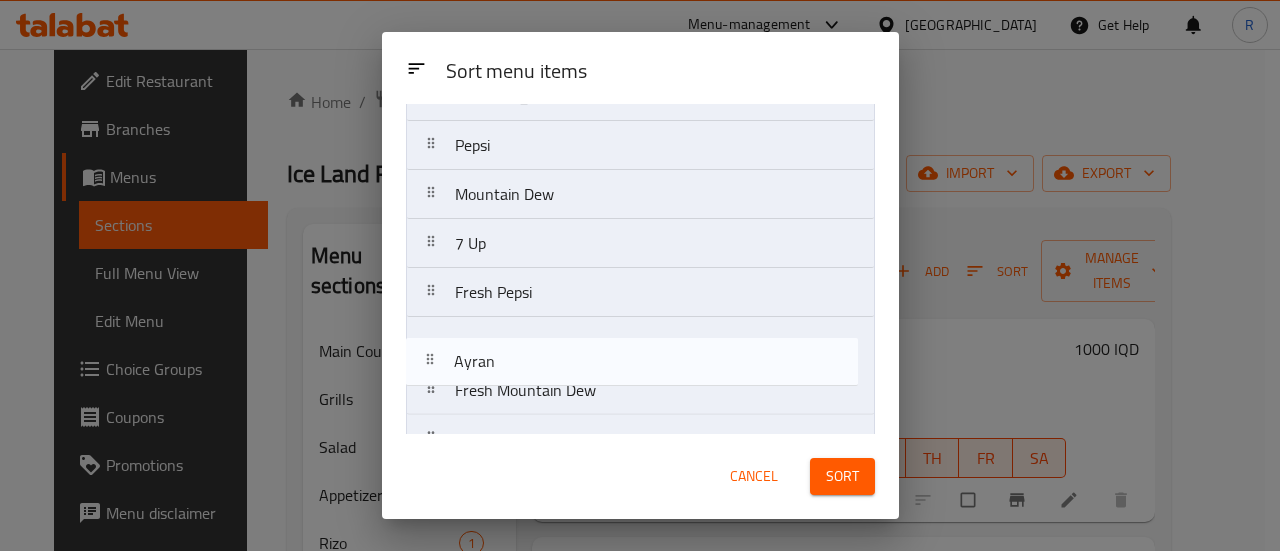 scroll, scrollTop: 143, scrollLeft: 0, axis: vertical 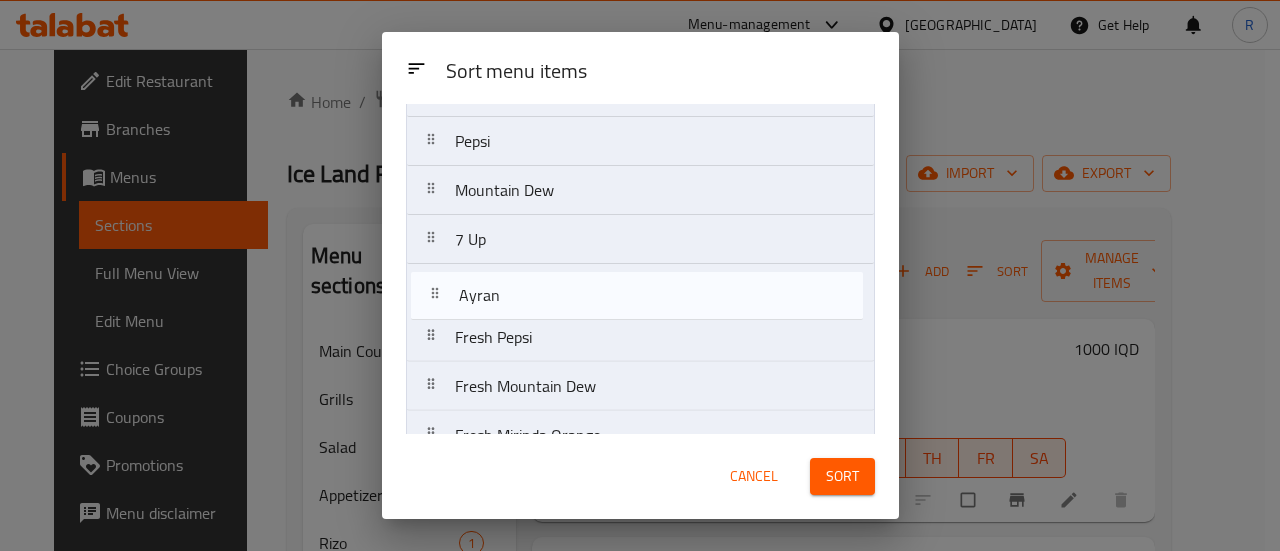 drag, startPoint x: 540, startPoint y: 203, endPoint x: 546, endPoint y: 331, distance: 128.14055 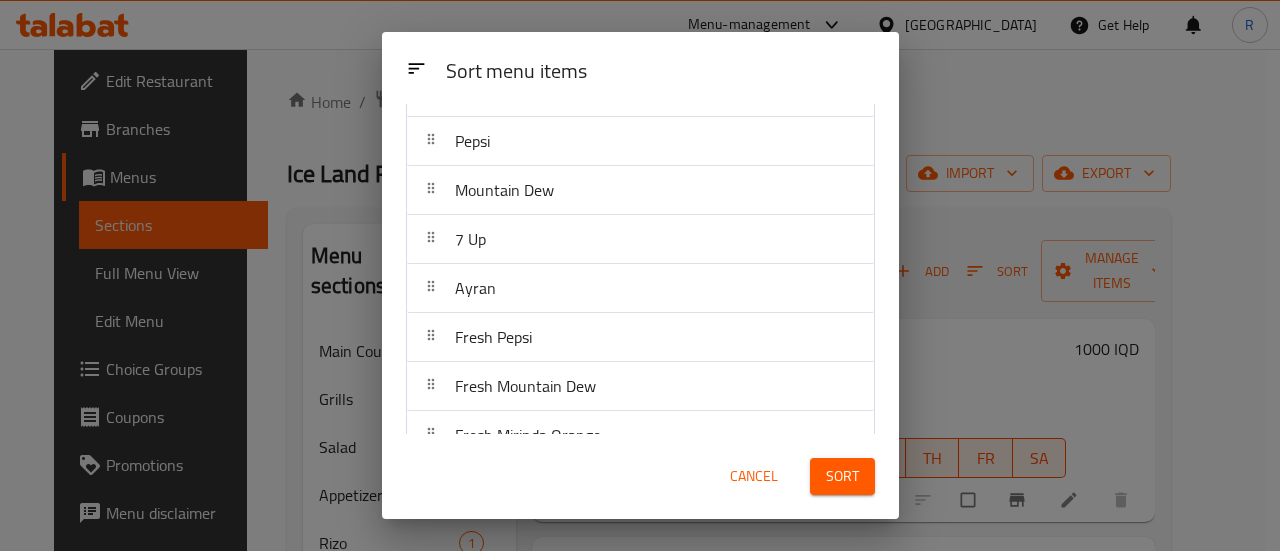 scroll, scrollTop: 0, scrollLeft: 0, axis: both 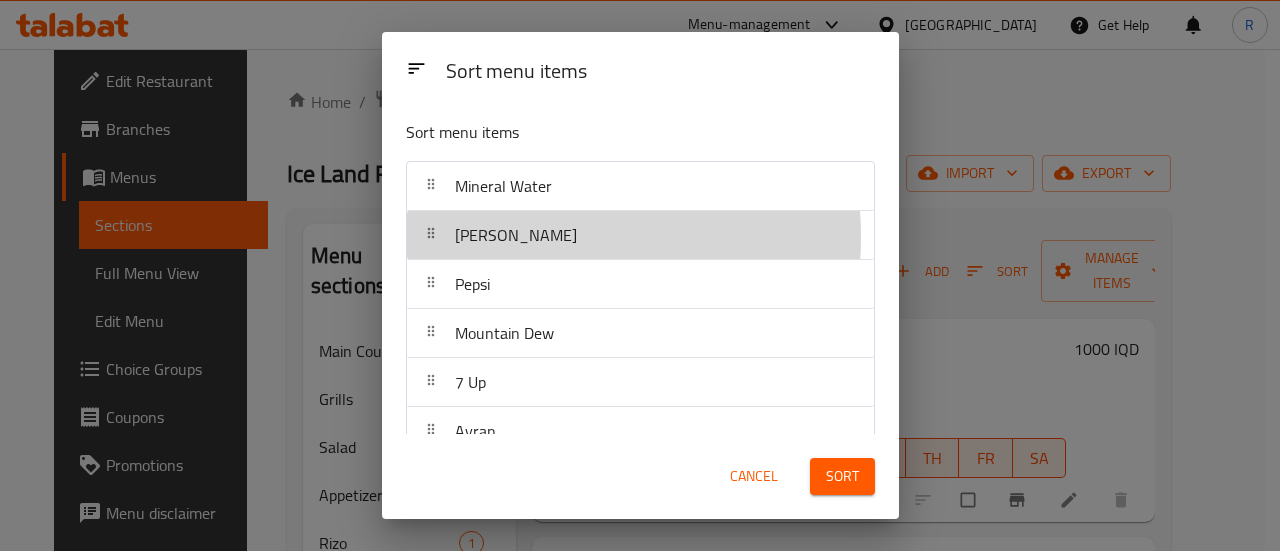 click on "Mirinda Orange" at bounding box center (516, 235) 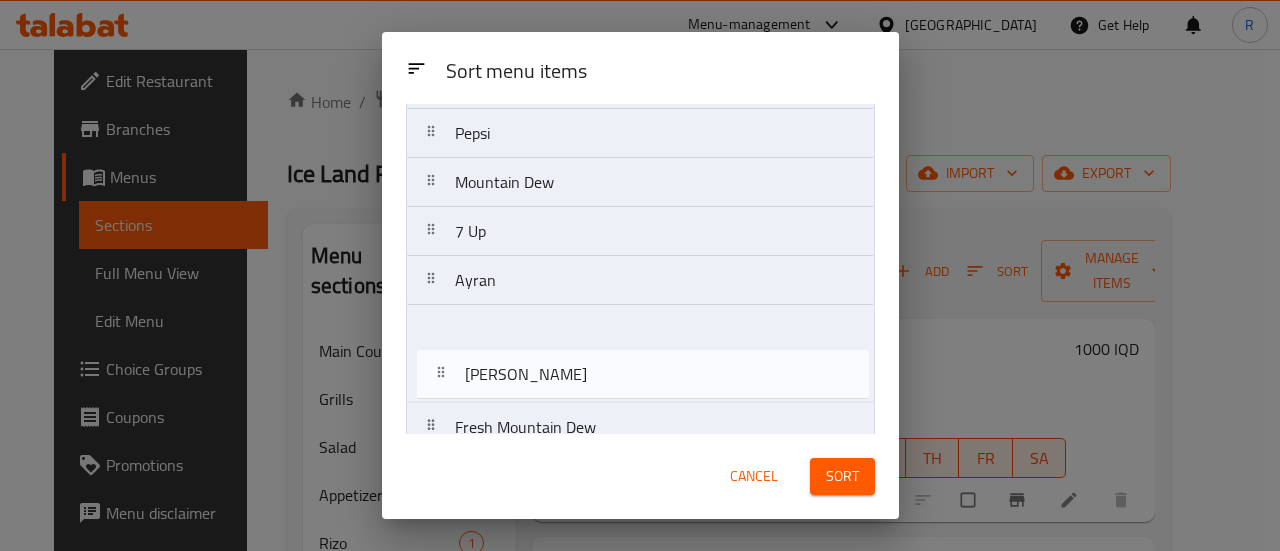 scroll, scrollTop: 122, scrollLeft: 0, axis: vertical 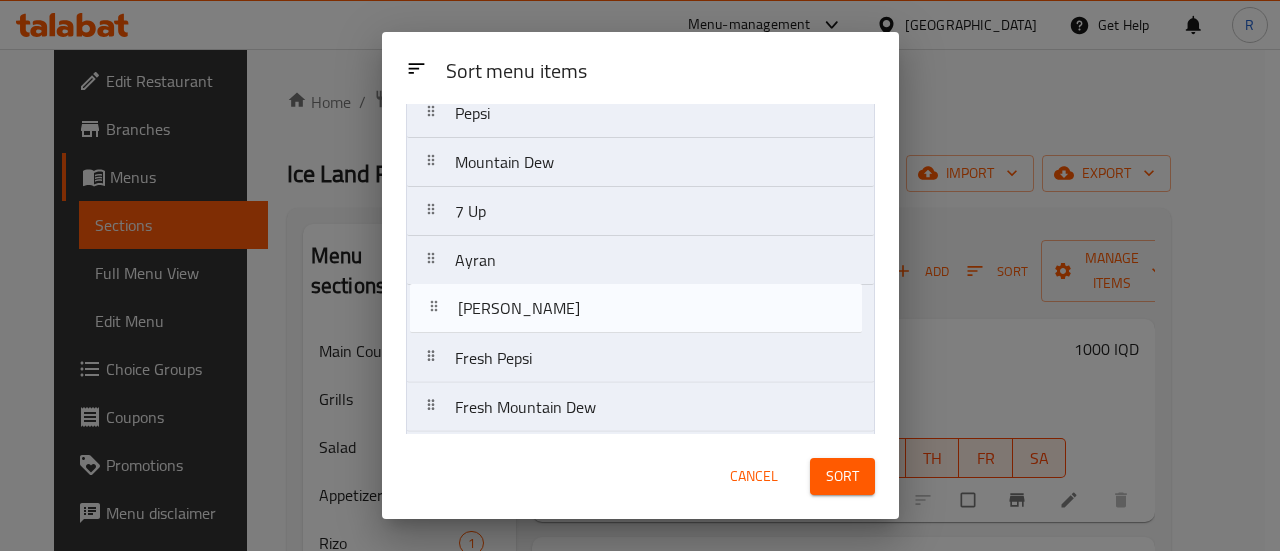 drag, startPoint x: 515, startPoint y: 236, endPoint x: 519, endPoint y: 317, distance: 81.09871 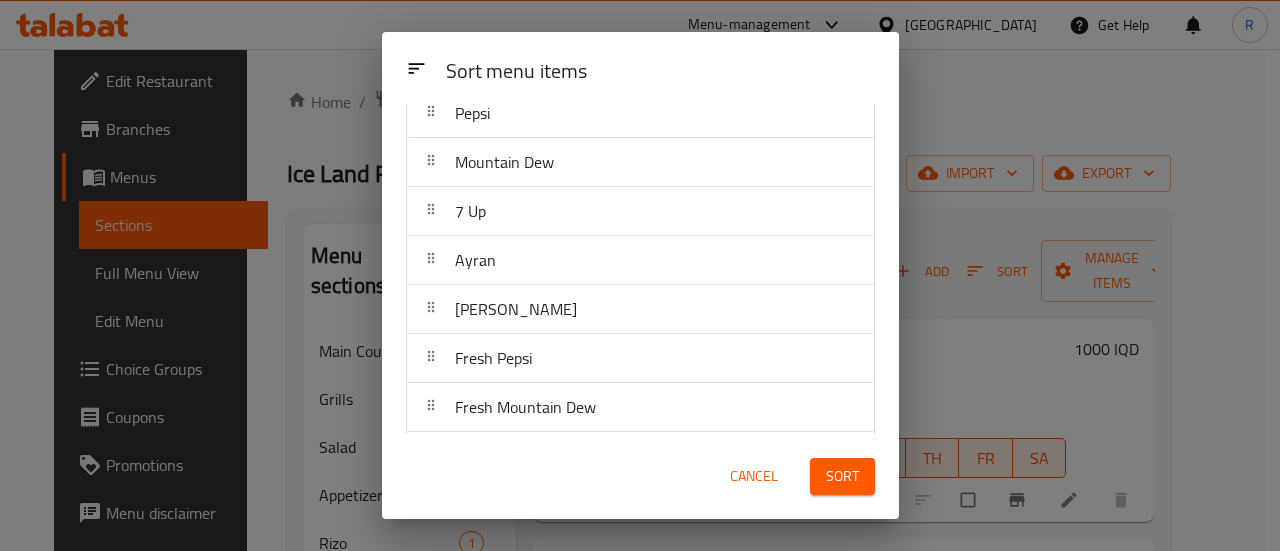 scroll, scrollTop: 0, scrollLeft: 0, axis: both 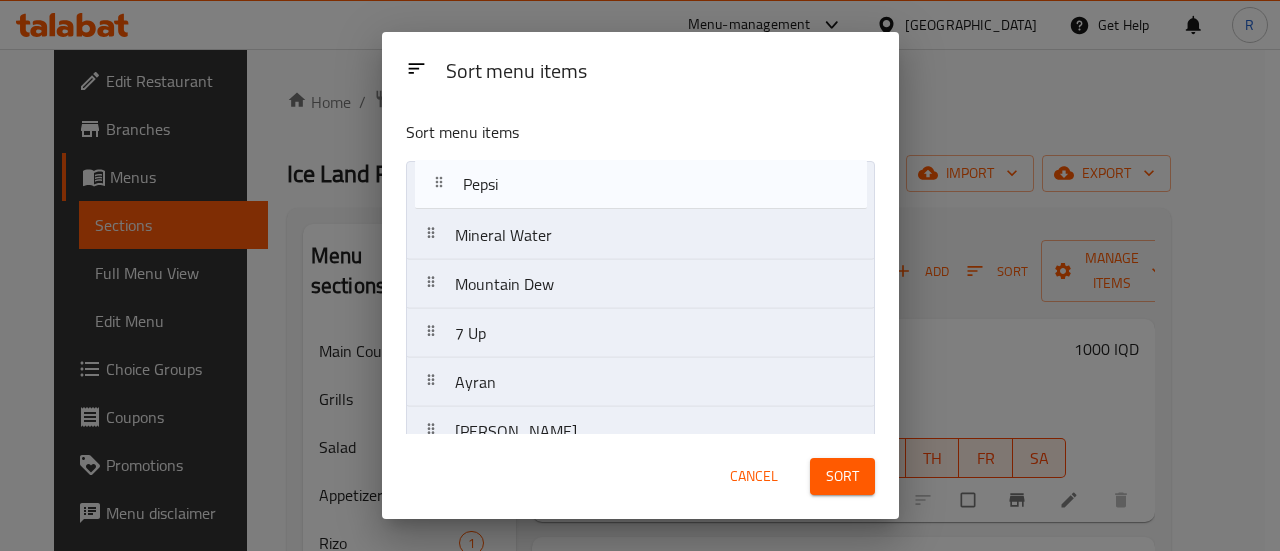 drag, startPoint x: 522, startPoint y: 248, endPoint x: 533, endPoint y: 189, distance: 60.016663 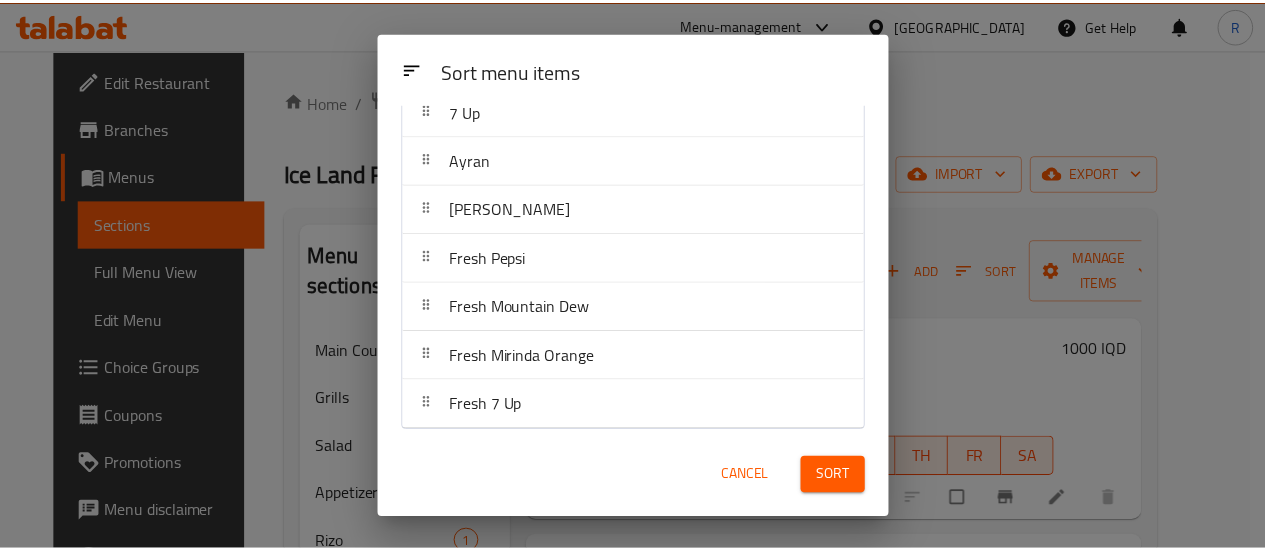 scroll, scrollTop: 0, scrollLeft: 0, axis: both 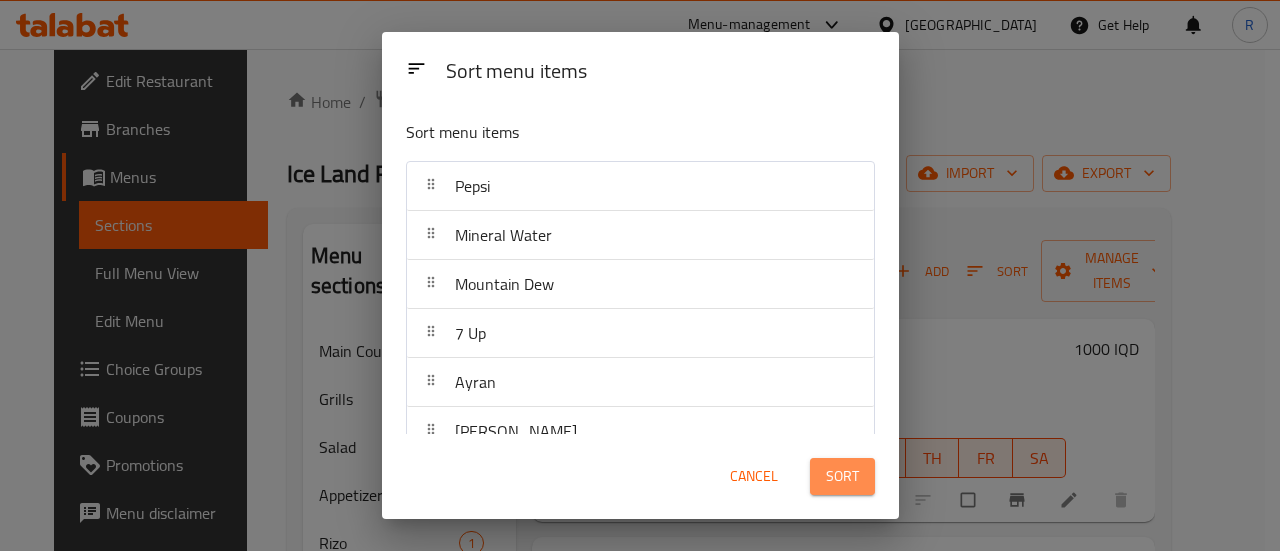 click on "Sort" at bounding box center [842, 476] 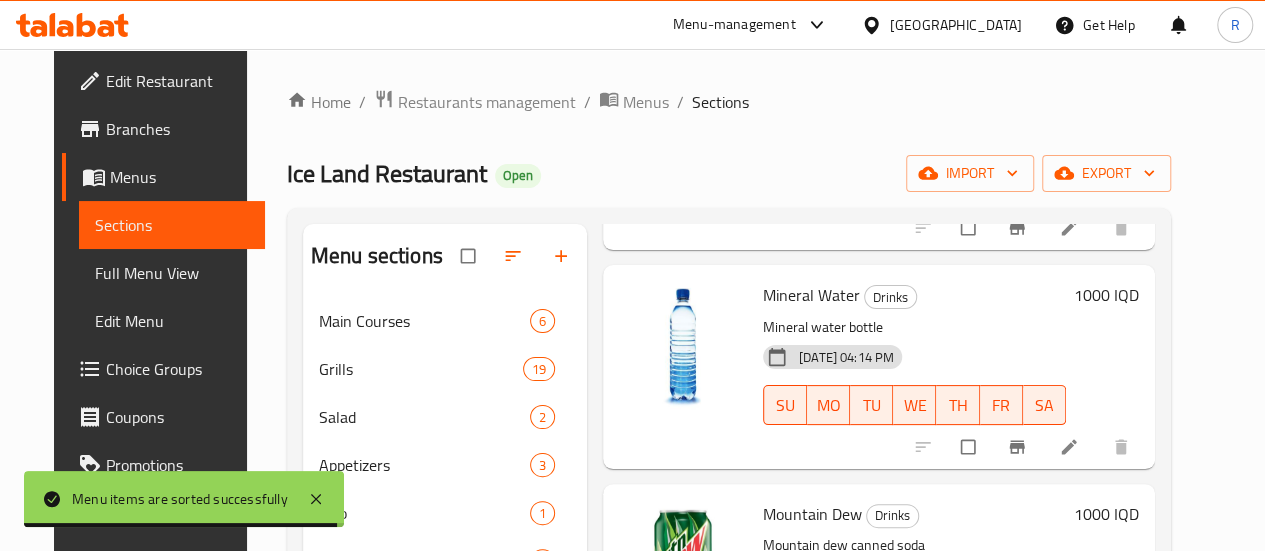 scroll, scrollTop: 616, scrollLeft: 0, axis: vertical 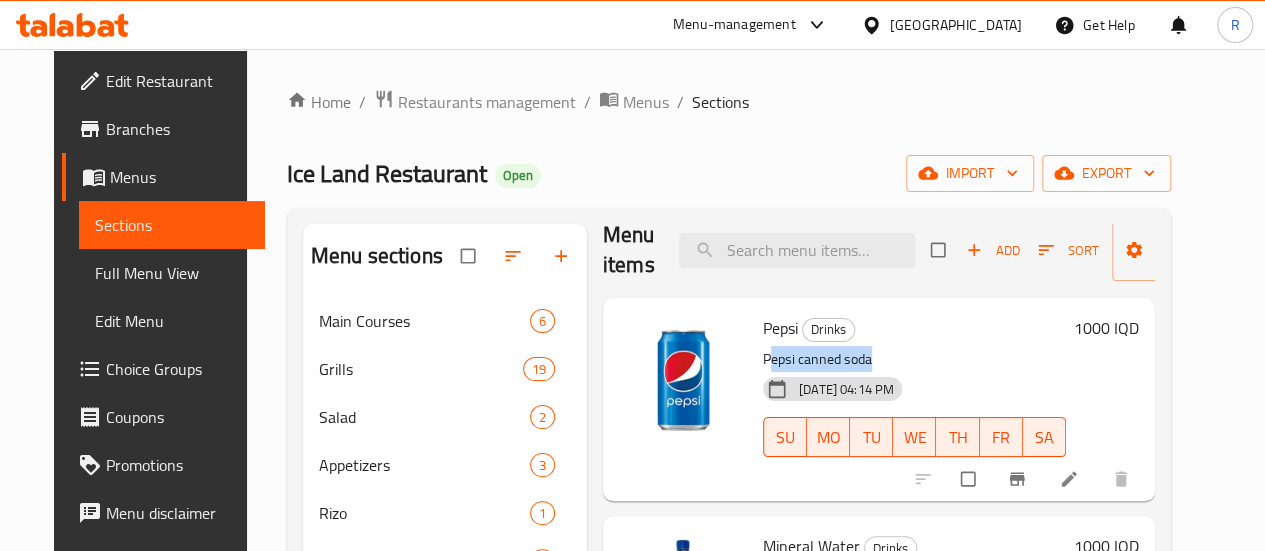 drag, startPoint x: 682, startPoint y: 362, endPoint x: 794, endPoint y: 363, distance: 112.00446 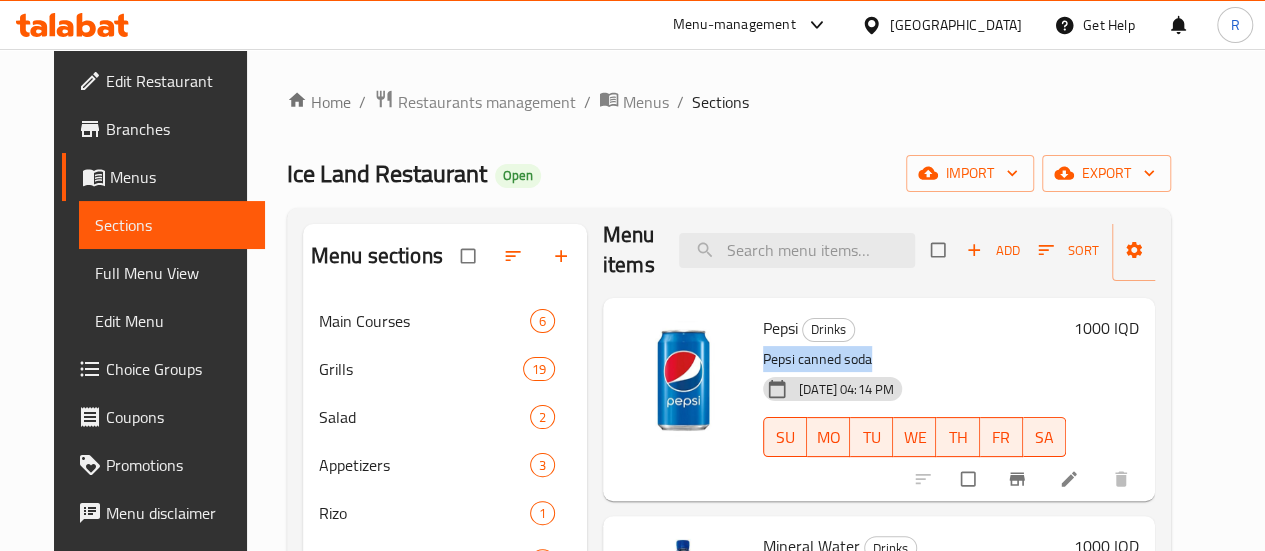 drag, startPoint x: 794, startPoint y: 363, endPoint x: 677, endPoint y: 358, distance: 117.10679 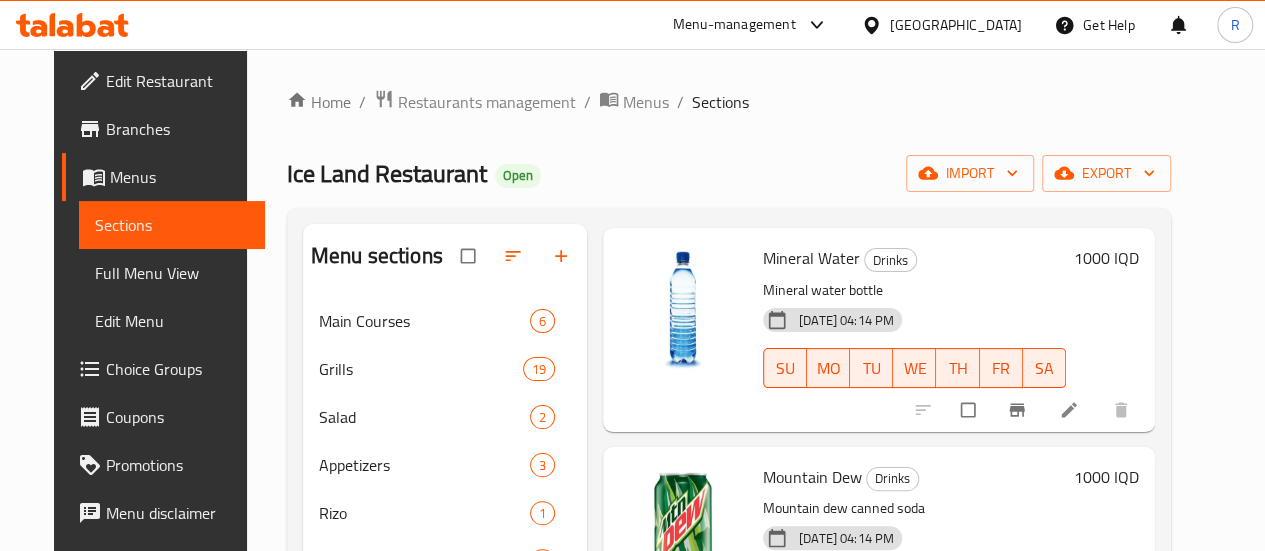 scroll, scrollTop: 0, scrollLeft: 0, axis: both 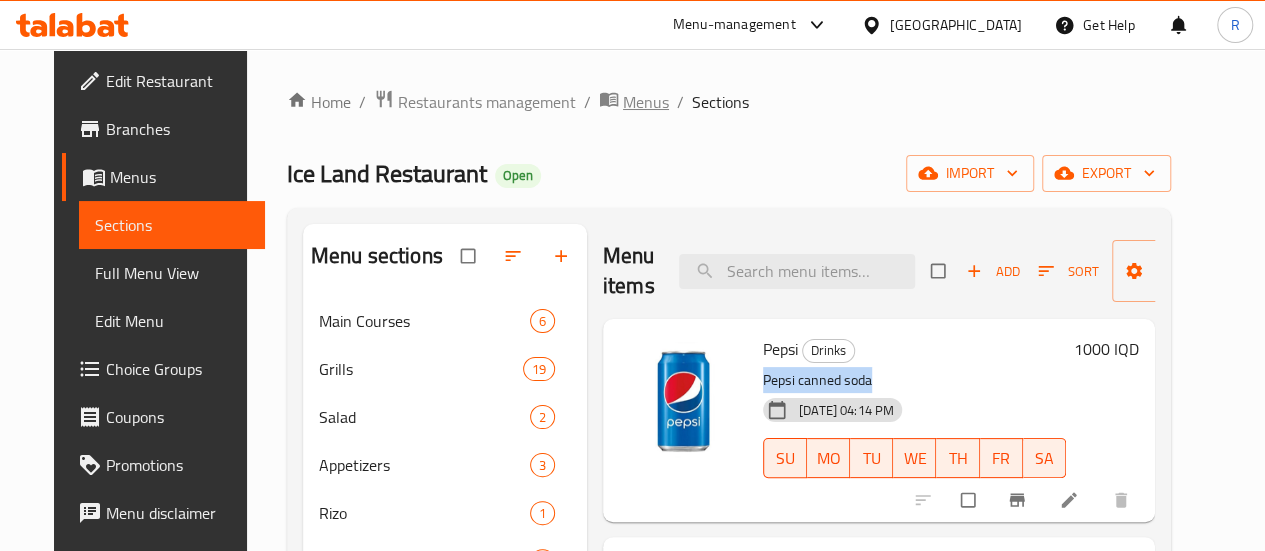 click on "Menus" at bounding box center [646, 102] 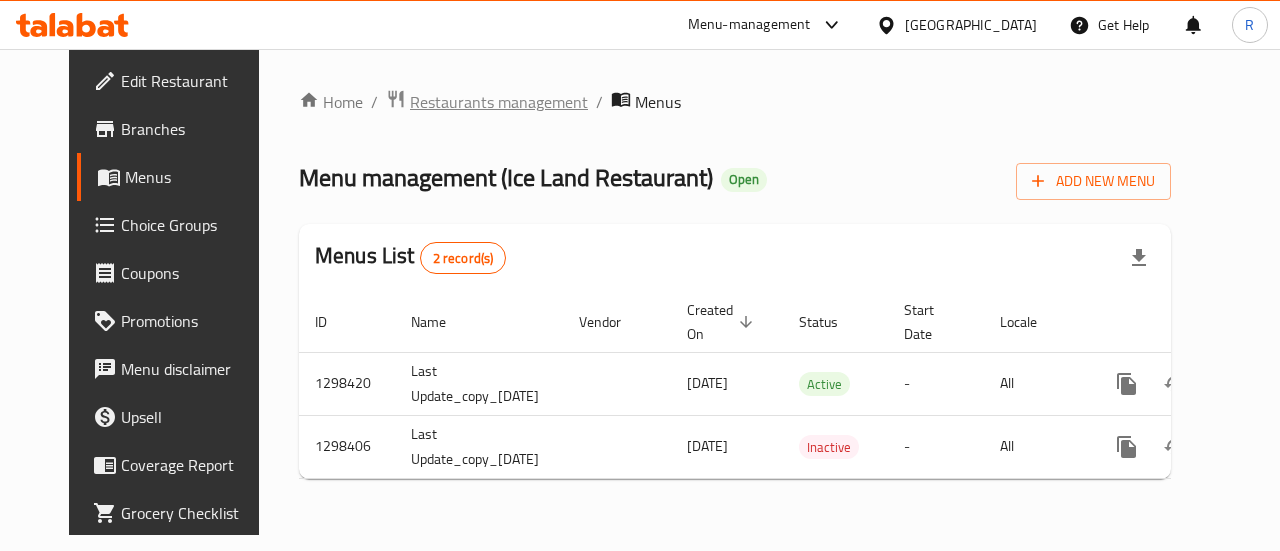 click on "Restaurants management" at bounding box center [499, 102] 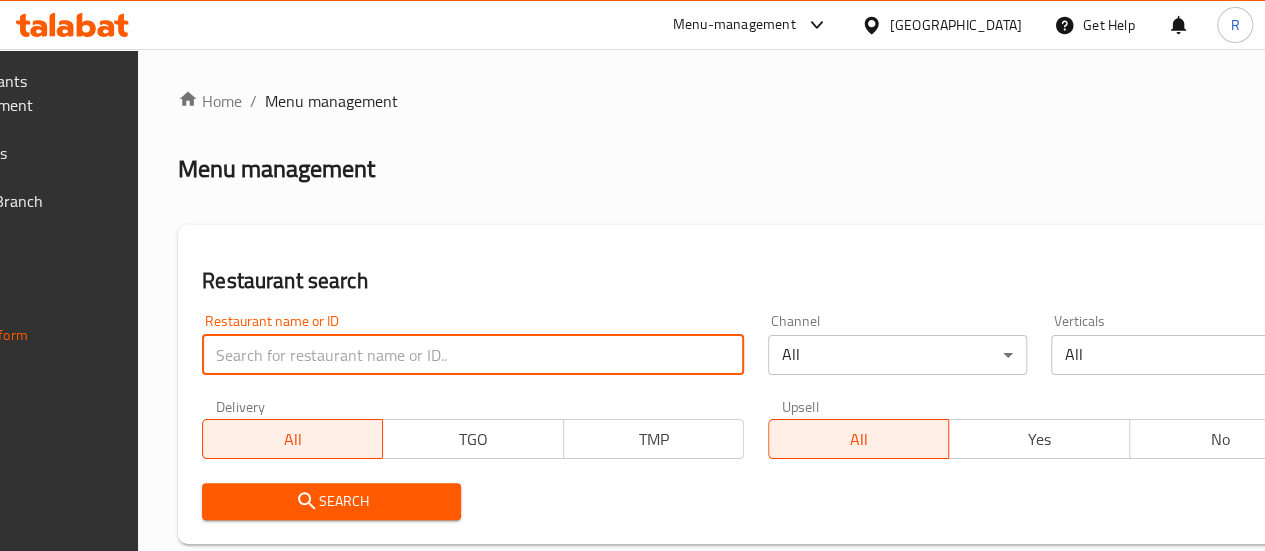 click at bounding box center [473, 355] 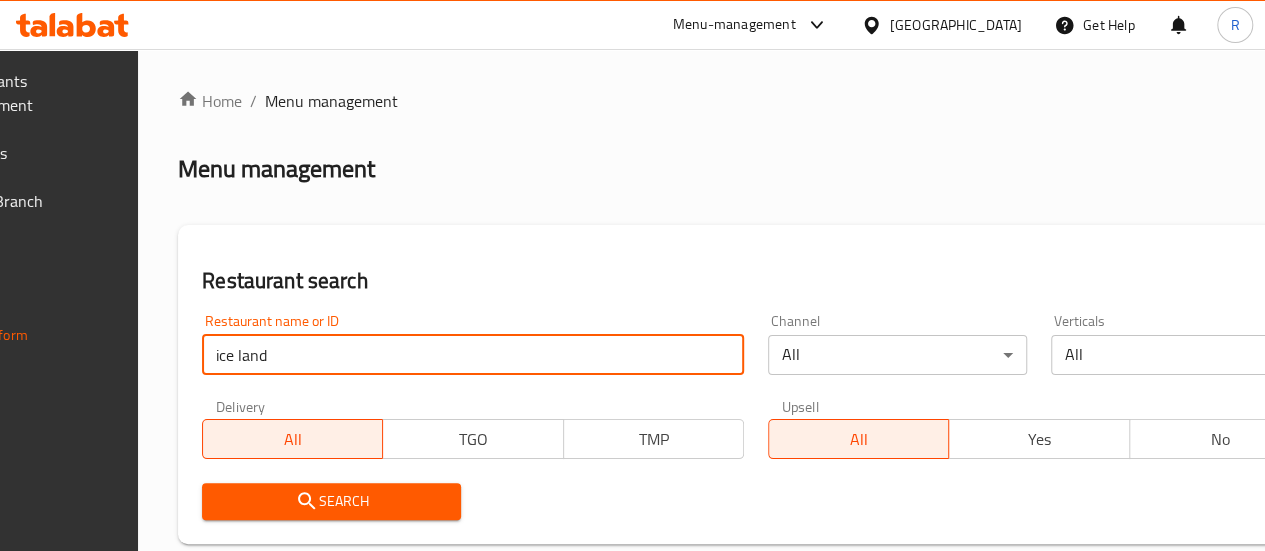 type on "ice land" 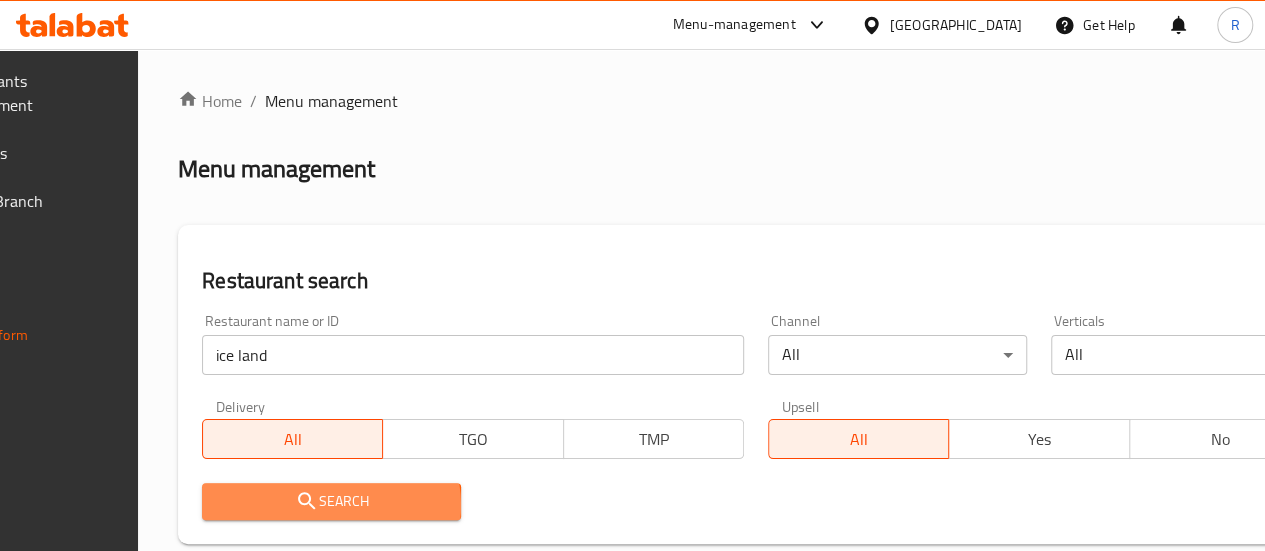 click on "Search" at bounding box center [331, 501] 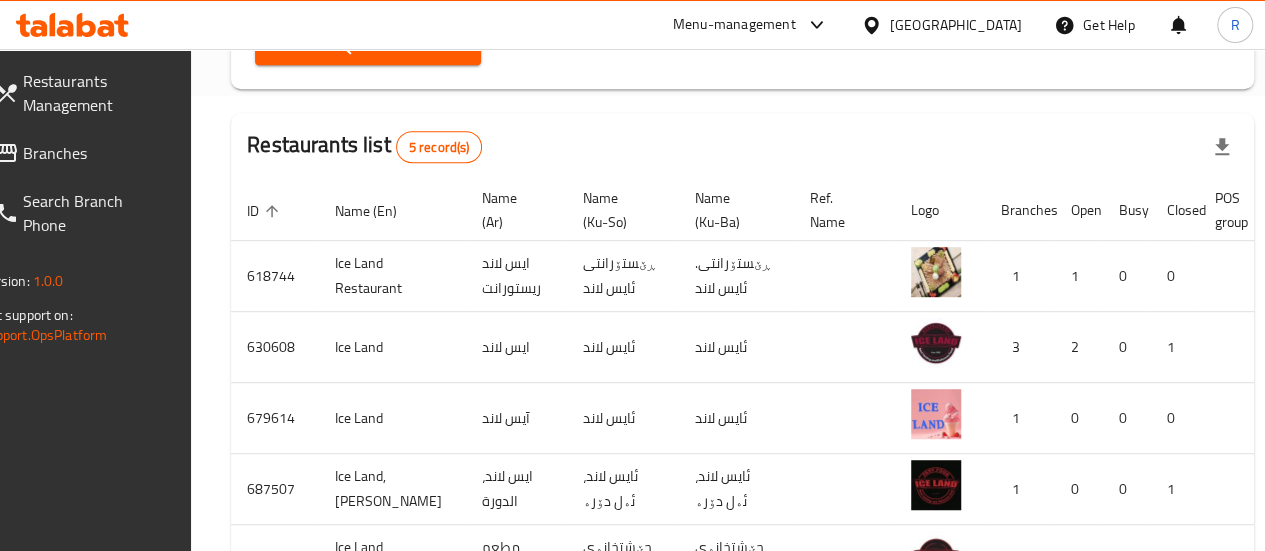 scroll, scrollTop: 569, scrollLeft: 0, axis: vertical 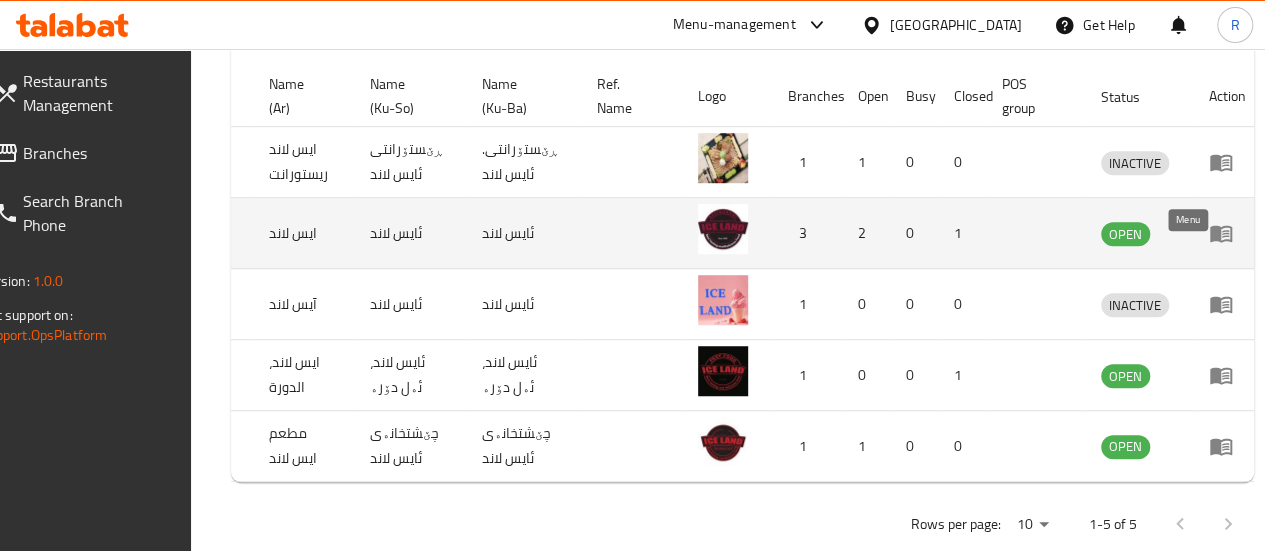 click 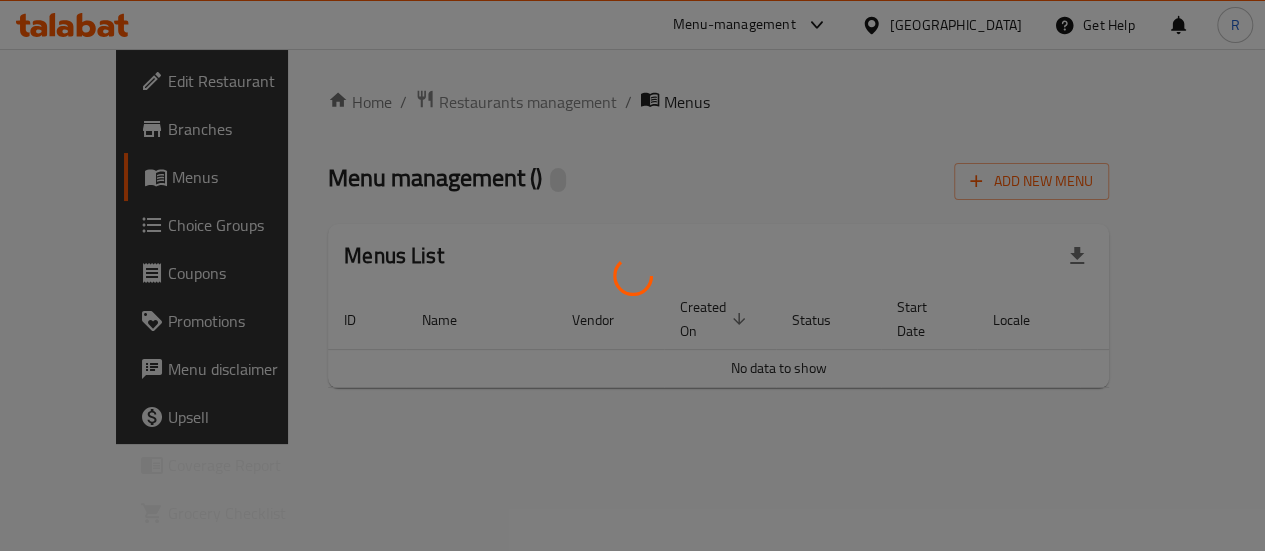 scroll, scrollTop: 0, scrollLeft: 0, axis: both 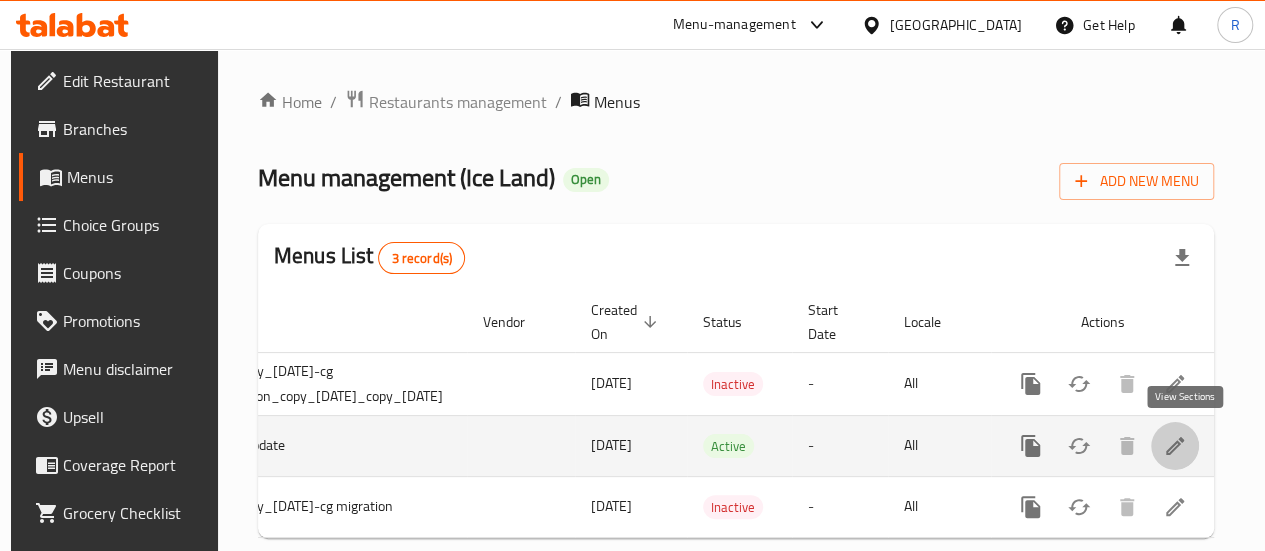 click 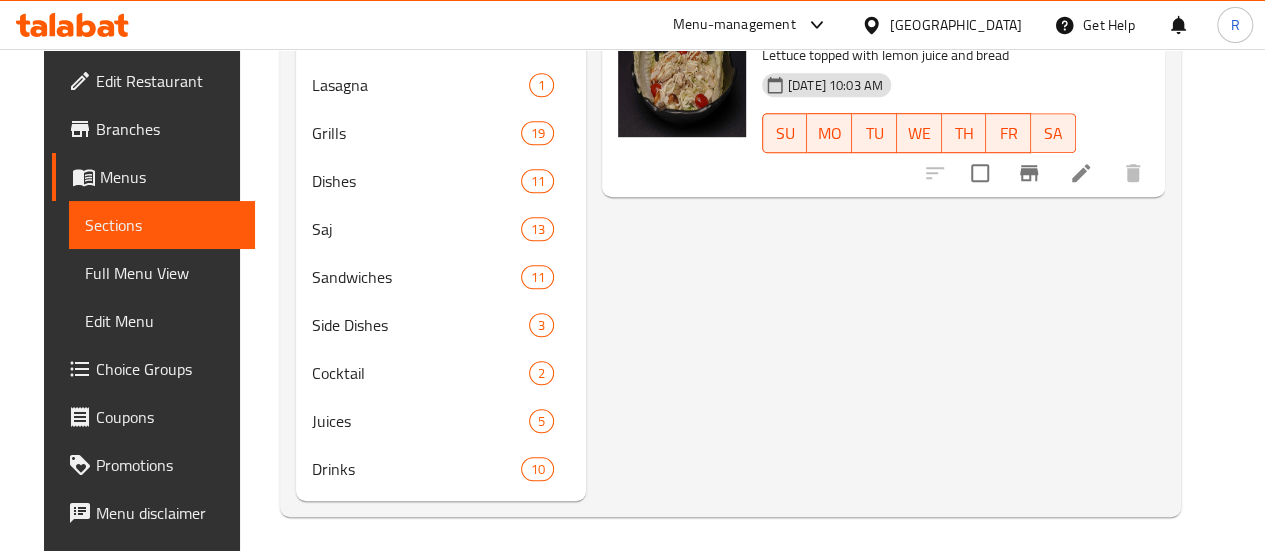scroll, scrollTop: 607, scrollLeft: 0, axis: vertical 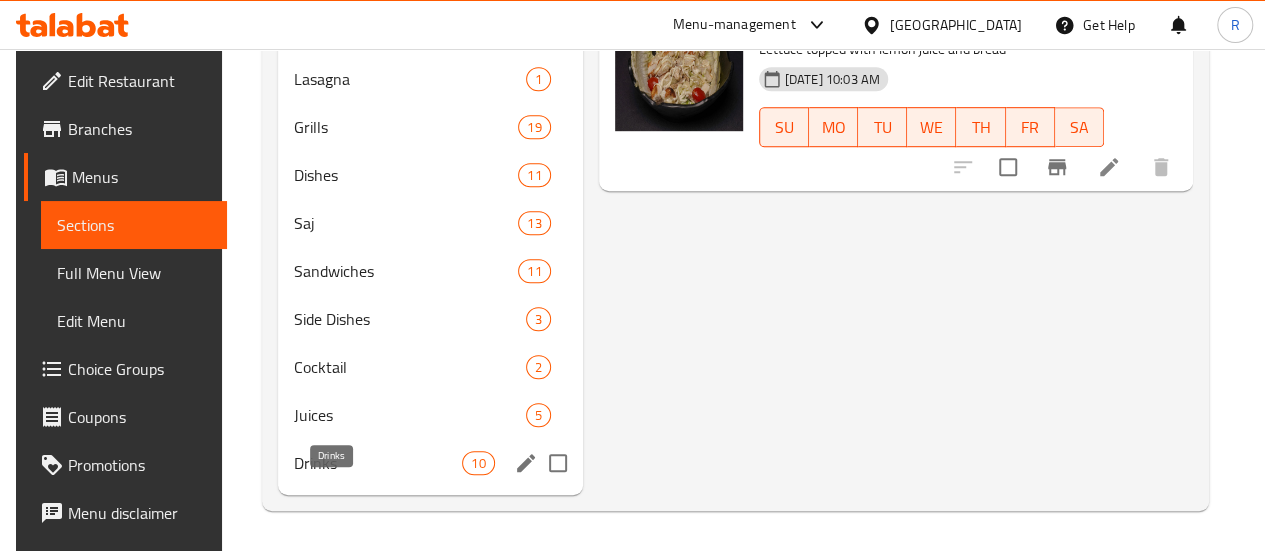 click on "Drinks" at bounding box center (378, 463) 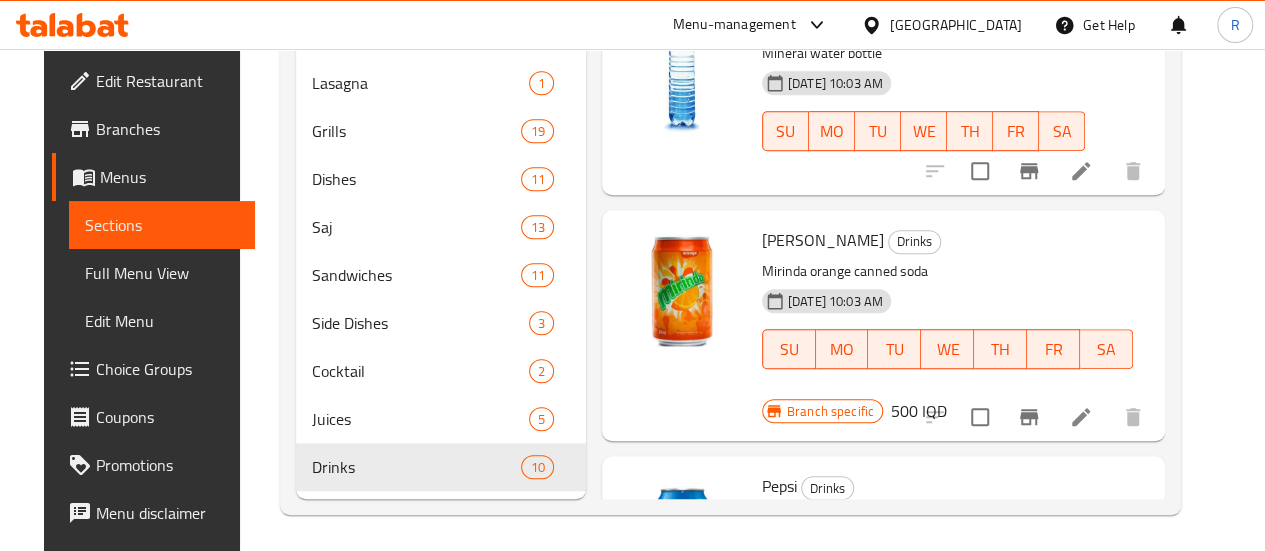 scroll, scrollTop: 580, scrollLeft: 0, axis: vertical 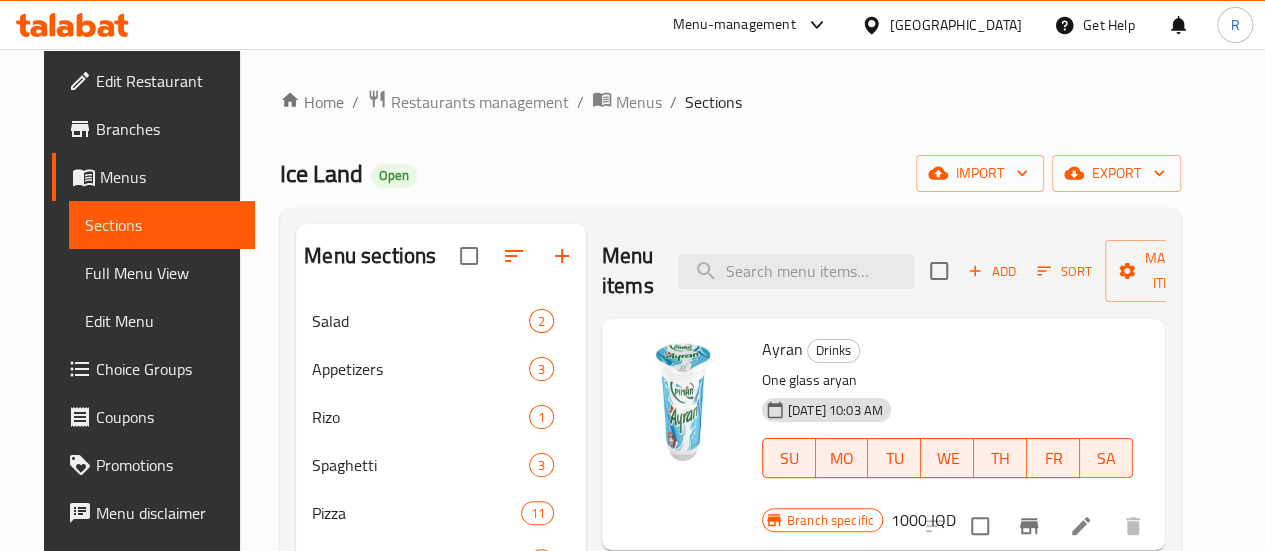 click on "One glass aryan" at bounding box center (947, 380) 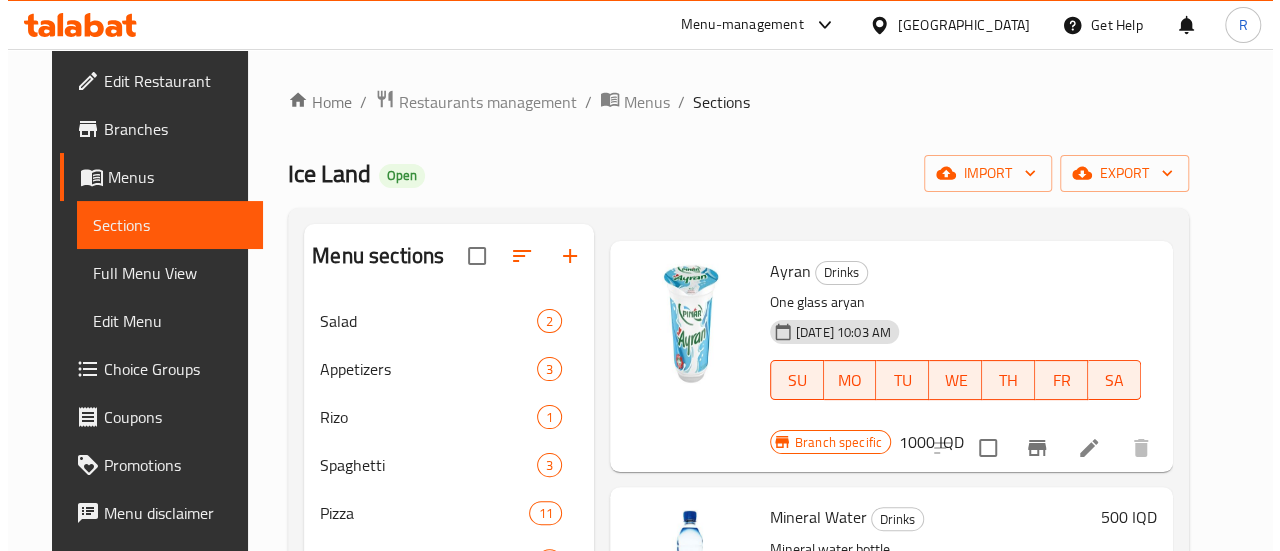 scroll, scrollTop: 0, scrollLeft: 0, axis: both 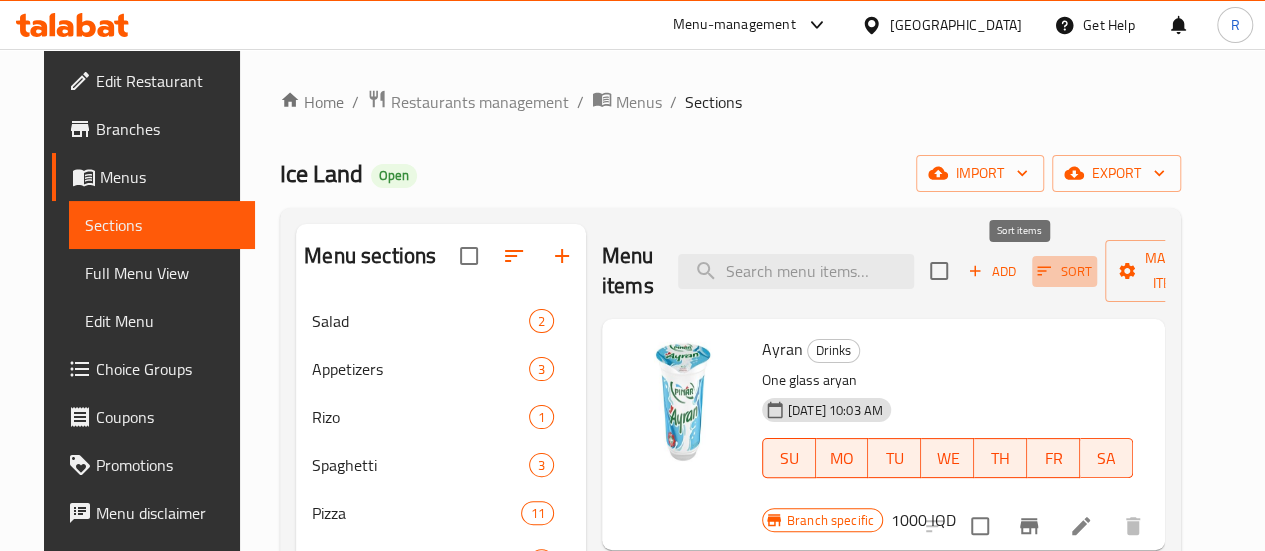 click 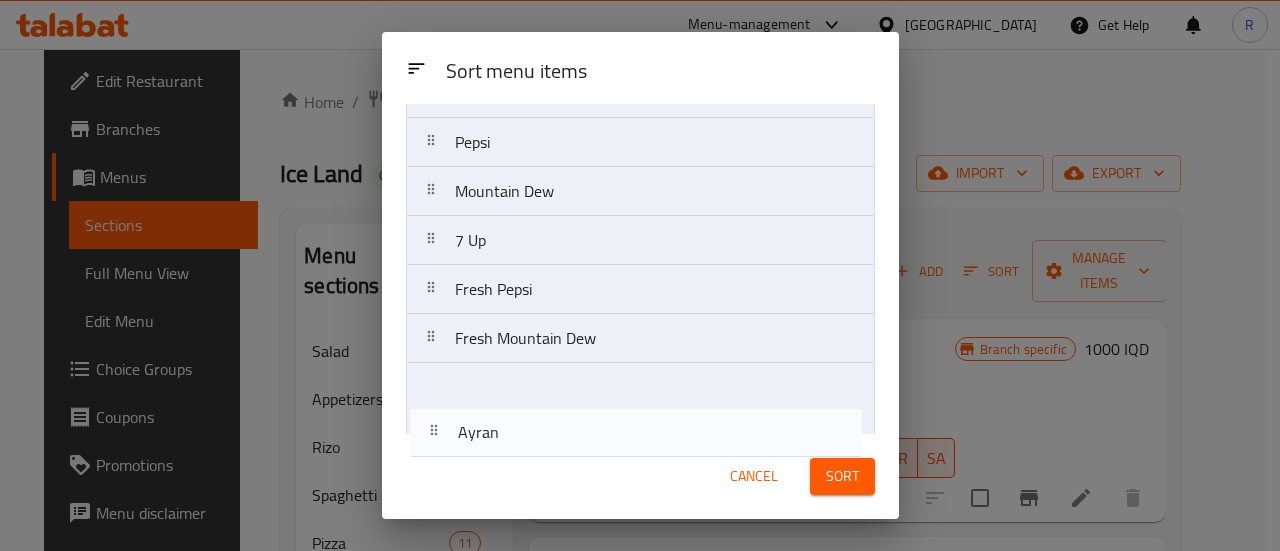 scroll, scrollTop: 222, scrollLeft: 0, axis: vertical 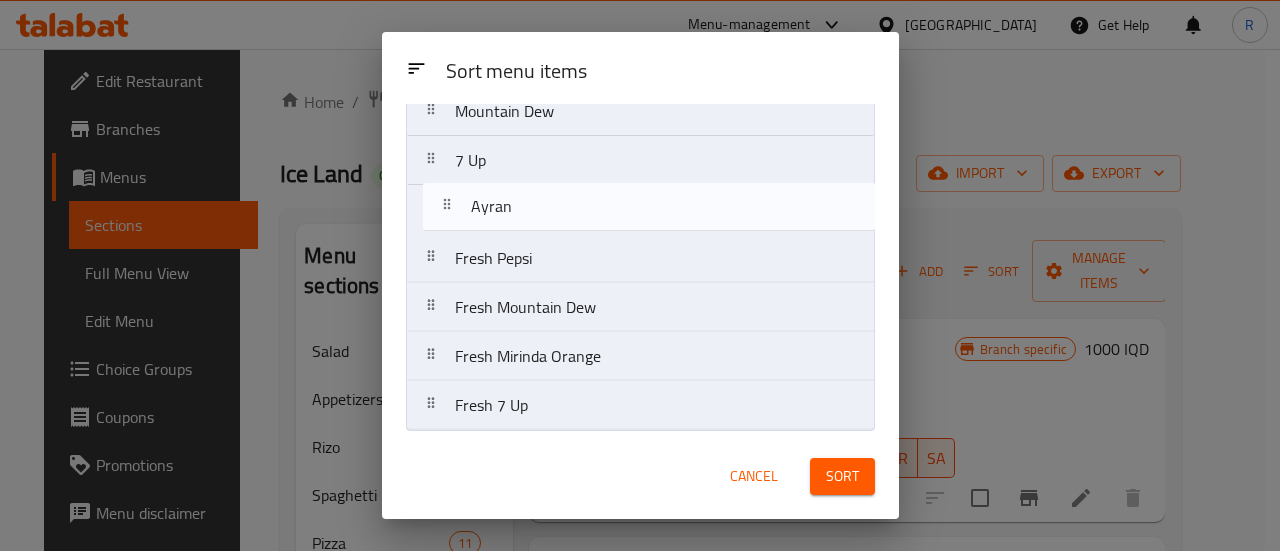 drag, startPoint x: 552, startPoint y: 185, endPoint x: 568, endPoint y: 223, distance: 41.231056 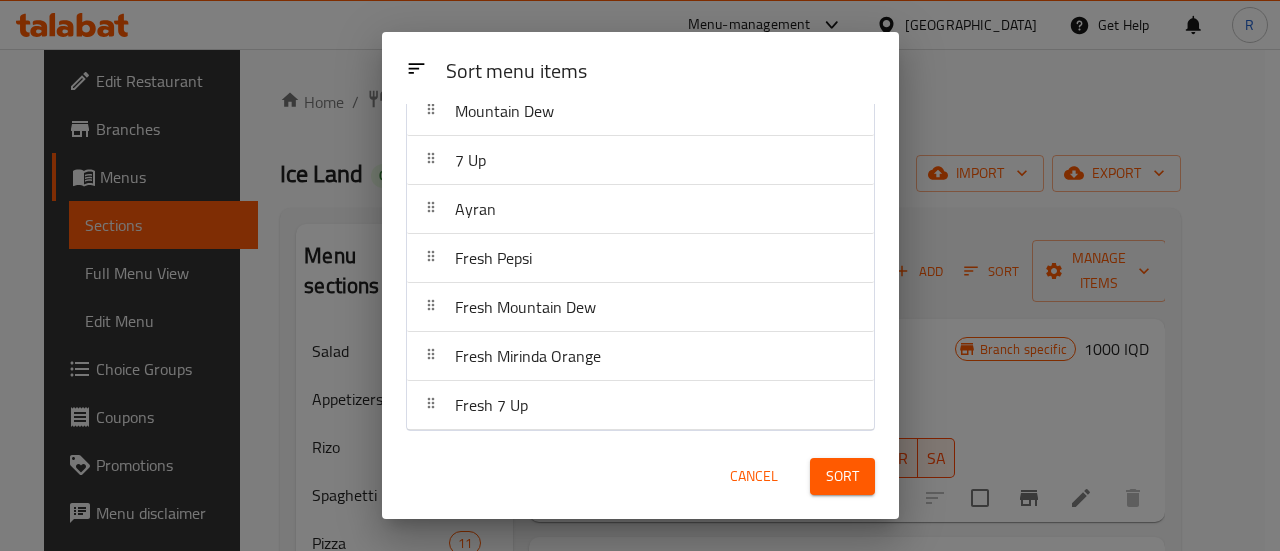 scroll, scrollTop: 0, scrollLeft: 0, axis: both 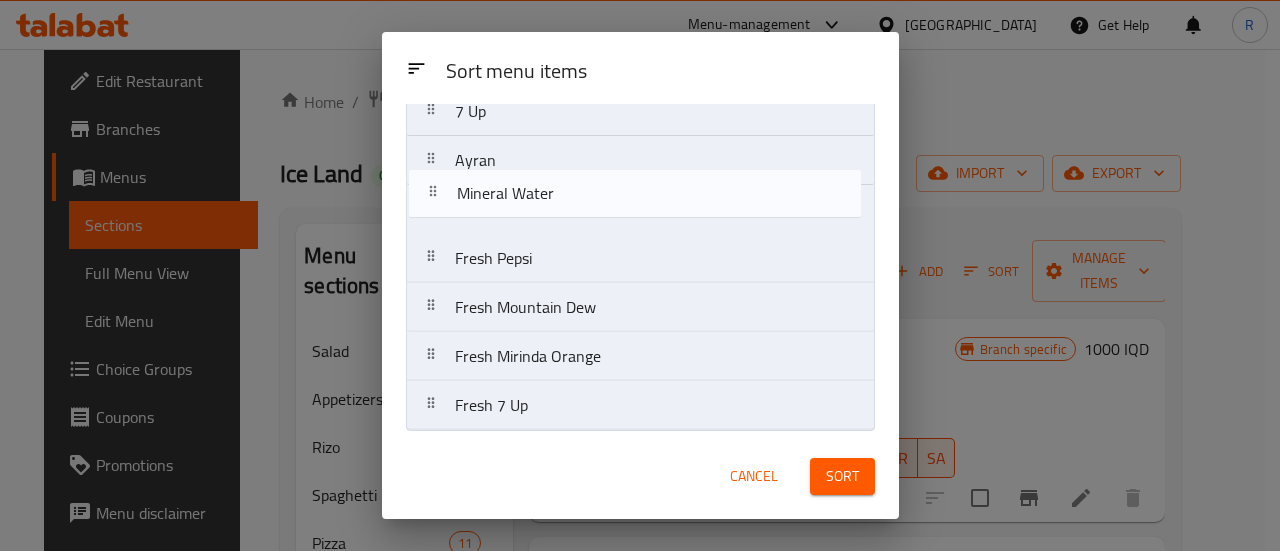 drag, startPoint x: 504, startPoint y: 201, endPoint x: 508, endPoint y: 221, distance: 20.396078 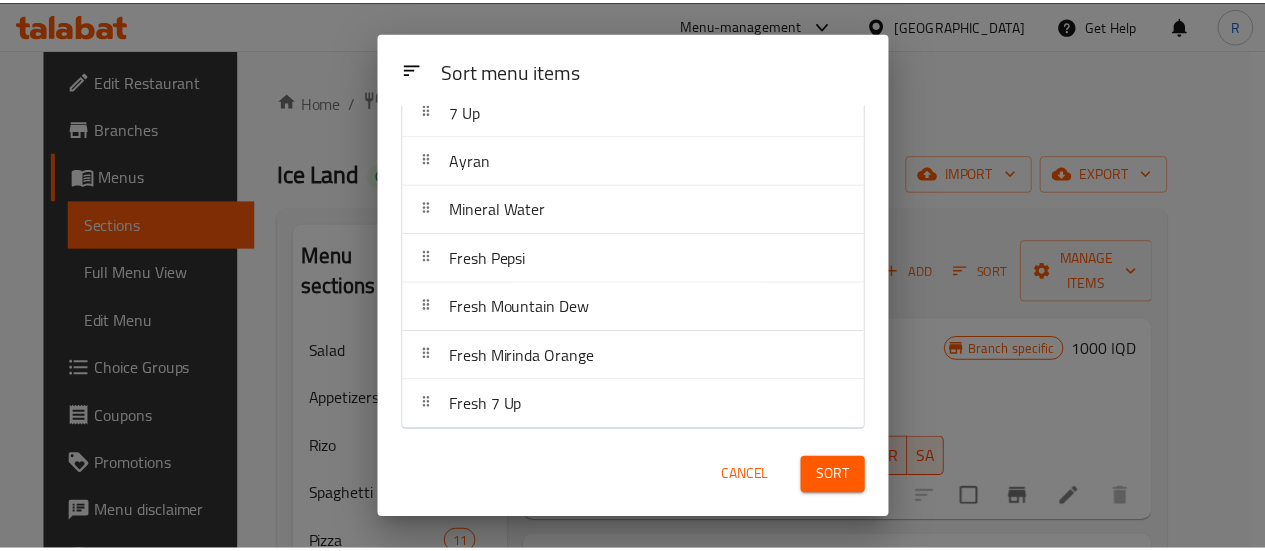 scroll, scrollTop: 0, scrollLeft: 0, axis: both 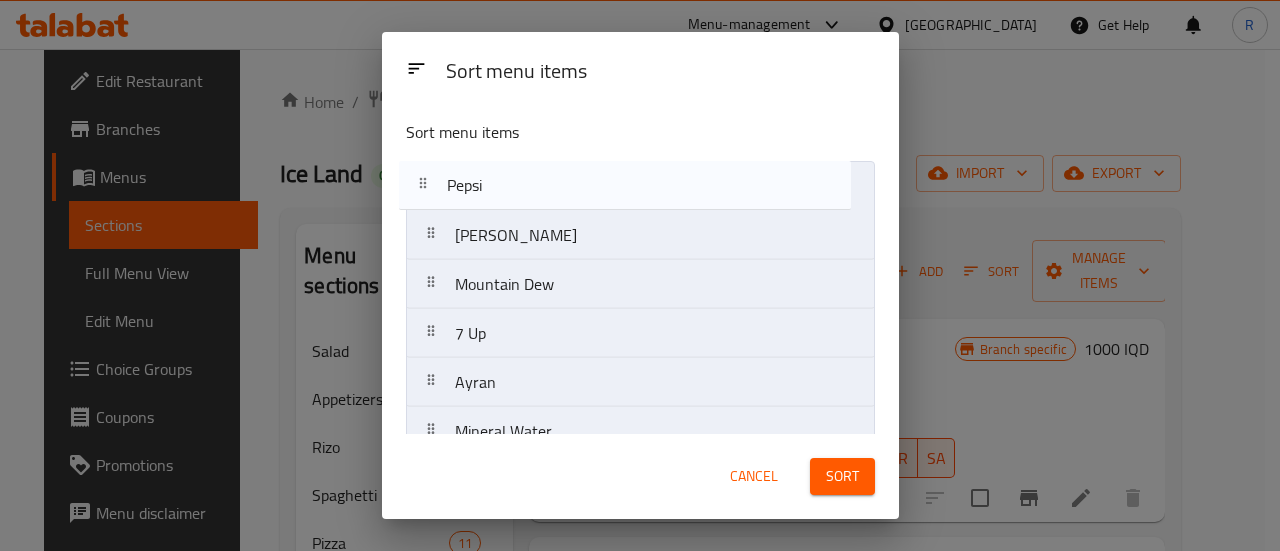 drag, startPoint x: 504, startPoint y: 255, endPoint x: 496, endPoint y: 195, distance: 60.530983 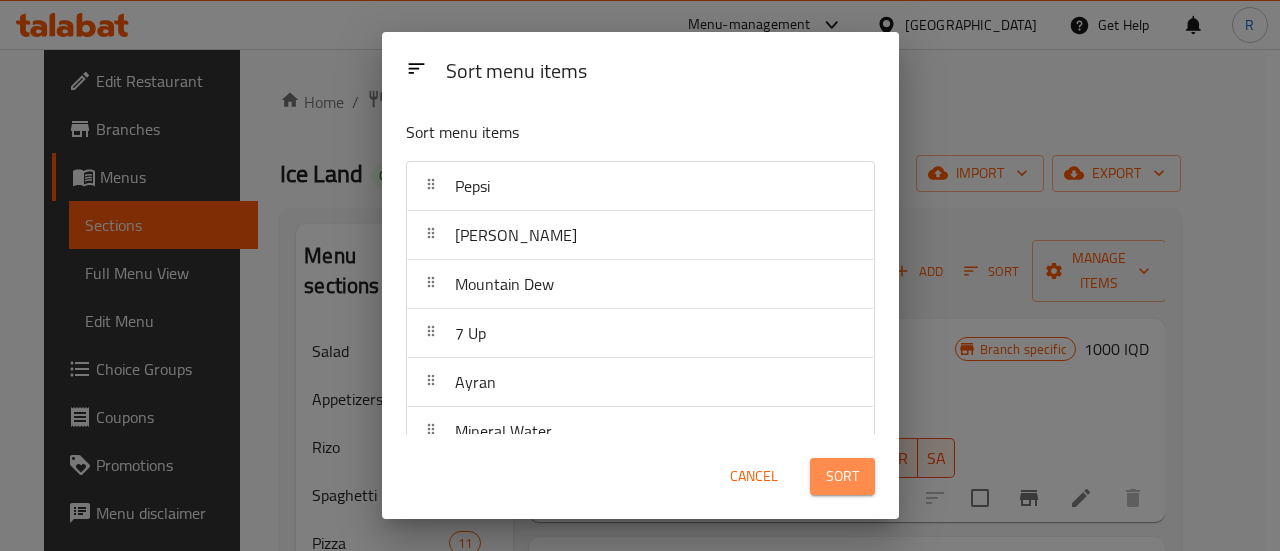 click on "Sort" at bounding box center (842, 476) 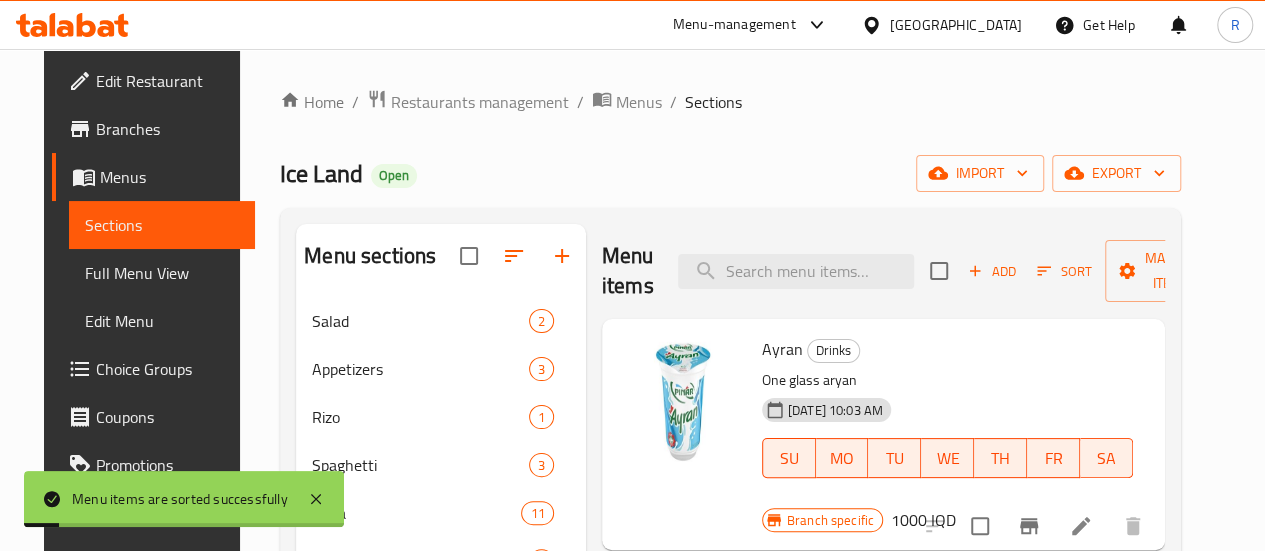 click on "Home / Restaurants management / Menus / Sections Ice Land Open import export Menu sections Salad 2 Appetizers 3 Rizo	 1 Spaghetti	 3 Pizza 11 Kentucky 2 Main Courses 6 Lasagna	 1 Grills 19 Dishes 11 Saj 13 Sandwiches 11 Side Dishes 3 Cocktail 2 Juices 5 Drinks 10 Menu items Add Sort Manage items Ayran   Drinks One glass aryan 26-09-2023 10:03 AM SU MO TU WE TH FR SA Branch specific 1000   IQD Mineral Water   Drinks Mineral water bottle 26-09-2023 10:03 AM SU MO TU WE TH FR SA 500   IQD Mirinda Orange   Drinks Mirinda orange canned soda 26-09-2023 10:03 AM SU MO TU WE TH FR SA Branch specific 500   IQD Pepsi   Drinks Pepsi canned soda 26-09-2023 10:03 AM SU MO TU WE TH FR SA Branch specific 500   IQD Mountain Dew   Drinks Mountain dew canned soda 26-09-2023 10:03 AM SU MO TU WE TH FR SA Branch specific 500   IQD 7 Up   Drinks 7 Up canned soda 26-09-2023 10:03 AM SU MO TU WE TH FR SA Branch specific 500   IQD Fresh Pepsi   Drinks Fresh pepsi soda 26-09-2023 10:03 AM SU MO TU WE TH FR SA Branch specific 2000" at bounding box center (730, 589) 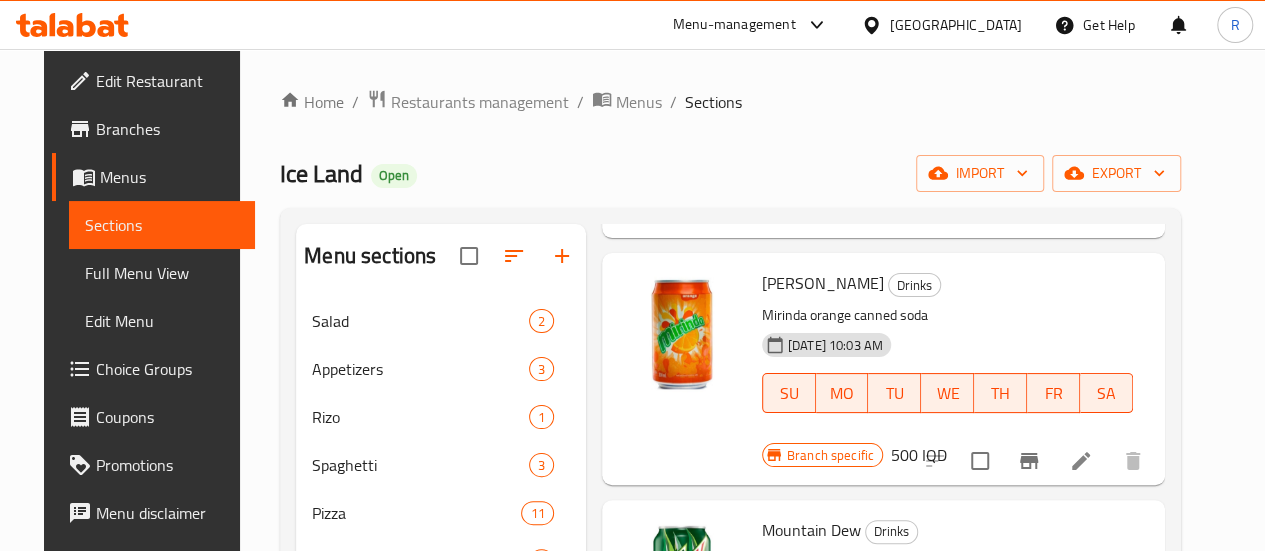 scroll, scrollTop: 336, scrollLeft: 0, axis: vertical 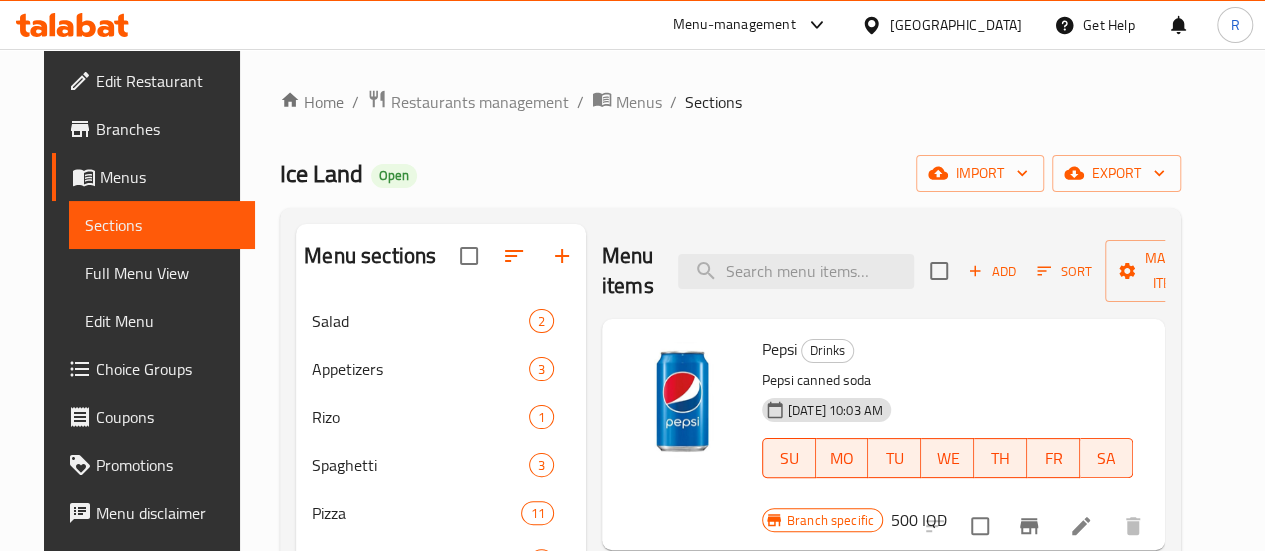 click on "Menu-management" at bounding box center [734, 25] 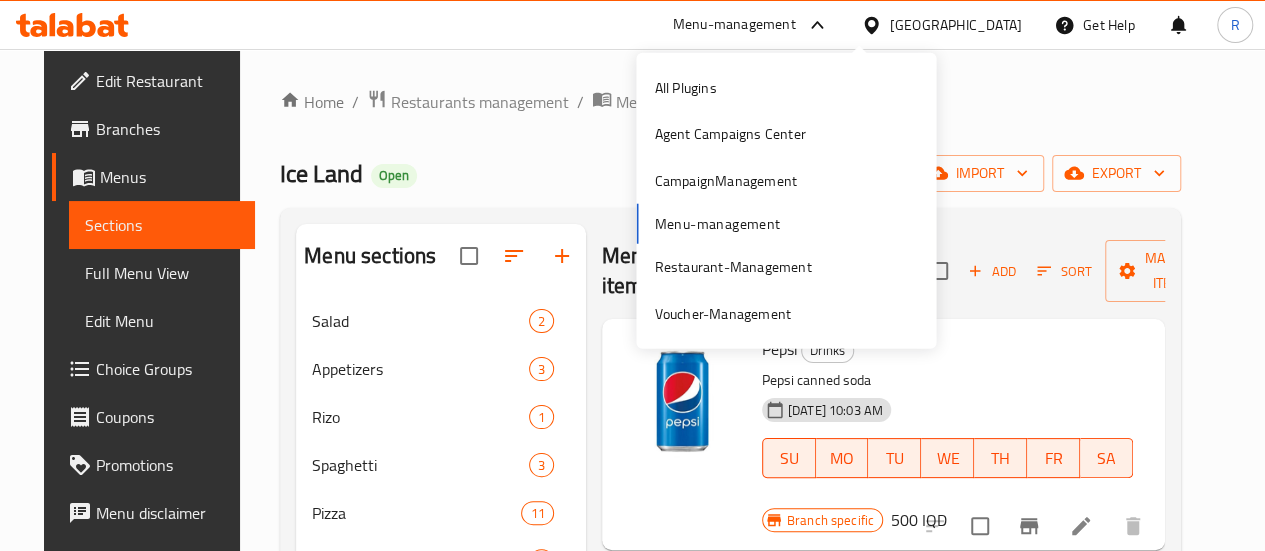 click on "Home / Restaurants management / Menus / Sections Ice Land Open import export Menu sections Salad 2 Appetizers 3 Rizo	 1 Spaghetti	 3 Pizza 11 Kentucky 2 Main Courses 6 Lasagna	 1 Grills 19 Dishes 11 Saj 13 Sandwiches 11 Side Dishes 3 Cocktail 2 Juices 5 Drinks 10 Menu items Add Sort Manage items Pepsi   Drinks Pepsi canned soda 26-09-2023 10:03 AM SU MO TU WE TH FR SA Branch specific 500   IQD Mirinda Orange   Drinks Mirinda orange canned soda 26-09-2023 10:03 AM SU MO TU WE TH FR SA Branch specific 500   IQD Mountain Dew   Drinks Mountain dew canned soda 26-09-2023 10:03 AM SU MO TU WE TH FR SA Branch specific 500   IQD 7 Up   Drinks 7 Up canned soda 26-09-2023 10:03 AM SU MO TU WE TH FR SA Branch specific 500   IQD Ayran   Drinks One glass aryan 26-09-2023 10:03 AM SU MO TU WE TH FR SA Branch specific 1000   IQD Mineral Water   Drinks Mineral water bottle 26-09-2023 10:03 AM SU MO TU WE TH FR SA 500   IQD Fresh Pepsi   Drinks Fresh pepsi soda 26-09-2023 10:03 AM SU MO TU WE TH FR SA Branch specific 2000" at bounding box center [730, 589] 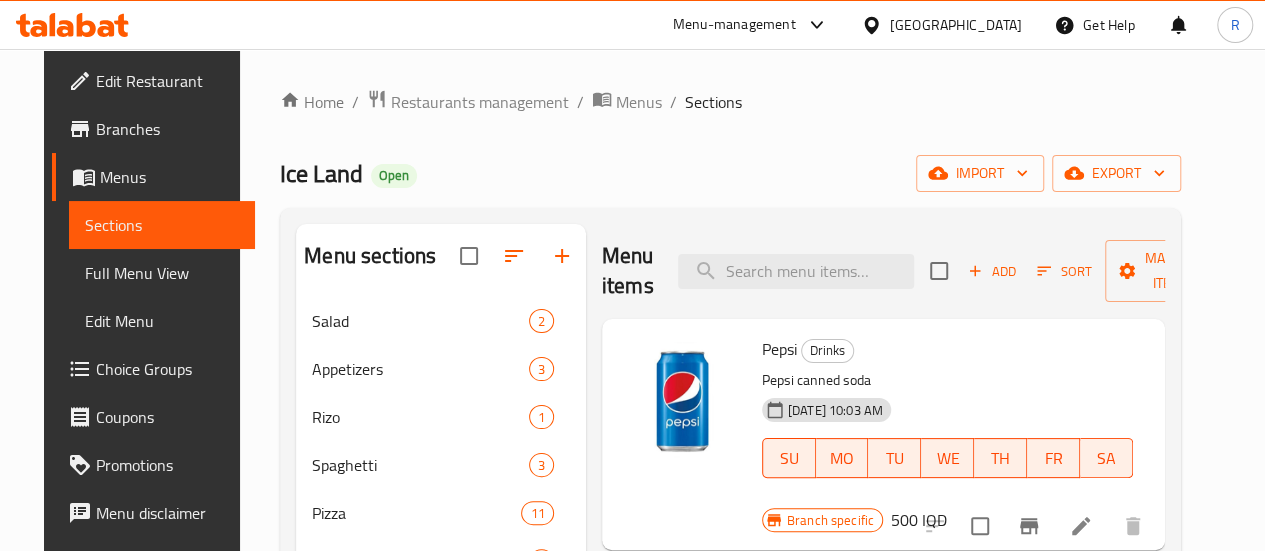 click on "Menu-management Iraq Get Help R" at bounding box center [632, 25] 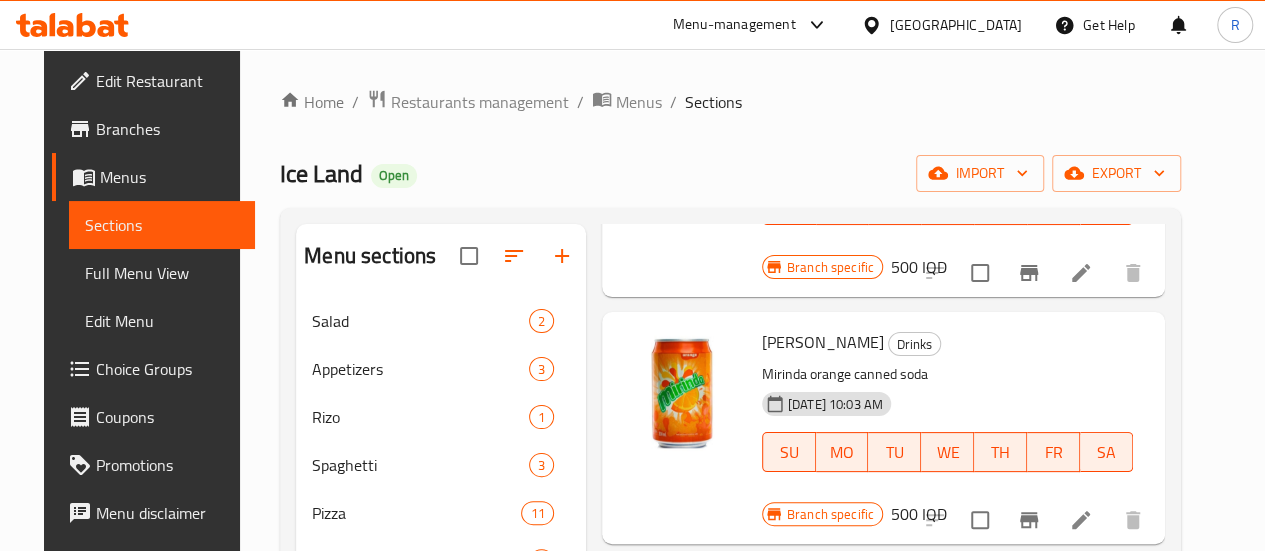 scroll, scrollTop: 259, scrollLeft: 0, axis: vertical 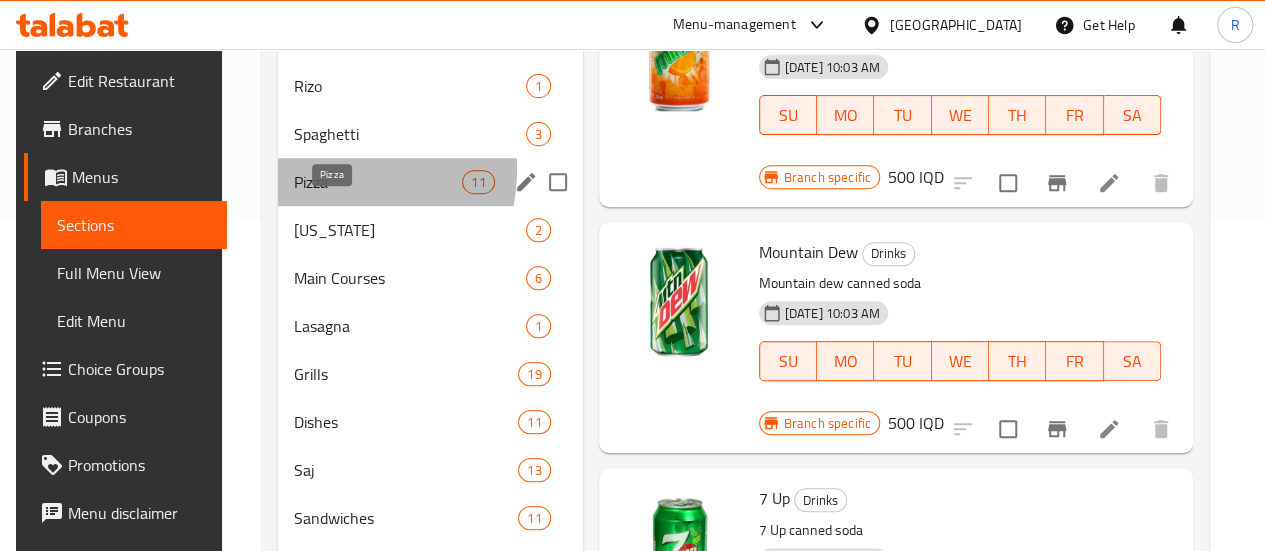click on "Pizza" at bounding box center (378, 182) 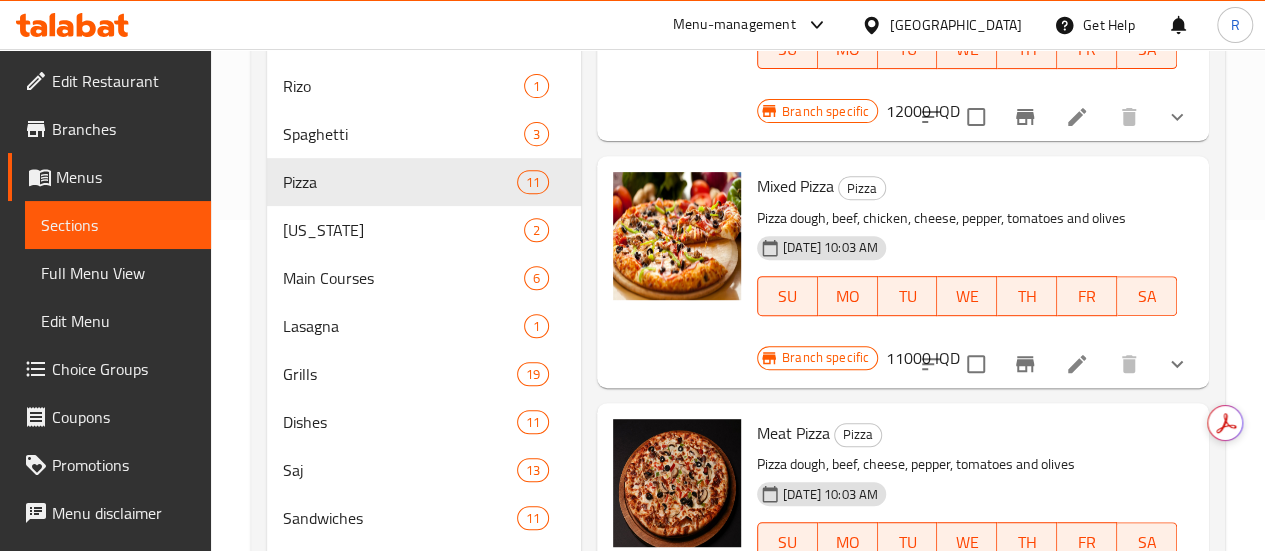 scroll, scrollTop: 0, scrollLeft: 0, axis: both 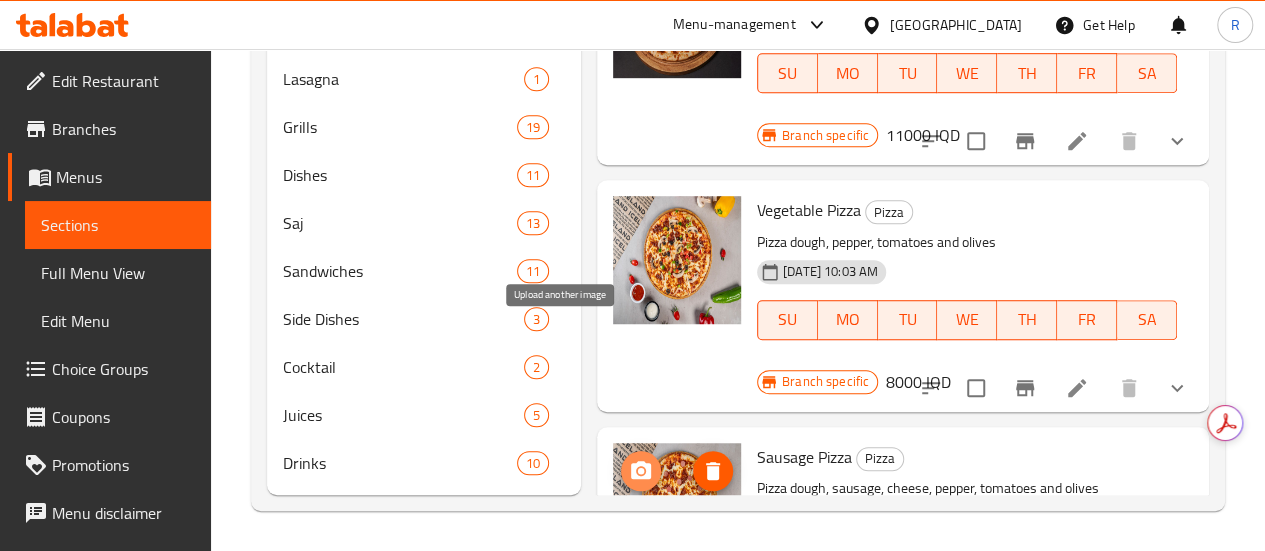 click 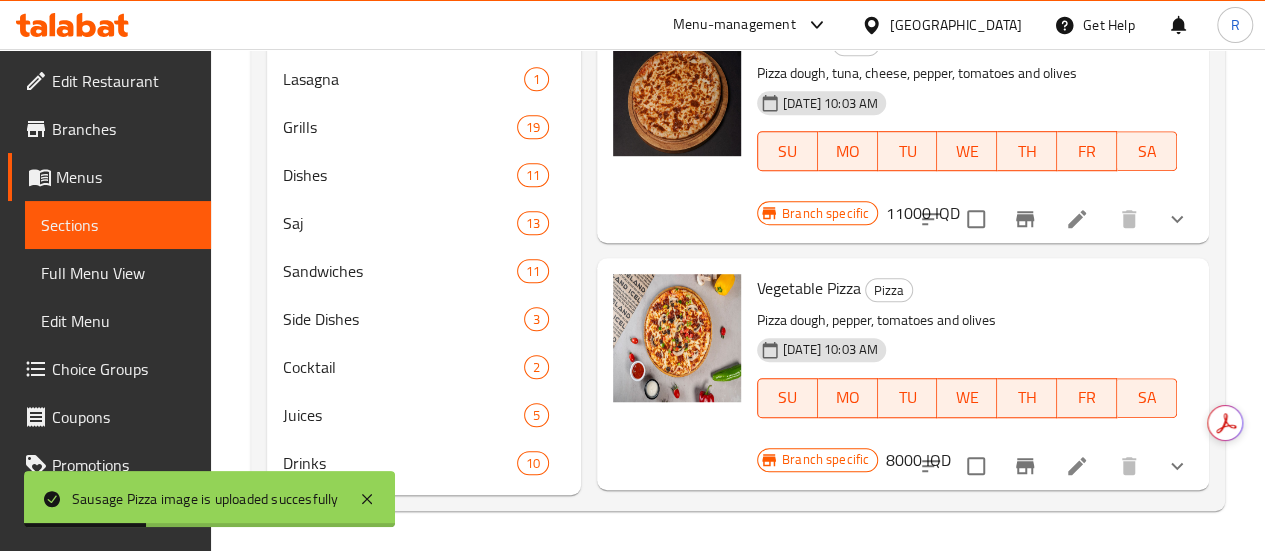 scroll, scrollTop: 1725, scrollLeft: 0, axis: vertical 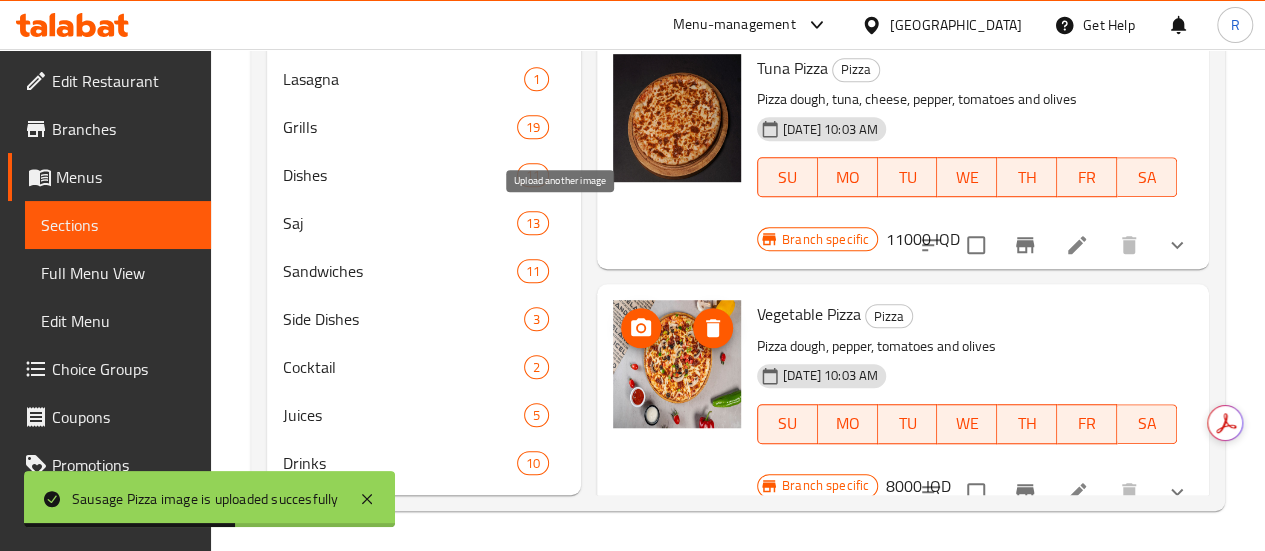 click at bounding box center (641, 328) 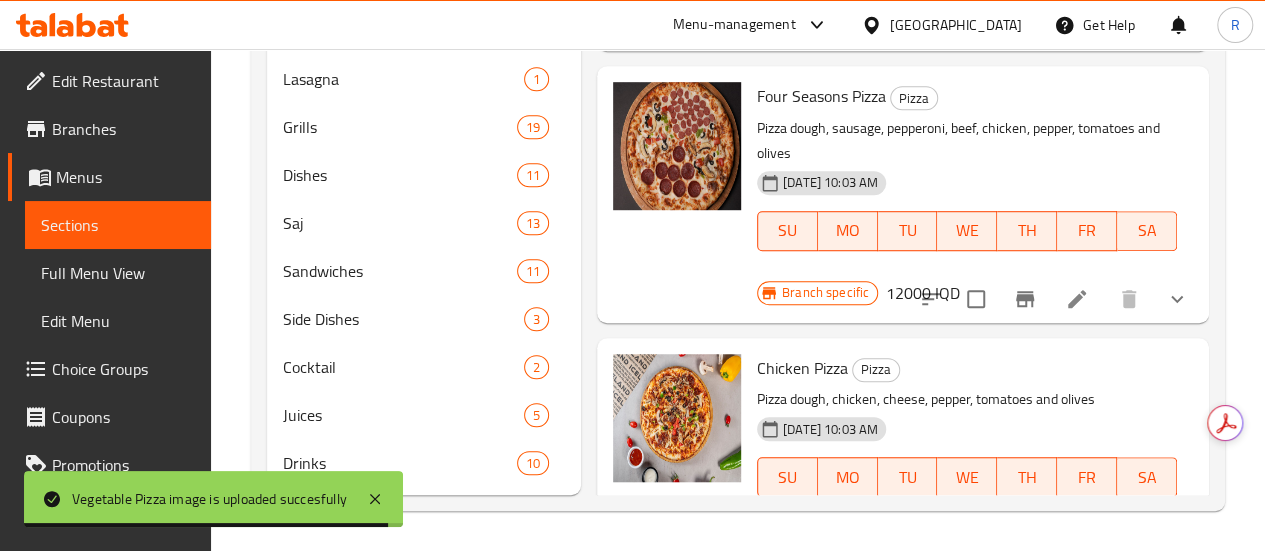 scroll, scrollTop: 438, scrollLeft: 0, axis: vertical 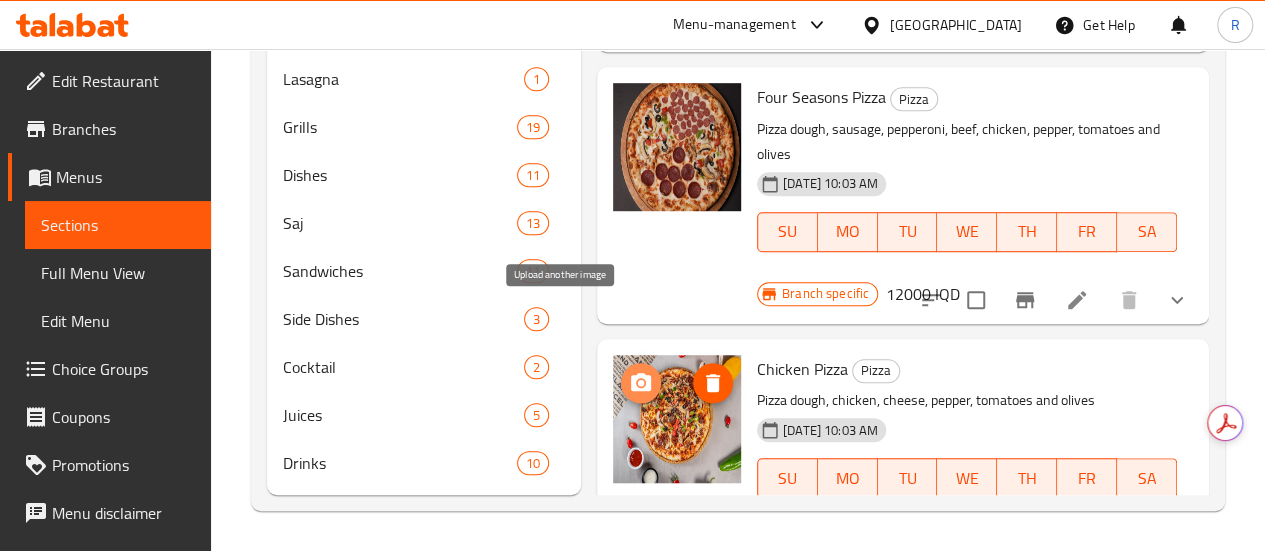 click 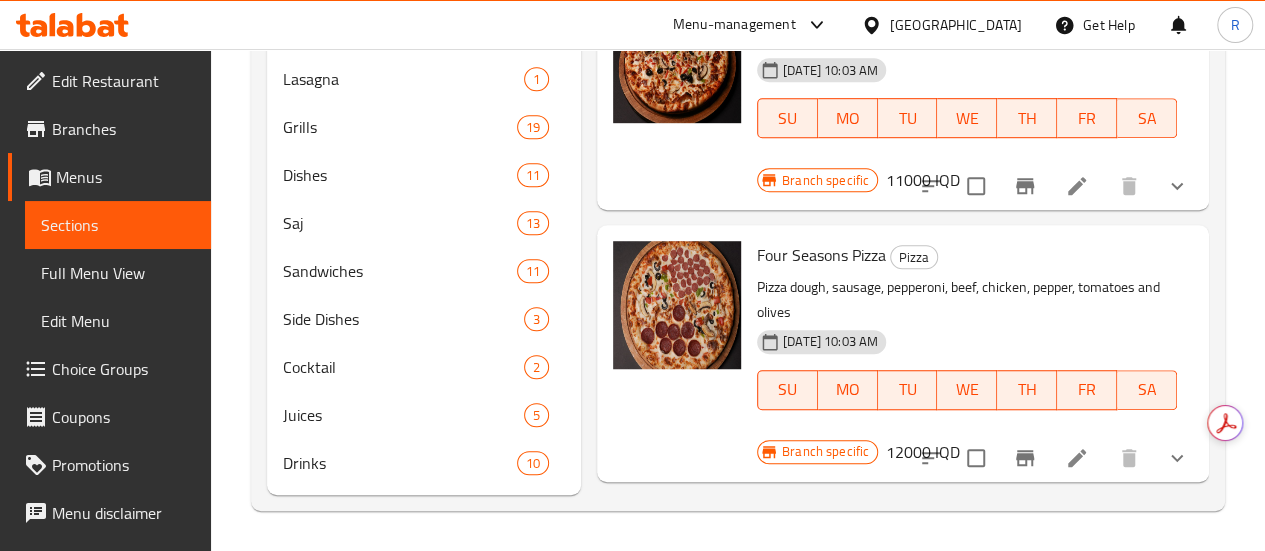scroll, scrollTop: 0, scrollLeft: 0, axis: both 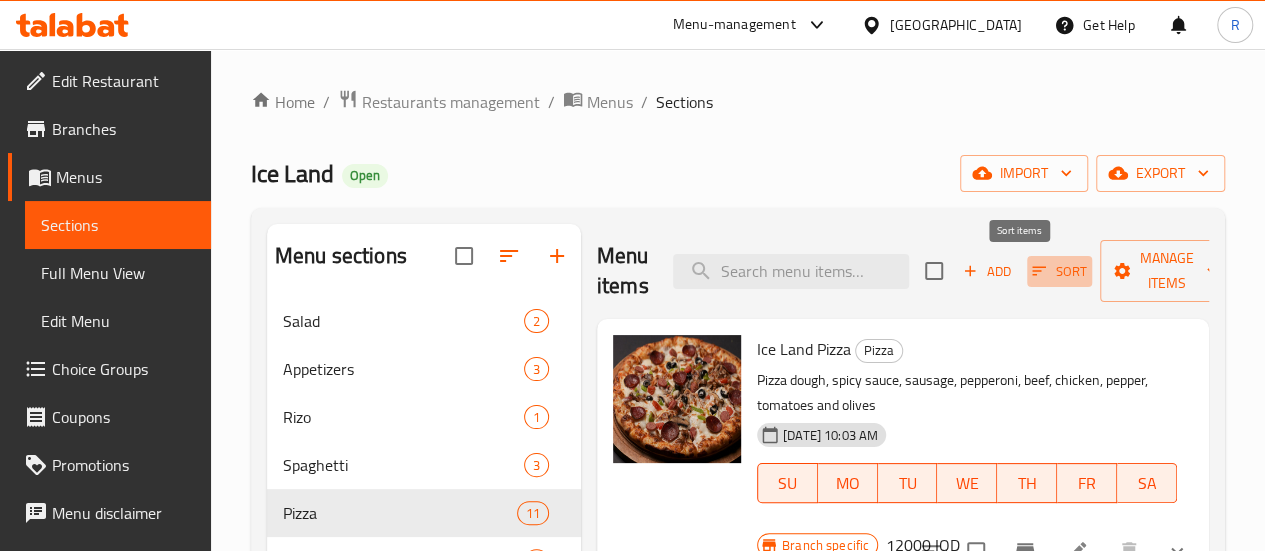 click 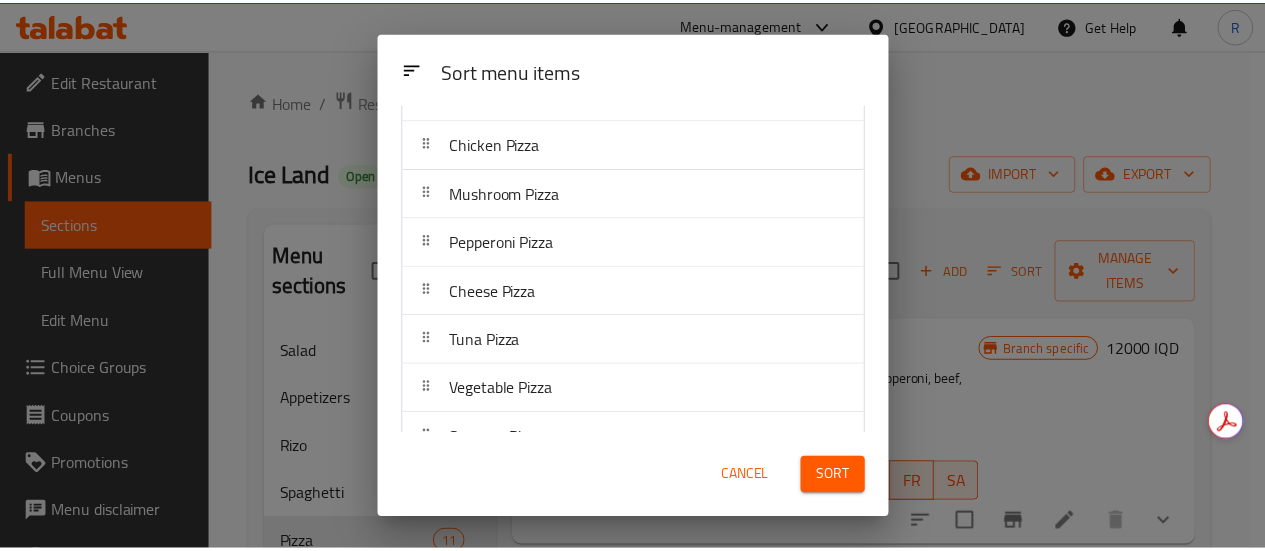 scroll, scrollTop: 271, scrollLeft: 0, axis: vertical 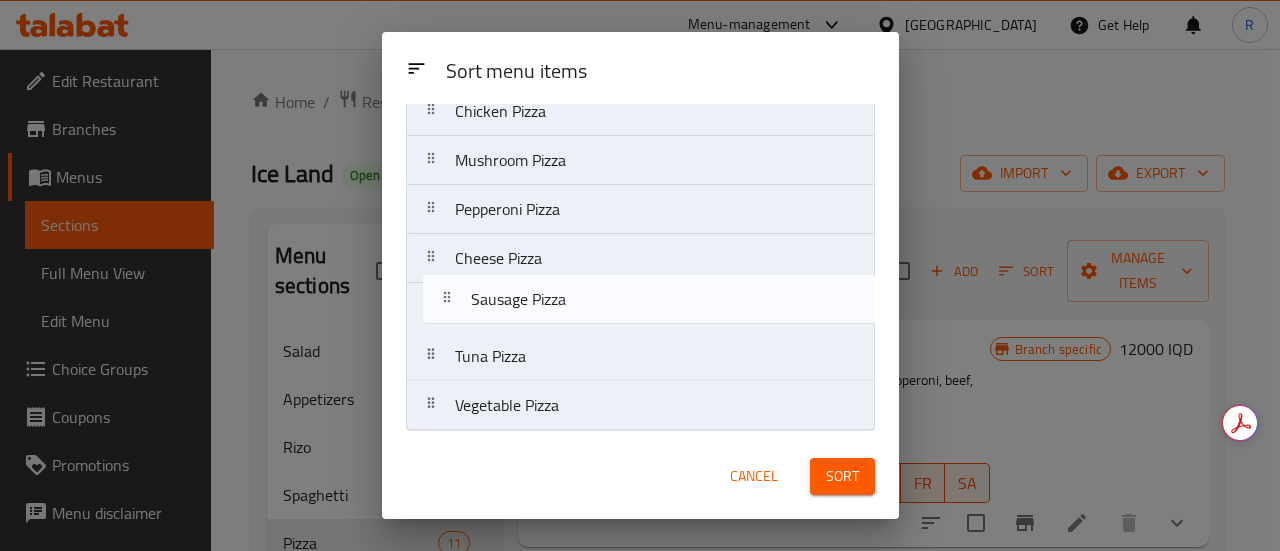 drag, startPoint x: 550, startPoint y: 405, endPoint x: 567, endPoint y: 297, distance: 109.32977 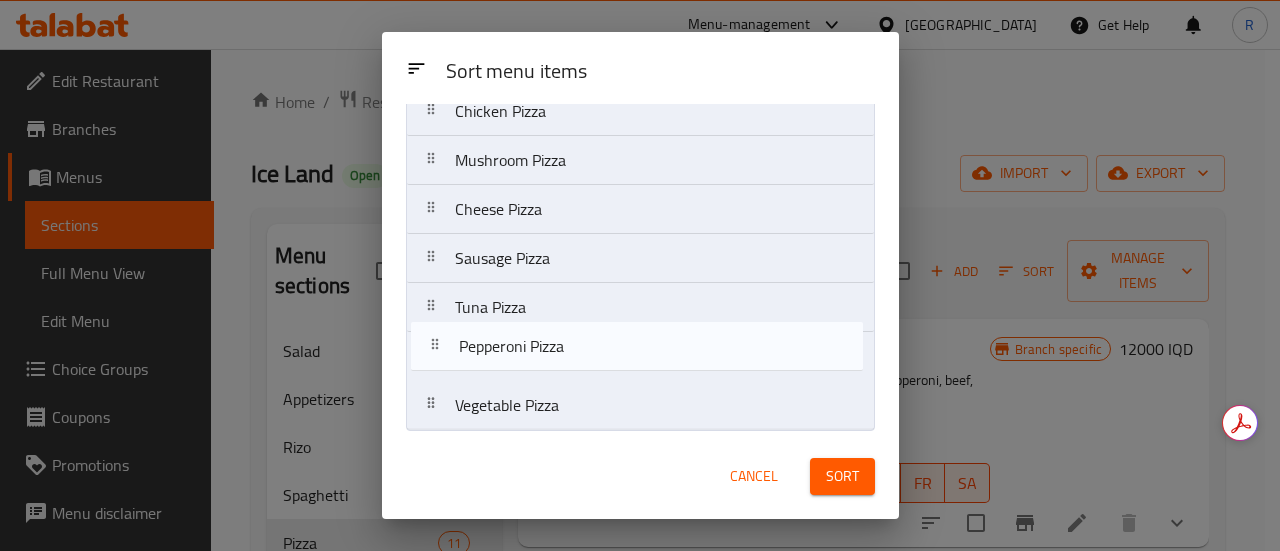 drag, startPoint x: 512, startPoint y: 208, endPoint x: 517, endPoint y: 356, distance: 148.08444 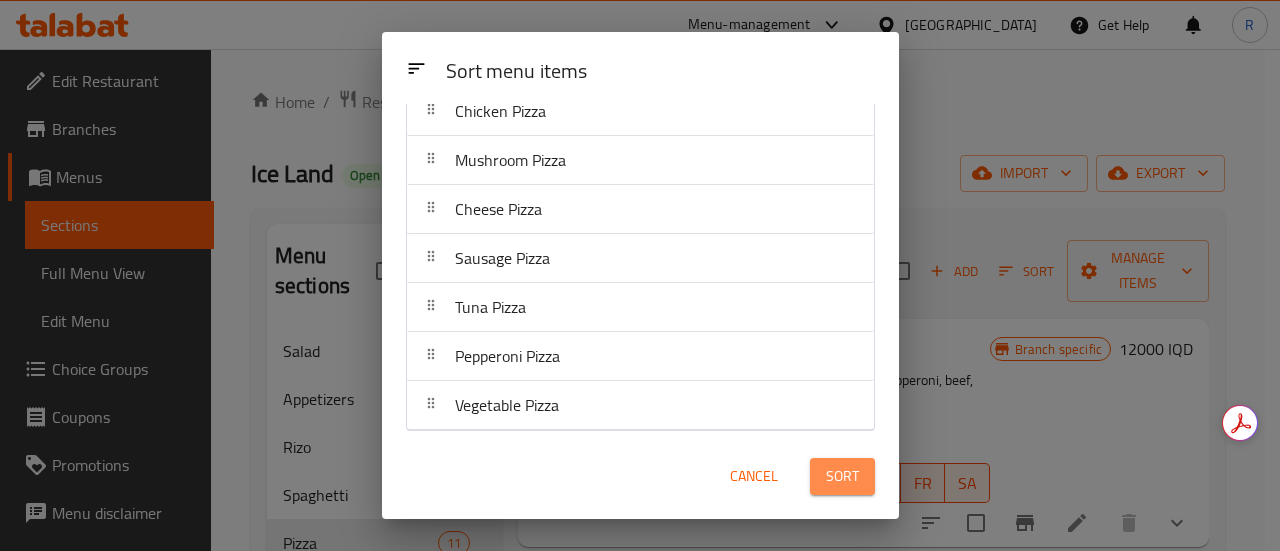 click on "Sort" at bounding box center [842, 476] 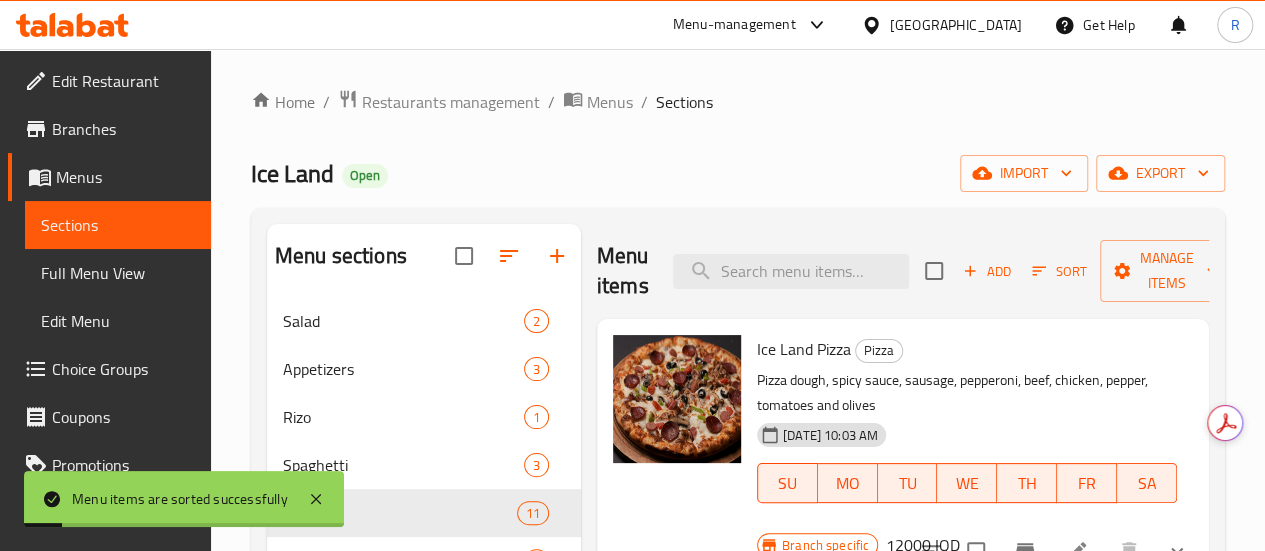 click on "Ice Land Open import export" at bounding box center (738, 173) 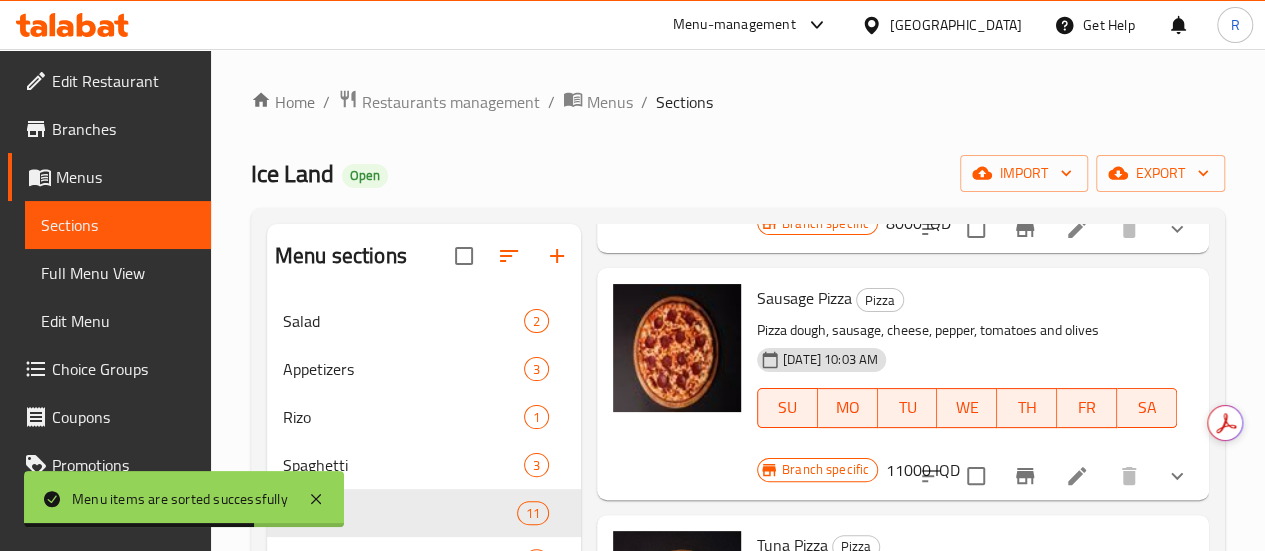 scroll, scrollTop: 1829, scrollLeft: 0, axis: vertical 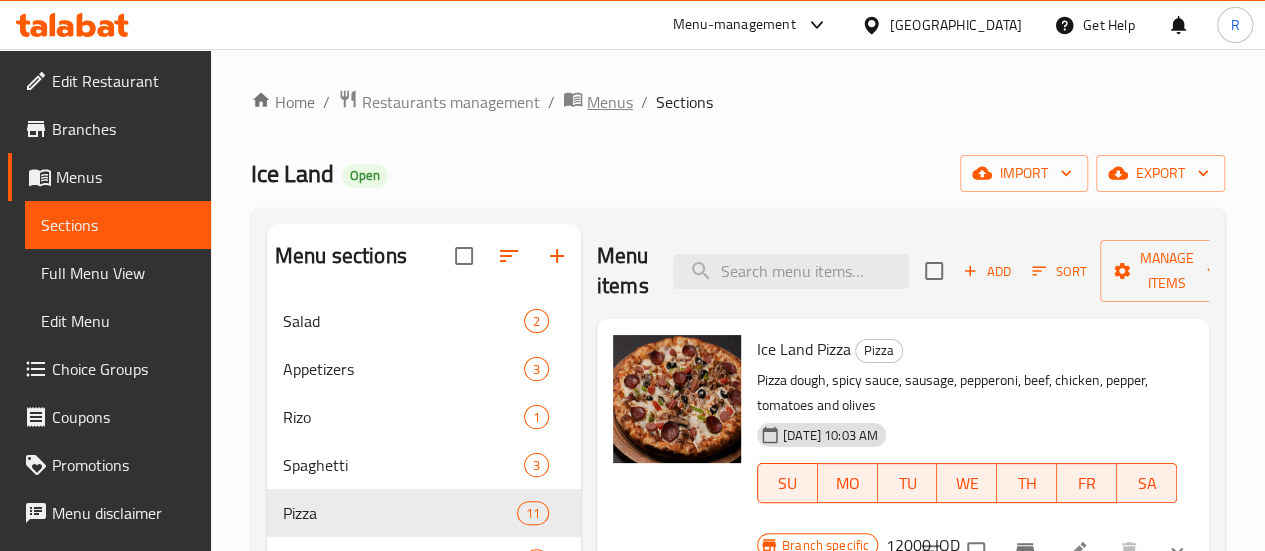 click on "Menus" at bounding box center (610, 102) 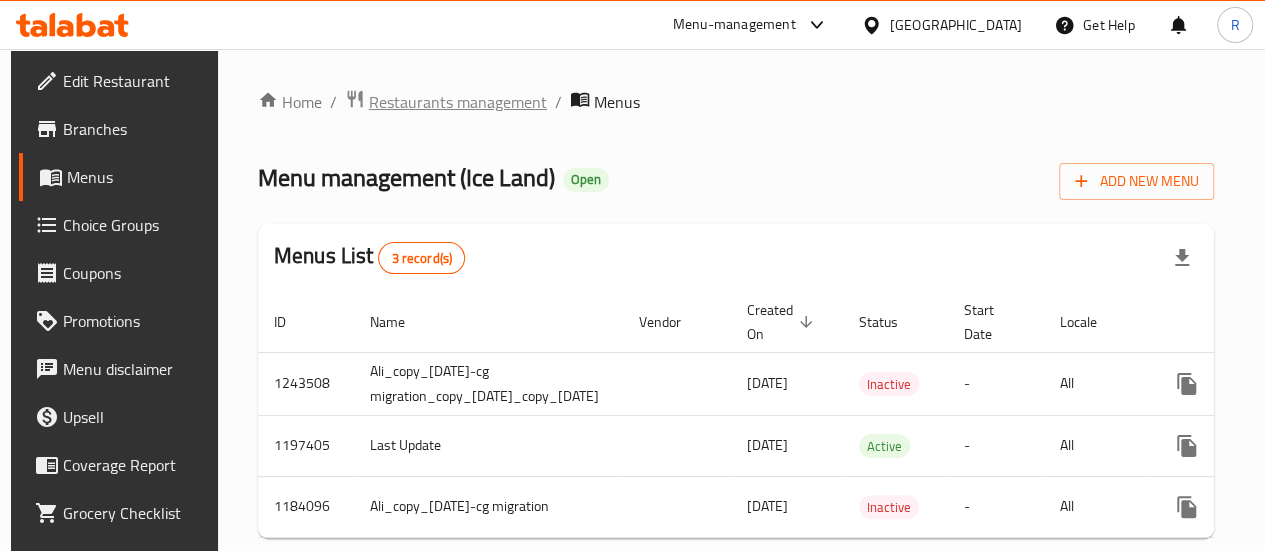 click on "Restaurants management" at bounding box center [458, 102] 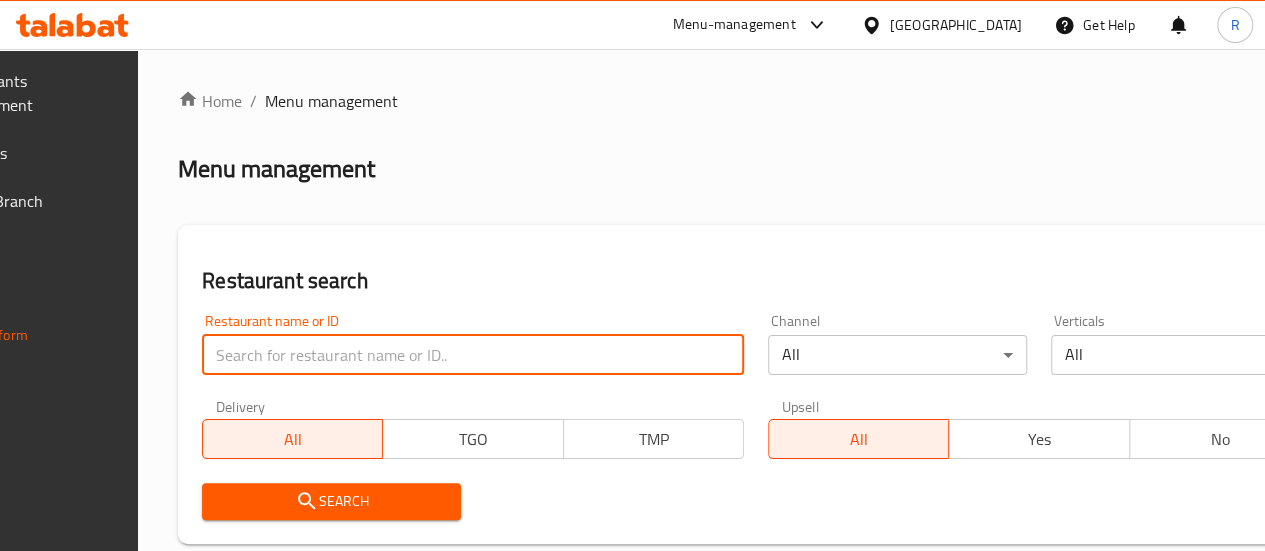 click at bounding box center [473, 355] 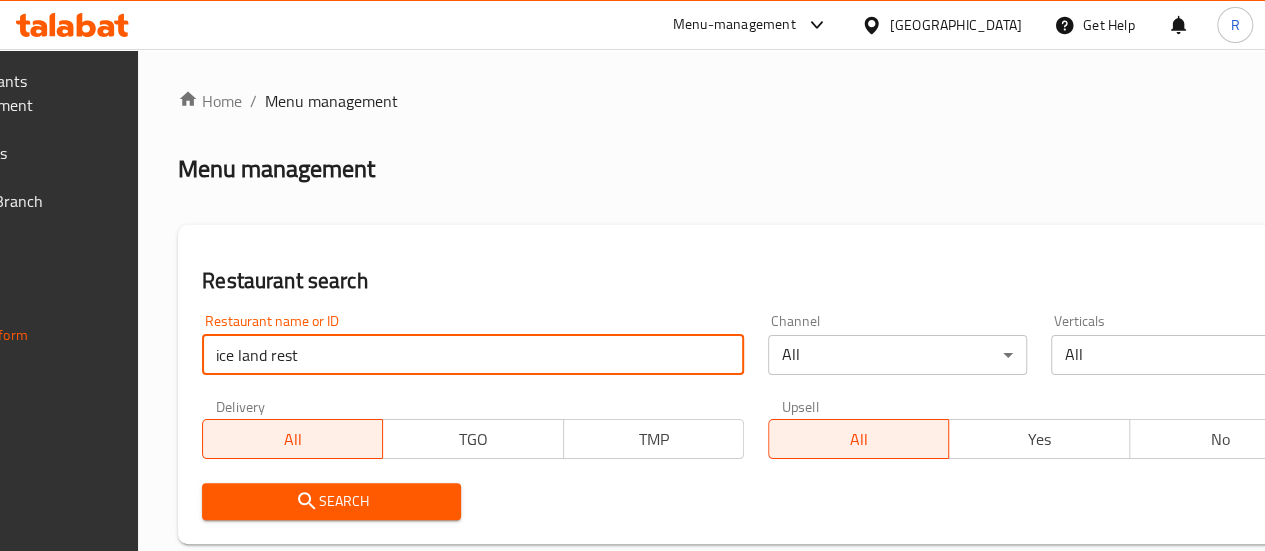 type on "ice land rest" 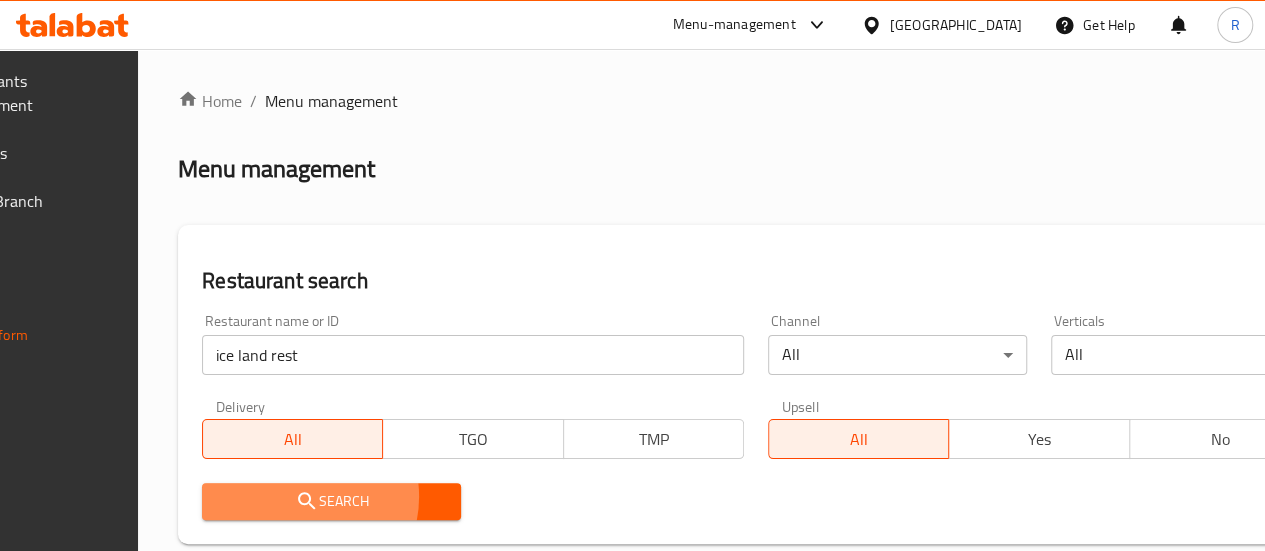 click on "Search" at bounding box center (331, 501) 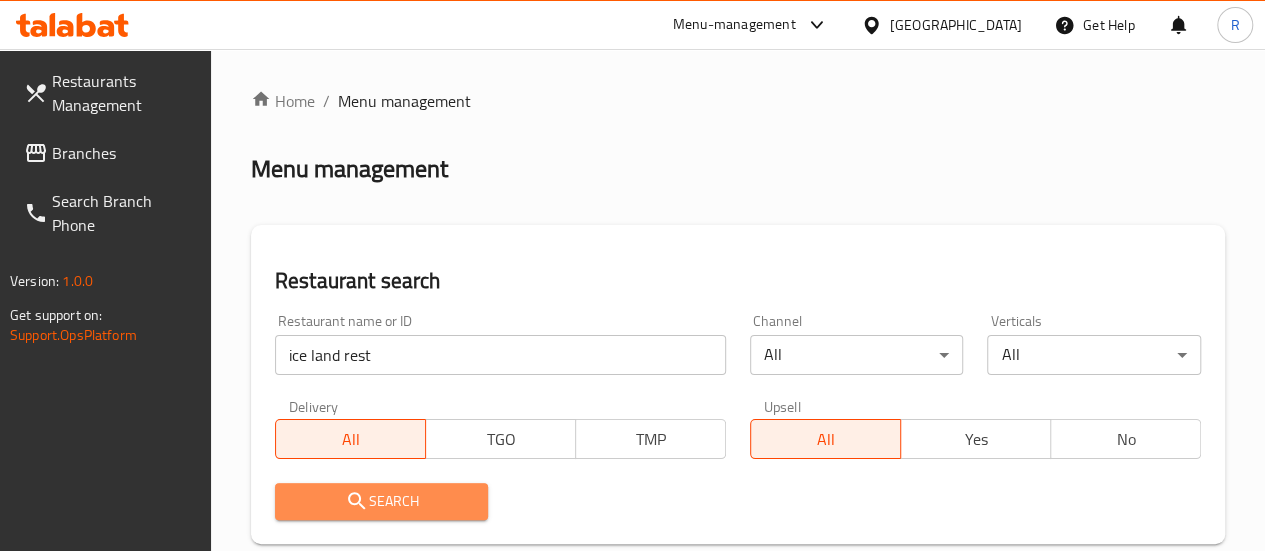click on "Search" at bounding box center (382, 501) 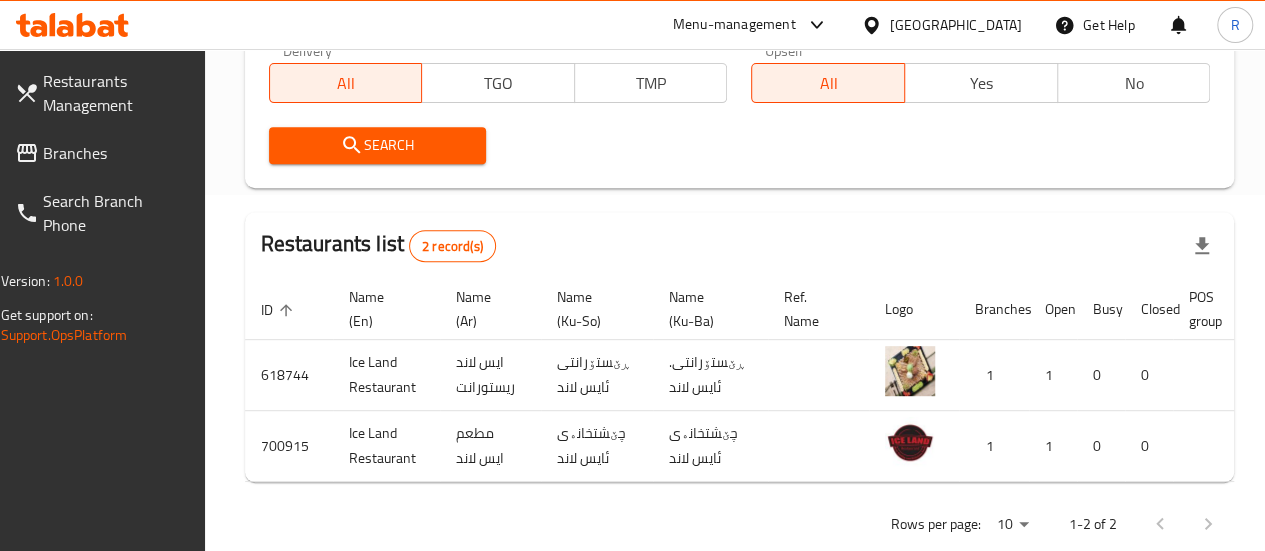 scroll, scrollTop: 433, scrollLeft: 0, axis: vertical 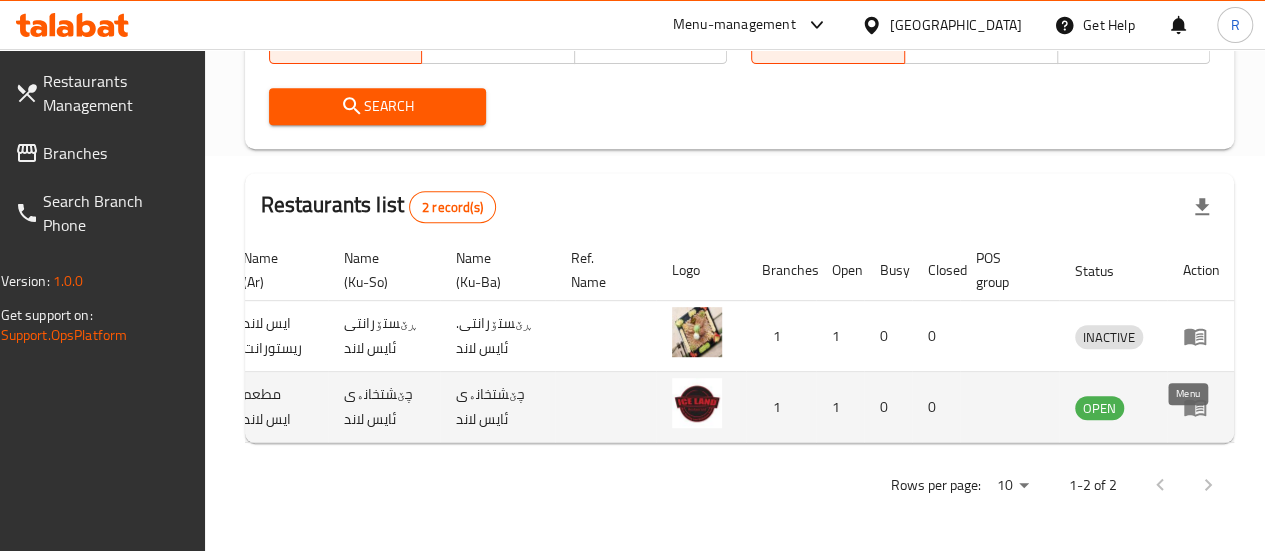 click 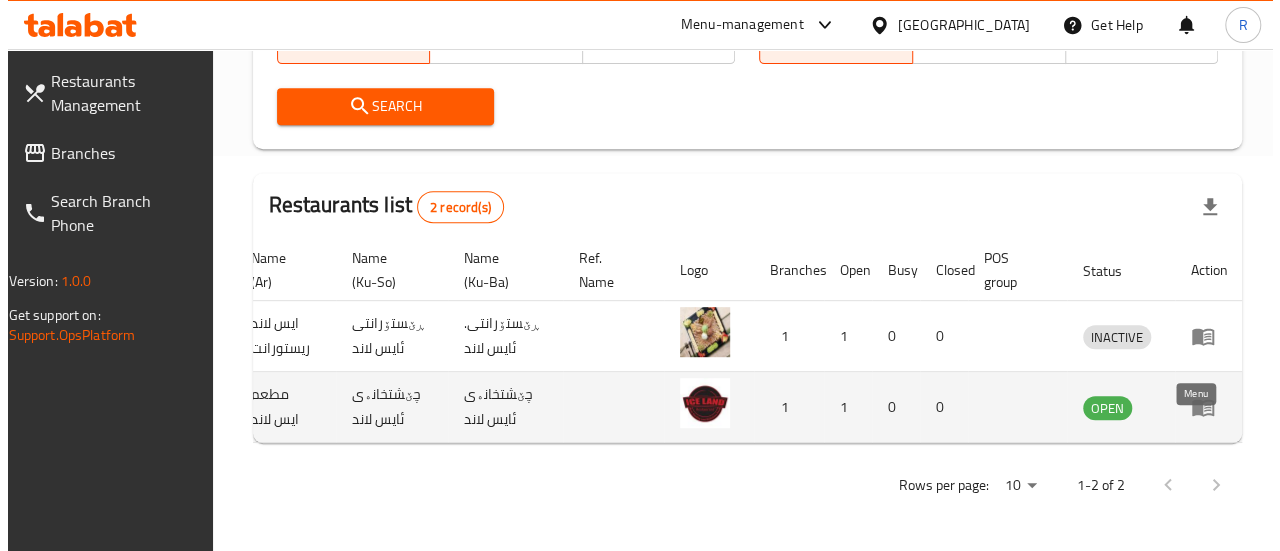 scroll, scrollTop: 0, scrollLeft: 0, axis: both 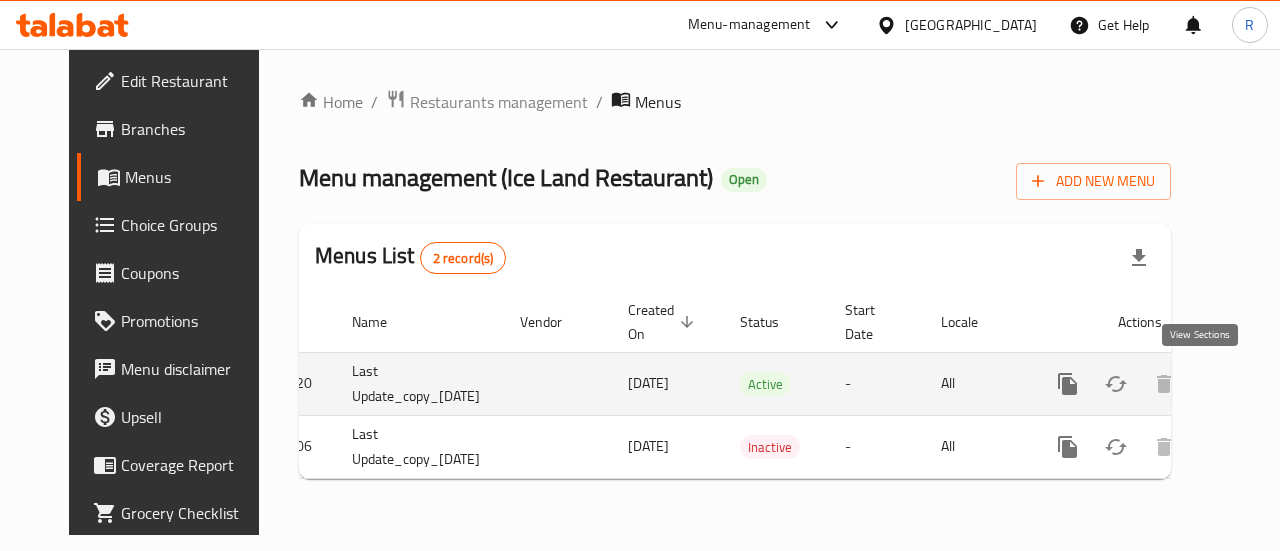 click at bounding box center [1212, 384] 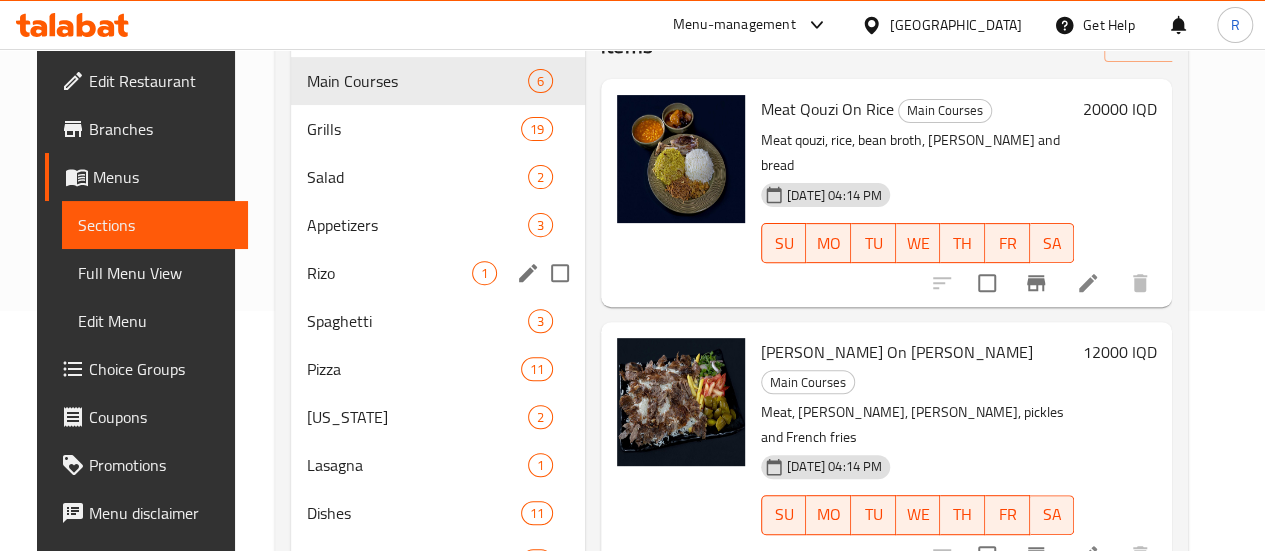 scroll, scrollTop: 265, scrollLeft: 0, axis: vertical 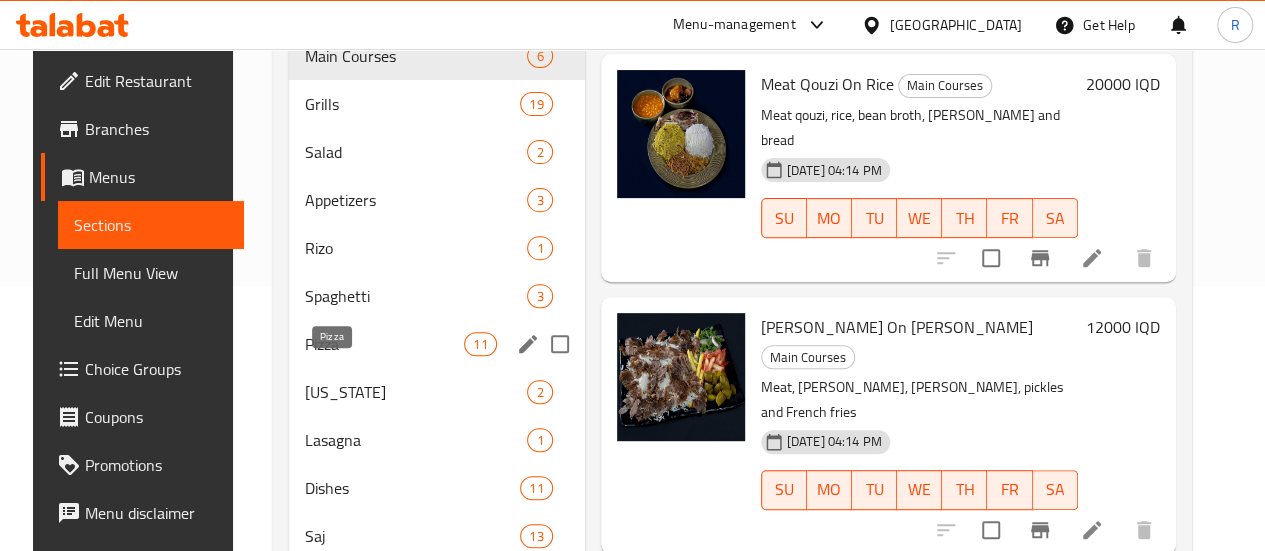 click on "Pizza" at bounding box center (384, 344) 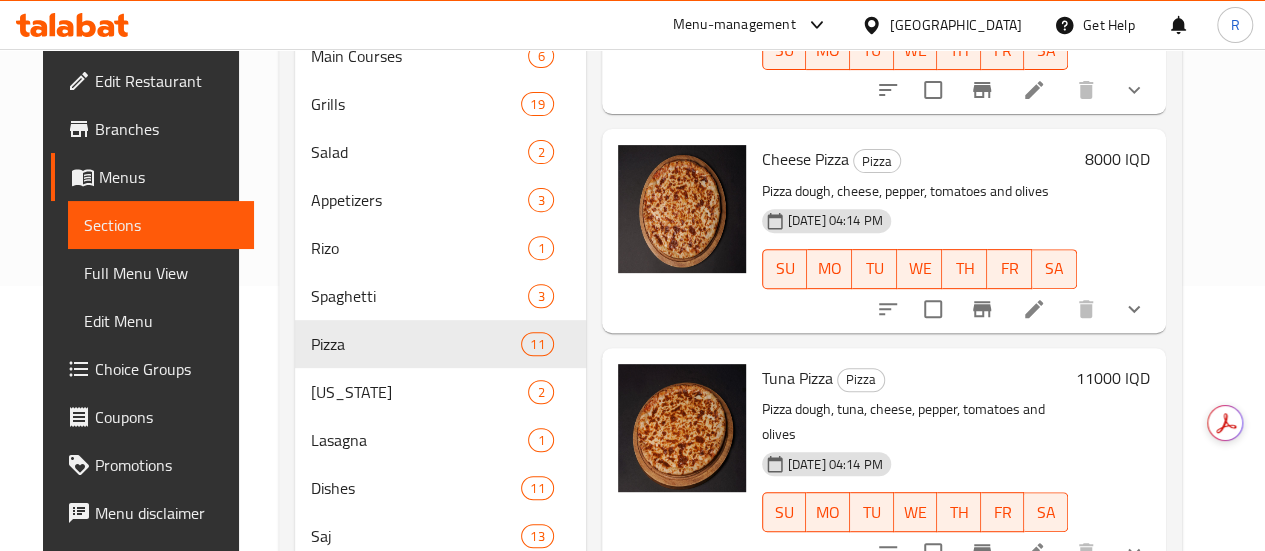 scroll, scrollTop: 1654, scrollLeft: 0, axis: vertical 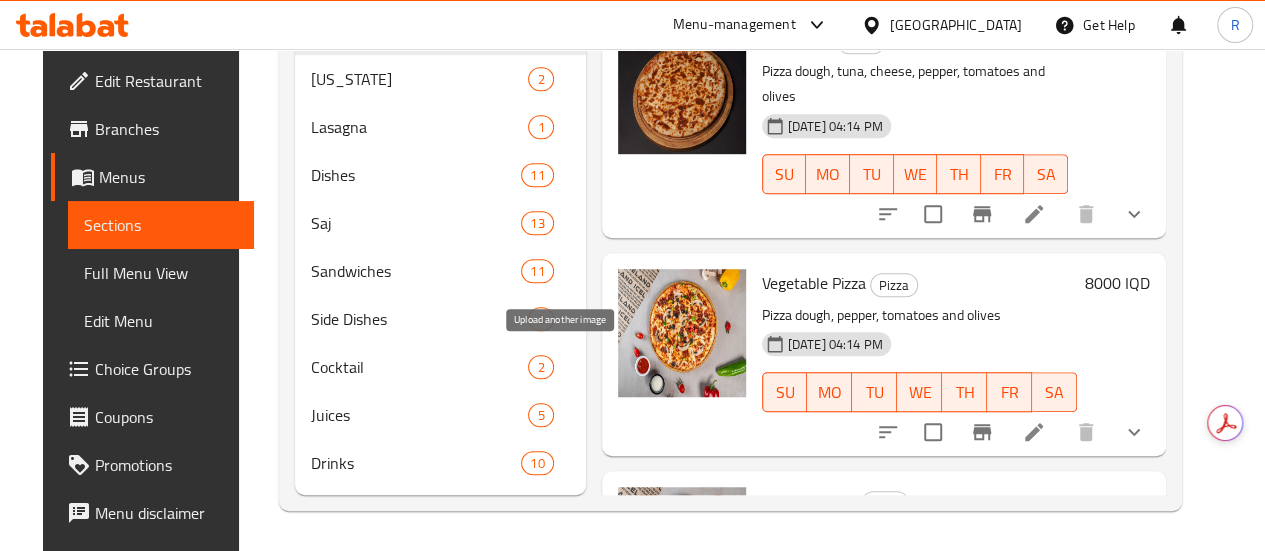 click 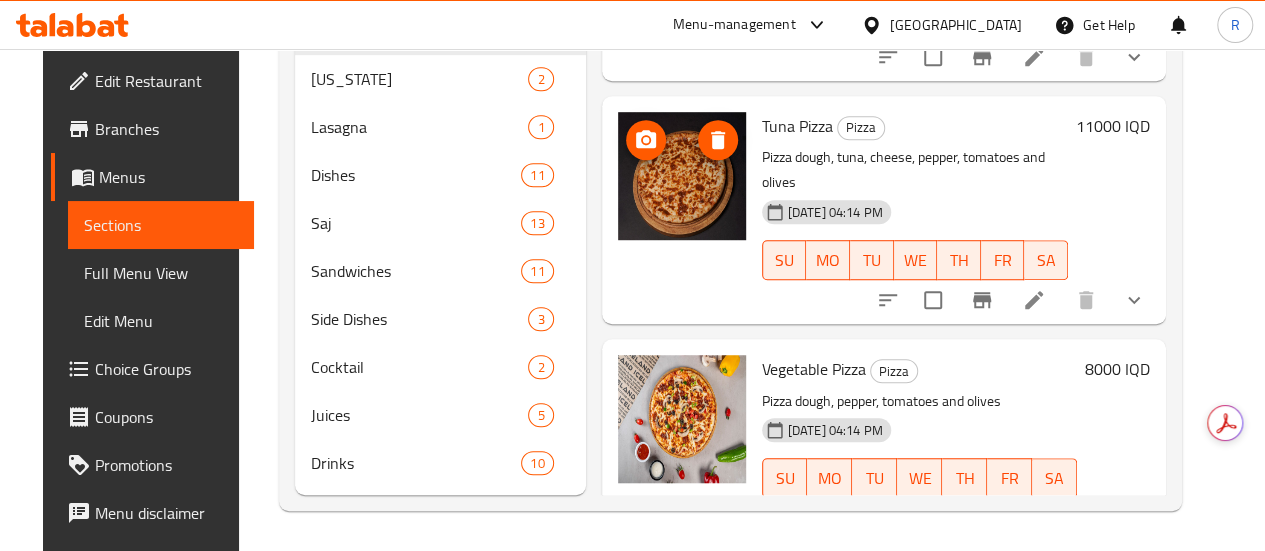 scroll, scrollTop: 1570, scrollLeft: 0, axis: vertical 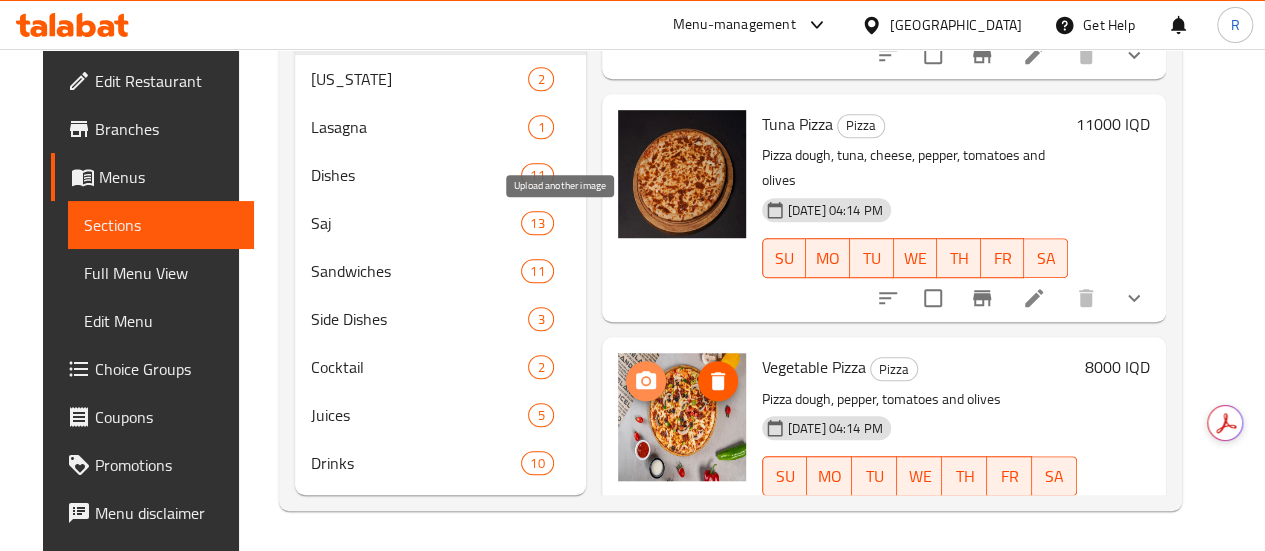 click 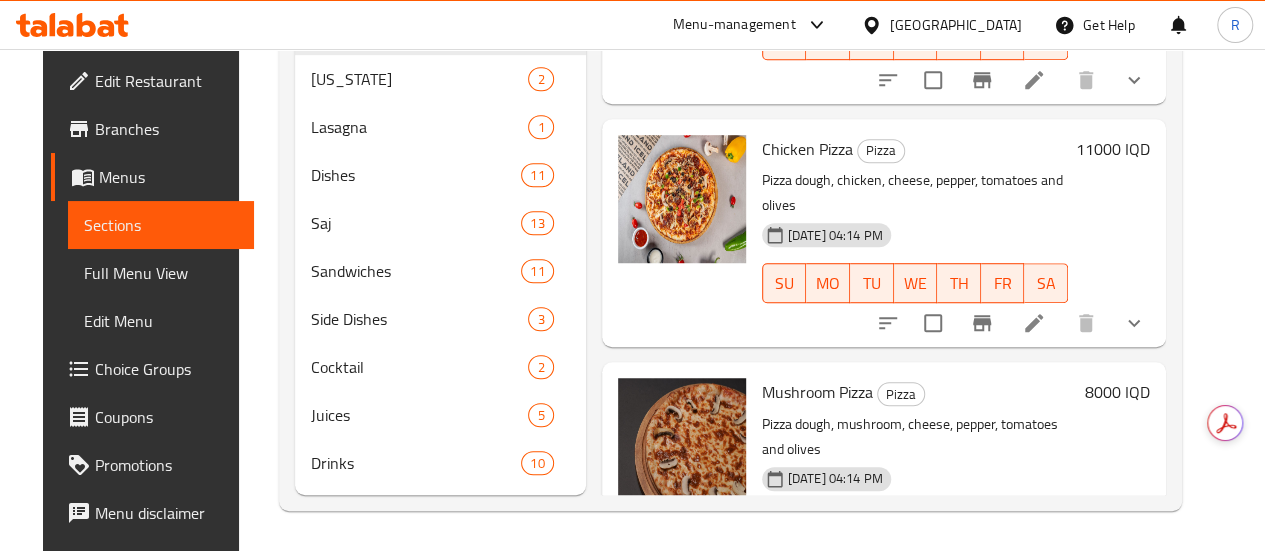 scroll, scrollTop: 476, scrollLeft: 0, axis: vertical 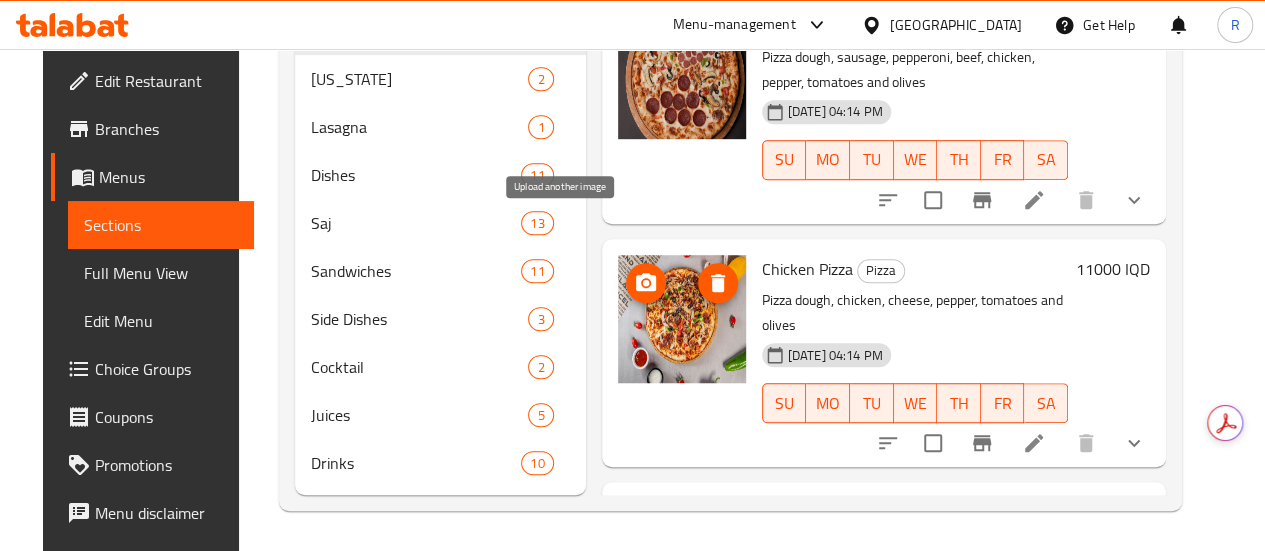 click 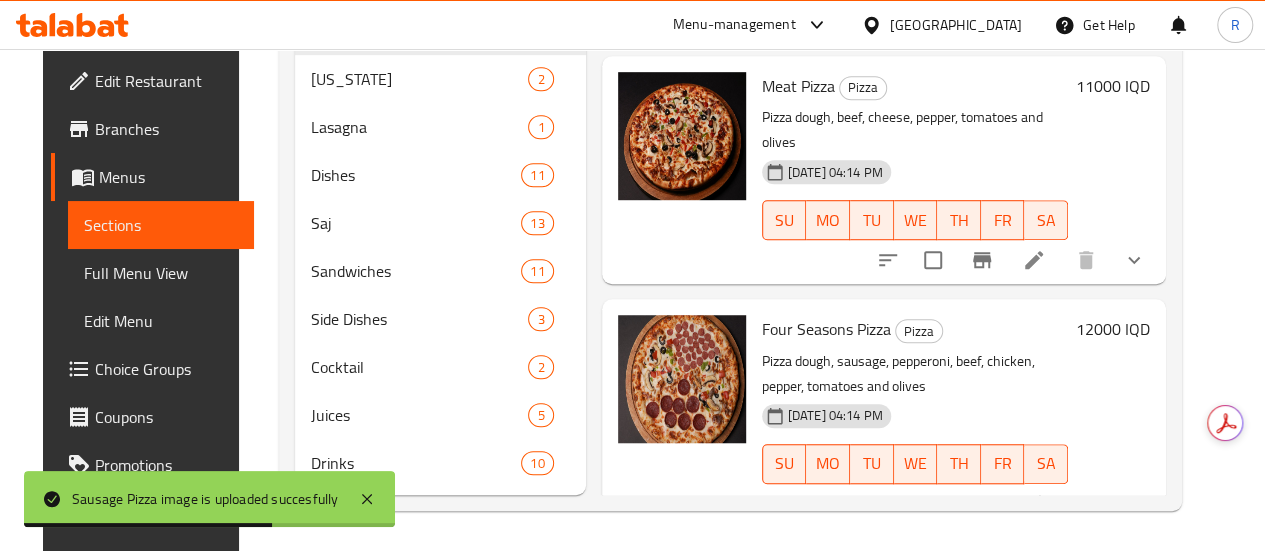 scroll, scrollTop: 0, scrollLeft: 0, axis: both 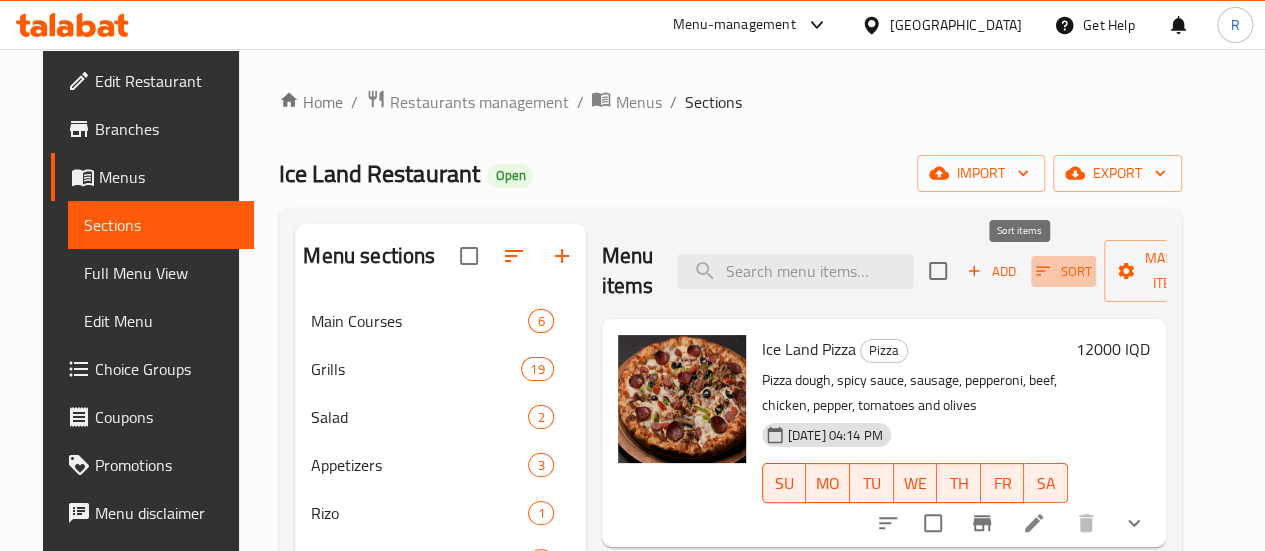 click 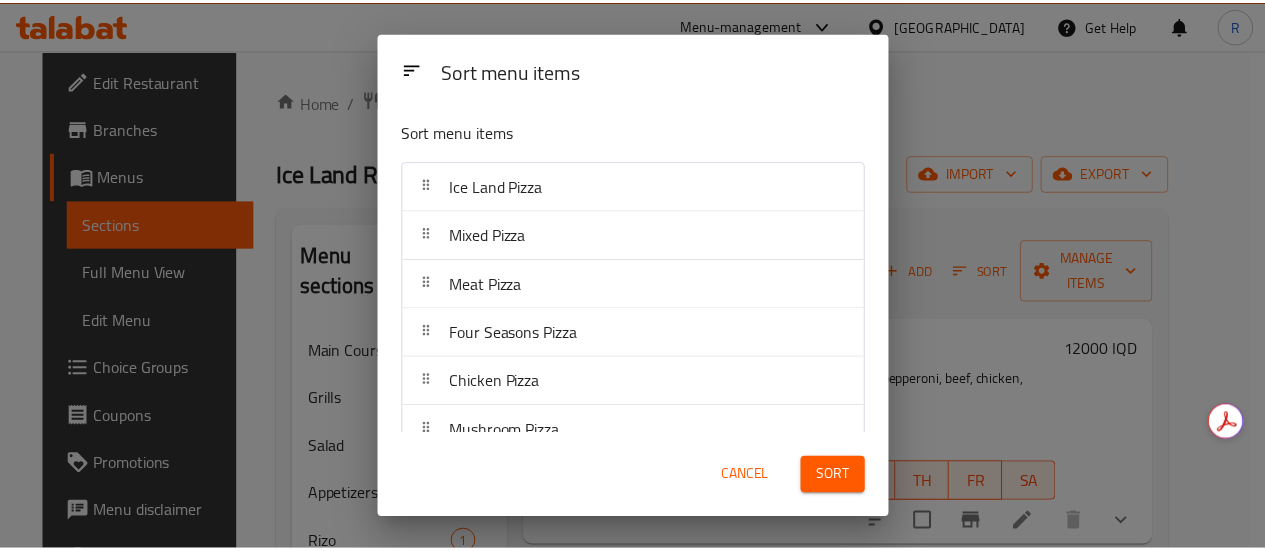 scroll, scrollTop: 271, scrollLeft: 0, axis: vertical 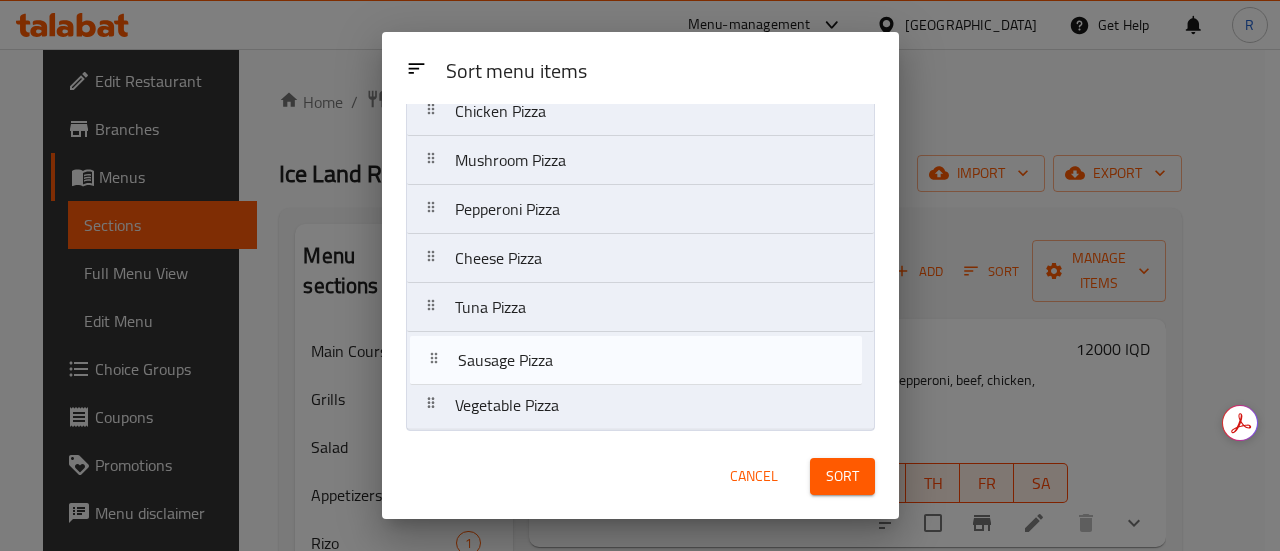 drag, startPoint x: 545, startPoint y: 407, endPoint x: 548, endPoint y: 353, distance: 54.08327 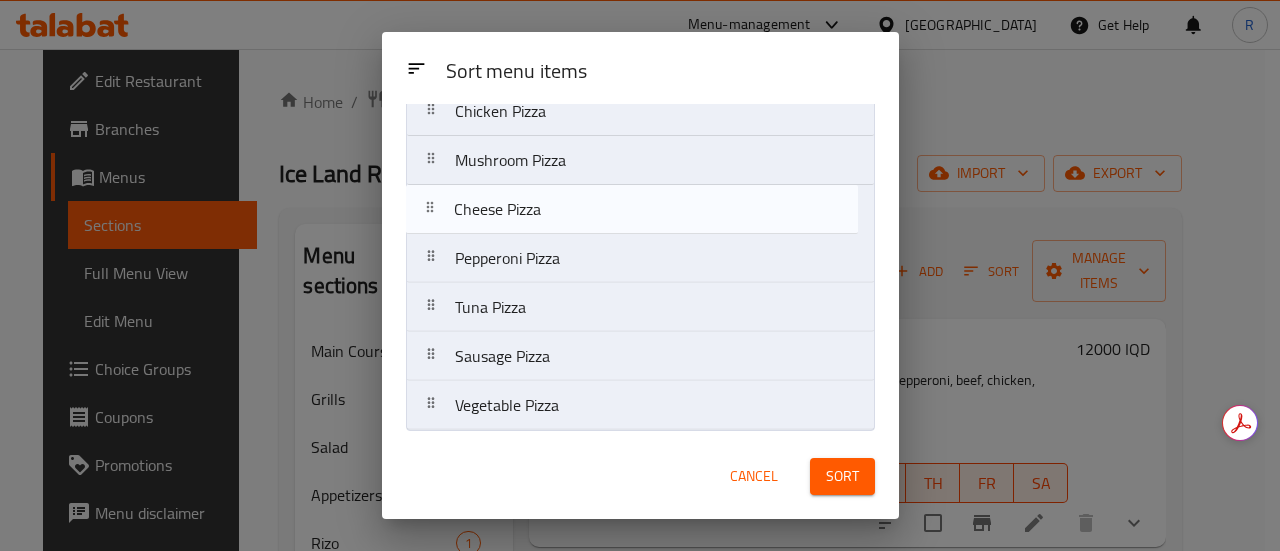 drag, startPoint x: 534, startPoint y: 261, endPoint x: 536, endPoint y: 207, distance: 54.037025 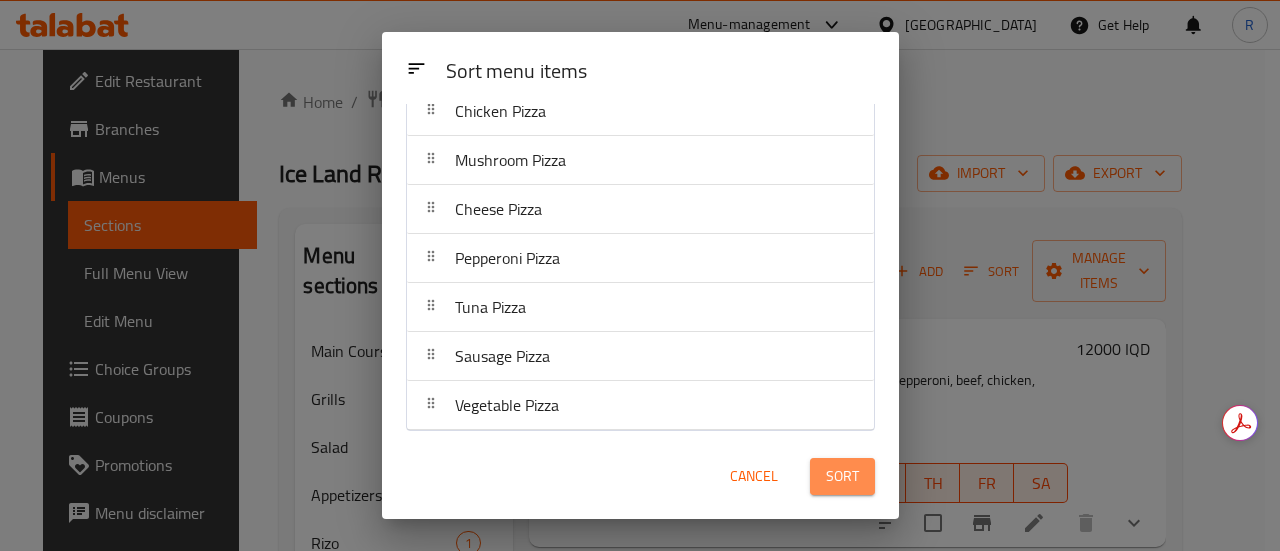 click on "Sort" at bounding box center (842, 476) 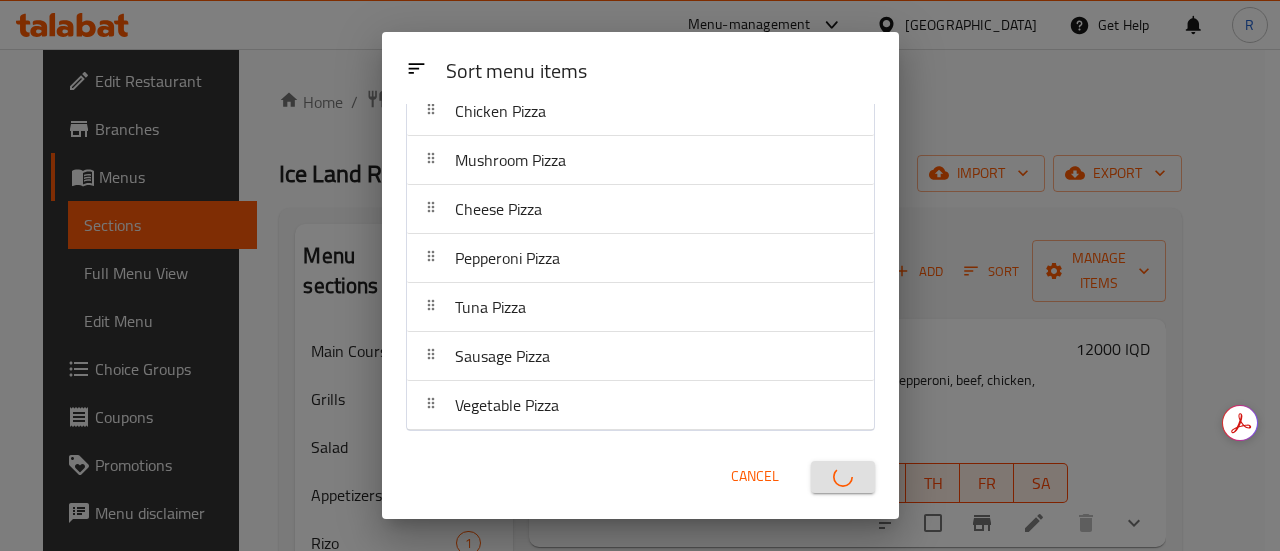 click at bounding box center (843, 477) 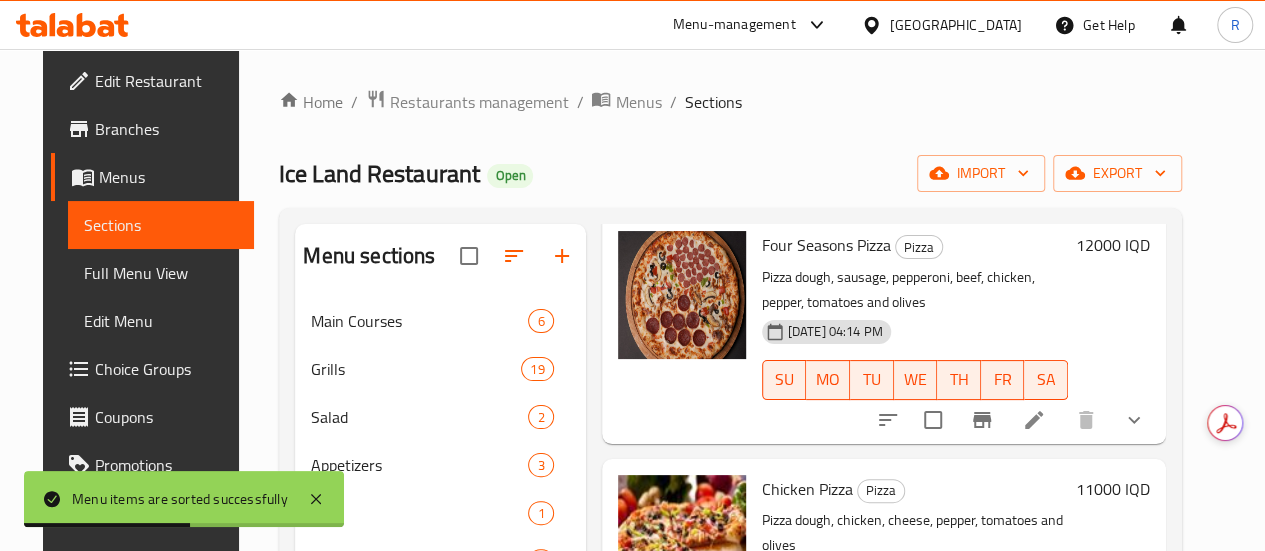 scroll, scrollTop: 833, scrollLeft: 0, axis: vertical 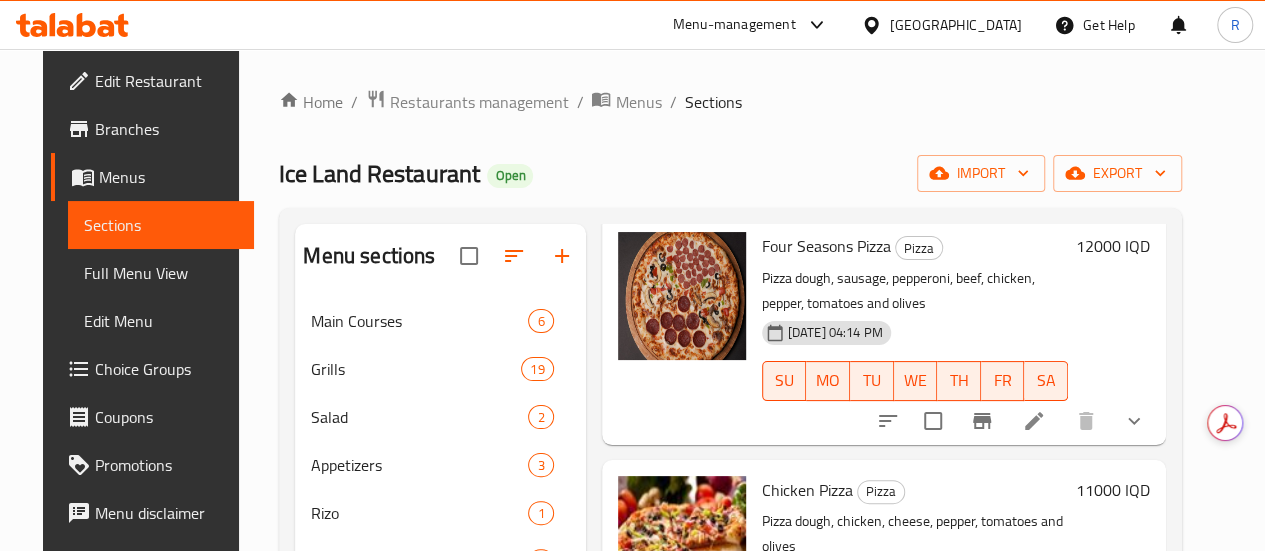 click on "Home / Restaurants management / Menus / Sections Ice Land Restaurant Open import export Menu sections Main Courses 6 Grills 19 Salad 2 Appetizers 3 Rizo	 1 Spaghetti	 3 Pizza 11 Kentucky 2 Lasagna	 1 Dishes 11 Saj 13 Sandwiches 11 Side Dishes 3 Cocktail 2 Juices 5 Drinks 10 Menu items Add Sort Manage items Ice Land Pizza   Pizza Pizza dough, spicy sauce, sausage, pepperoni, beef, chicken, pepper, tomatoes and olives 30-06-2025 04:14 PM SU MO TU WE TH FR SA 12000   IQD Mixed Pizza   Pizza Pizza dough, beef, chicken, cheese, pepper, tomatoes and olives 30-06-2025 04:14 PM SU MO TU WE TH FR SA 11000   IQD Meat Pizza   Pizza Pizza dough, beef, cheese, pepper, tomatoes and olives 30-06-2025 04:14 PM SU MO TU WE TH FR SA 11000   IQD Four Seasons Pizza   Pizza Pizza dough, sausage, pepperoni, beef, chicken, pepper, tomatoes and olives 30-06-2025 04:14 PM SU MO TU WE TH FR SA 12000   IQD Chicken Pizza   Pizza Pizza dough, chicken, cheese, pepper, tomatoes and olives 30-06-2025 04:14 PM SU MO TU WE TH FR SA 11000" at bounding box center [730, 589] 